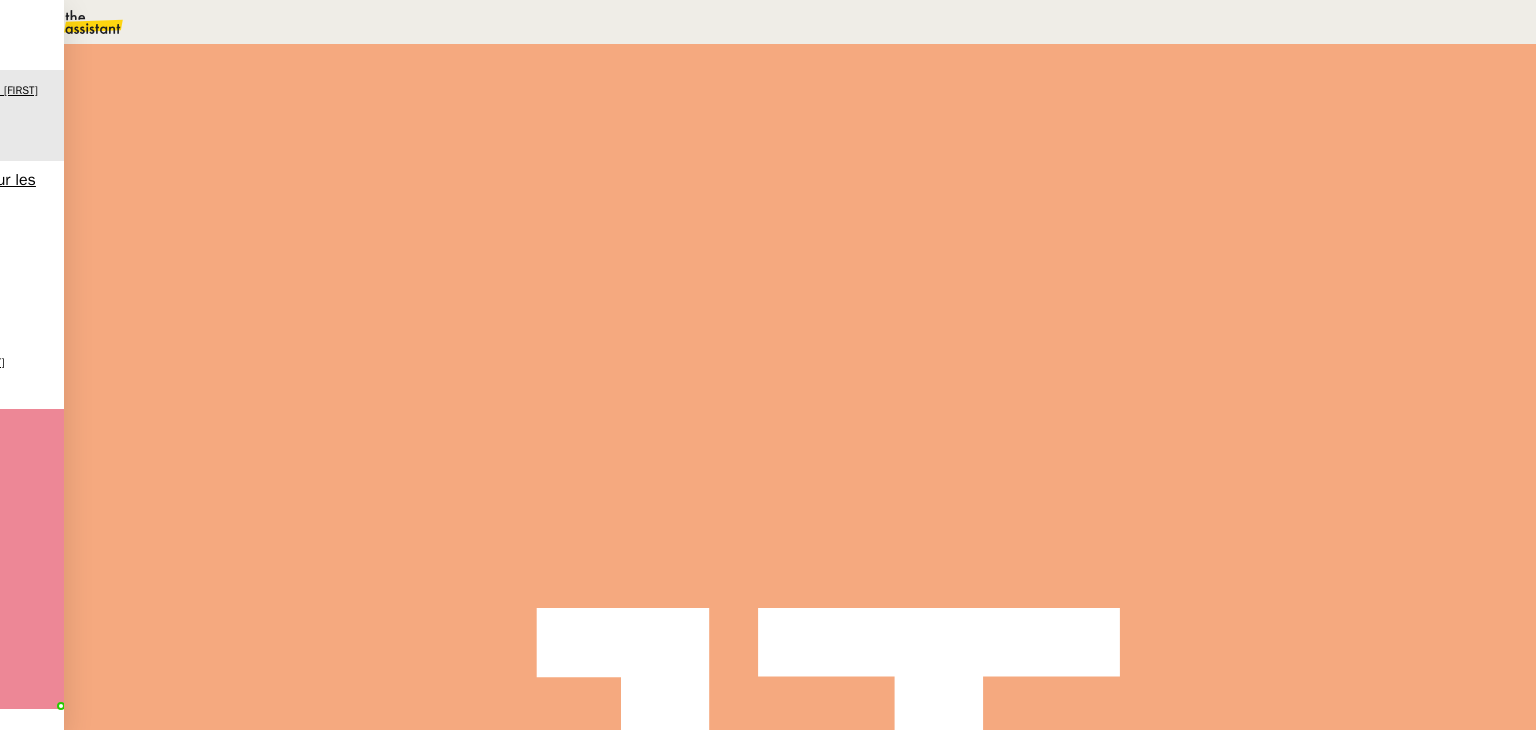 scroll, scrollTop: 0, scrollLeft: 0, axis: both 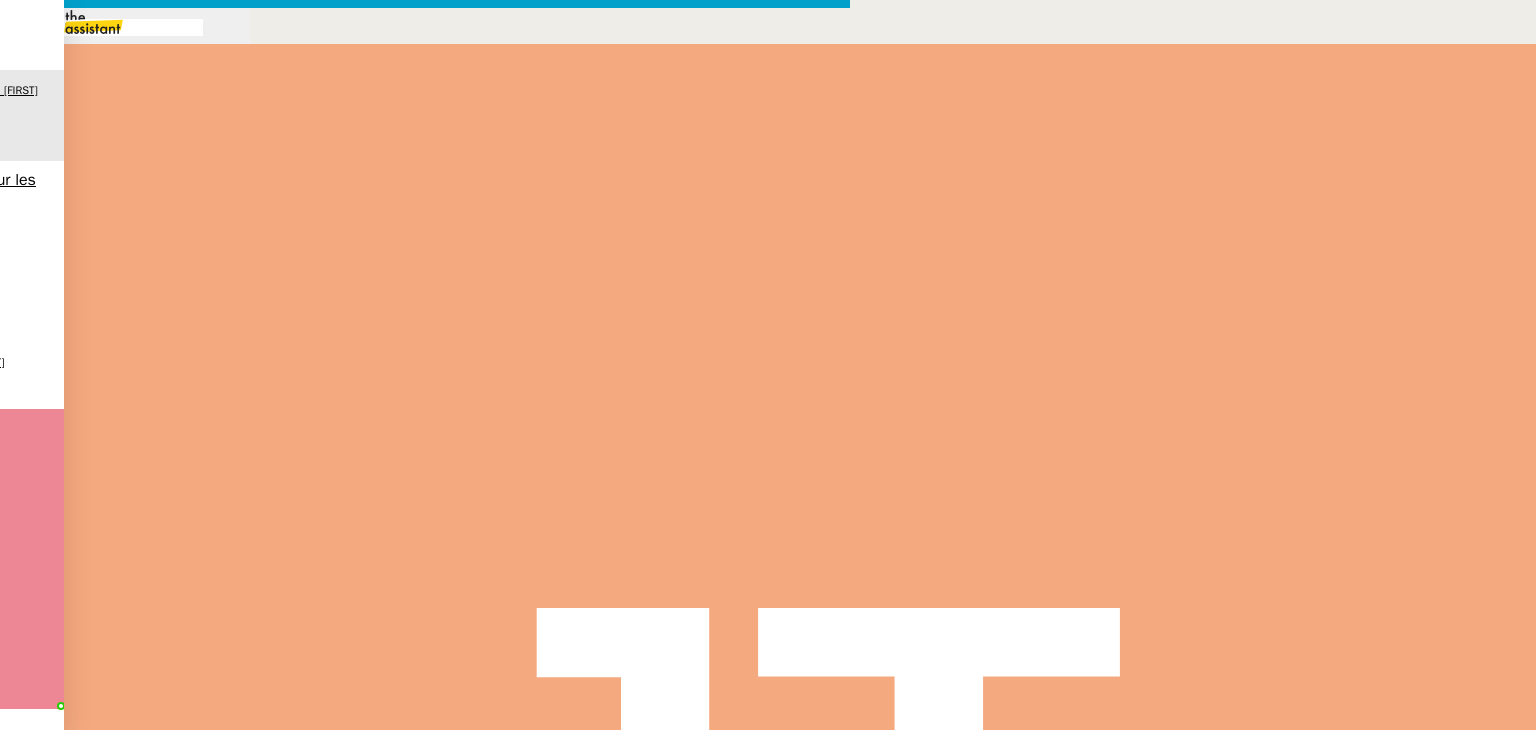 click on "au" at bounding box center (102, 674) 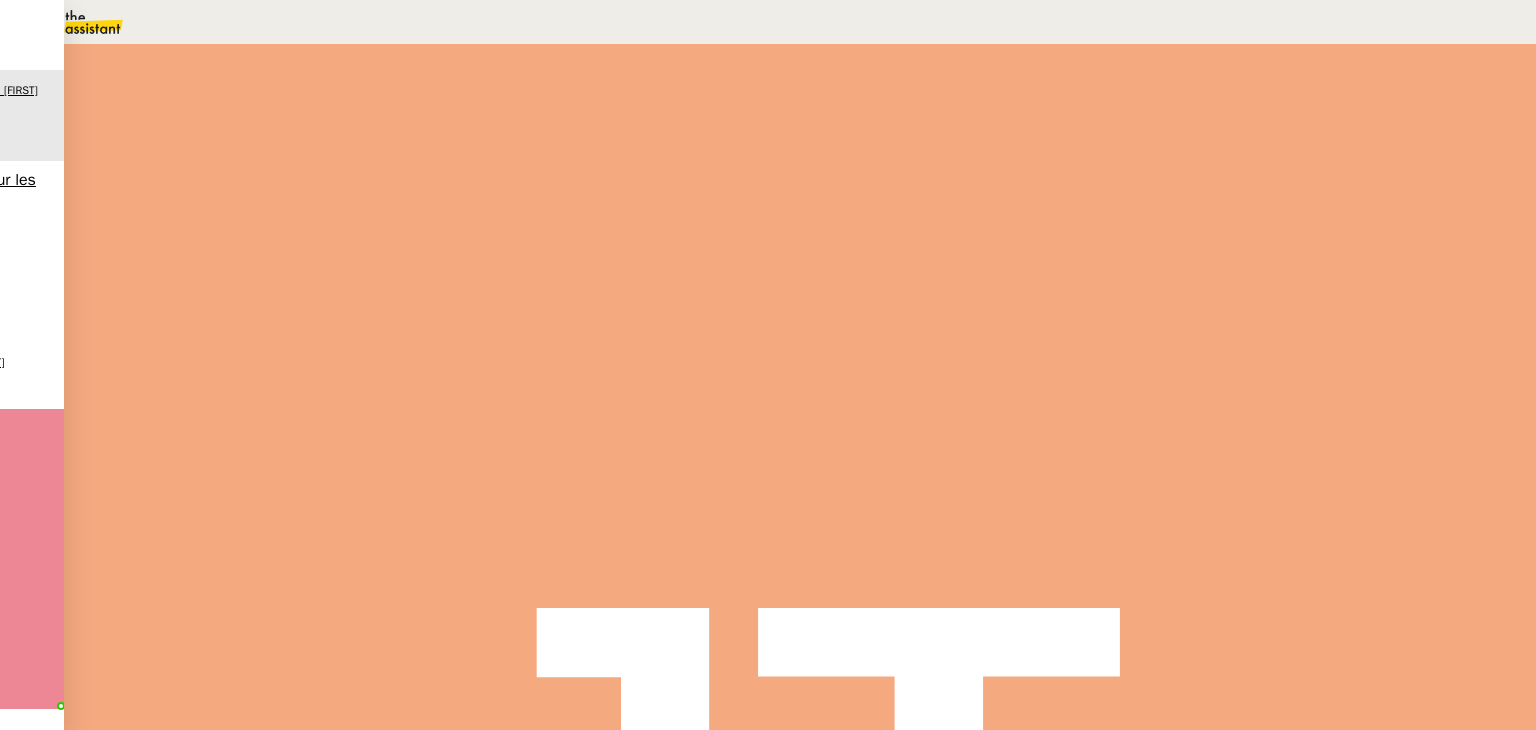 drag, startPoint x: 104, startPoint y: 83, endPoint x: 361, endPoint y: 86, distance: 257.01752 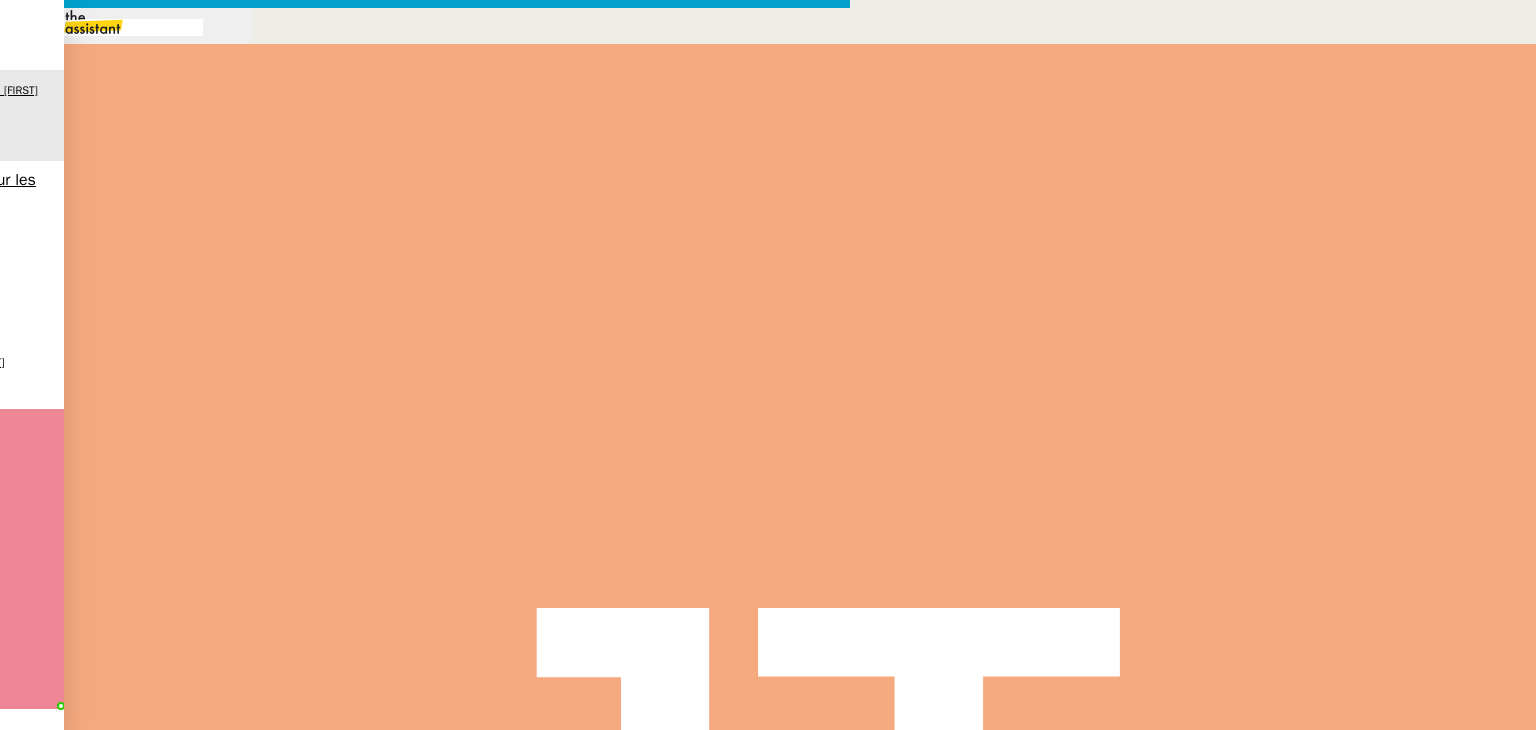 scroll, scrollTop: 0, scrollLeft: 42, axis: horizontal 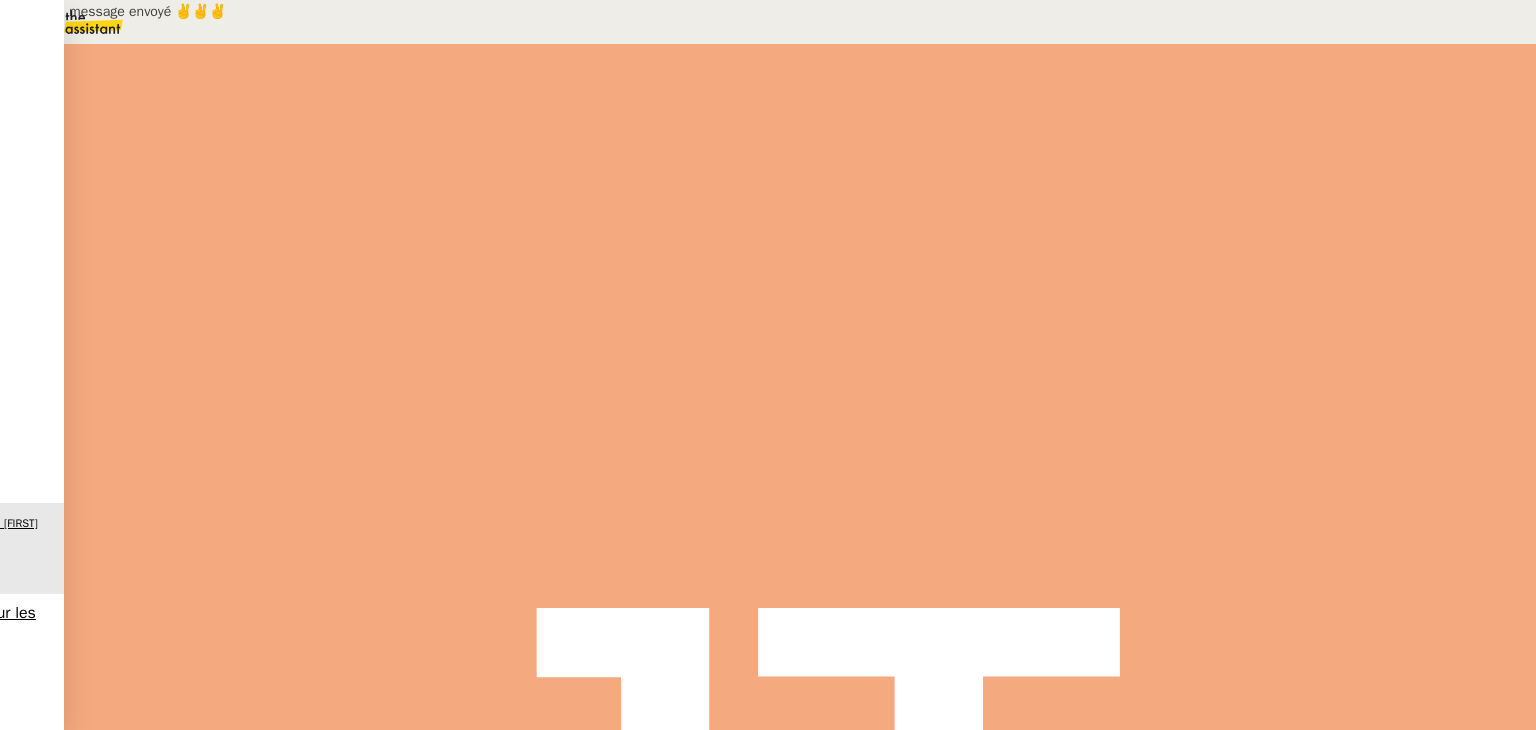 click at bounding box center (307, 340) 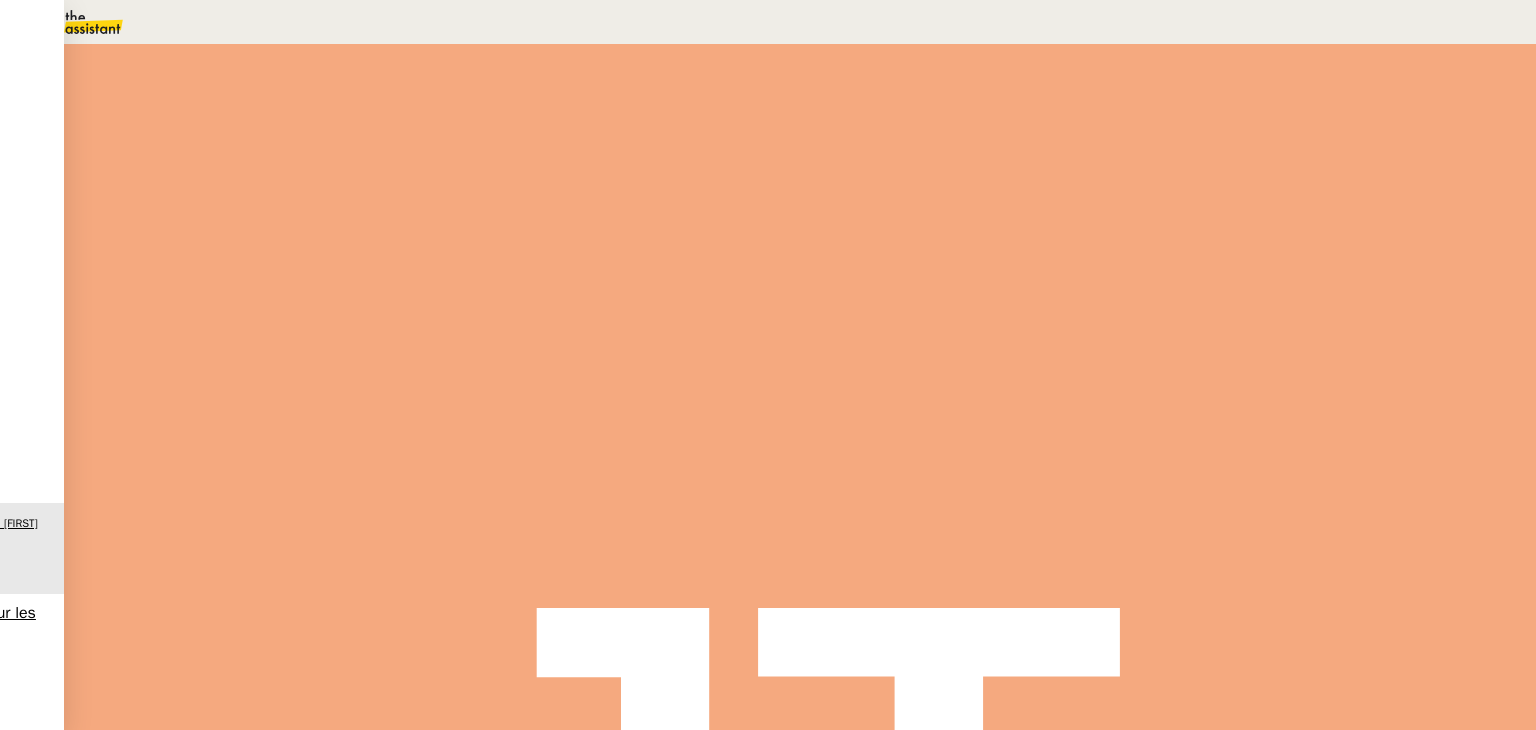 click on "Statut" at bounding box center [290, 112] 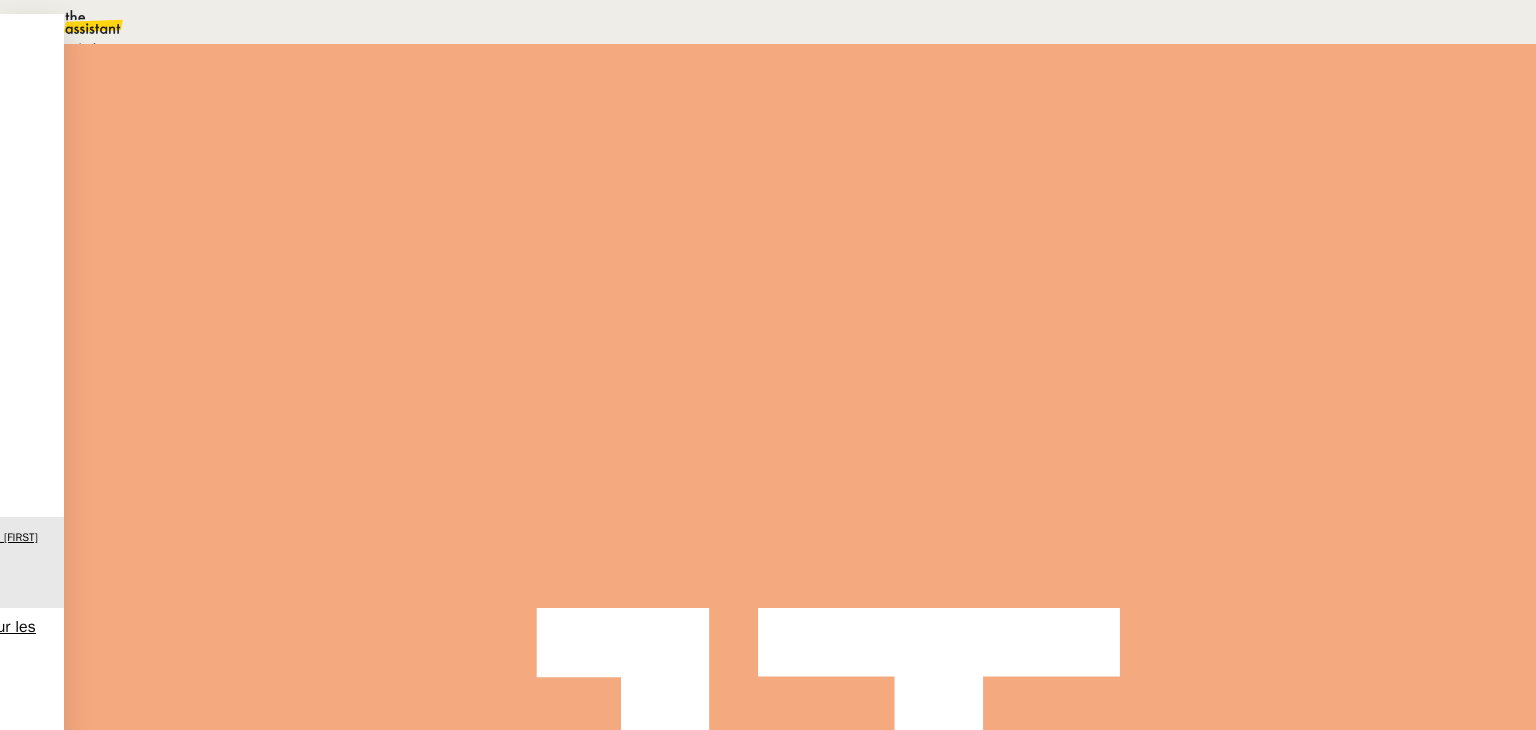 click on "Terminé" at bounding box center (72, 48) 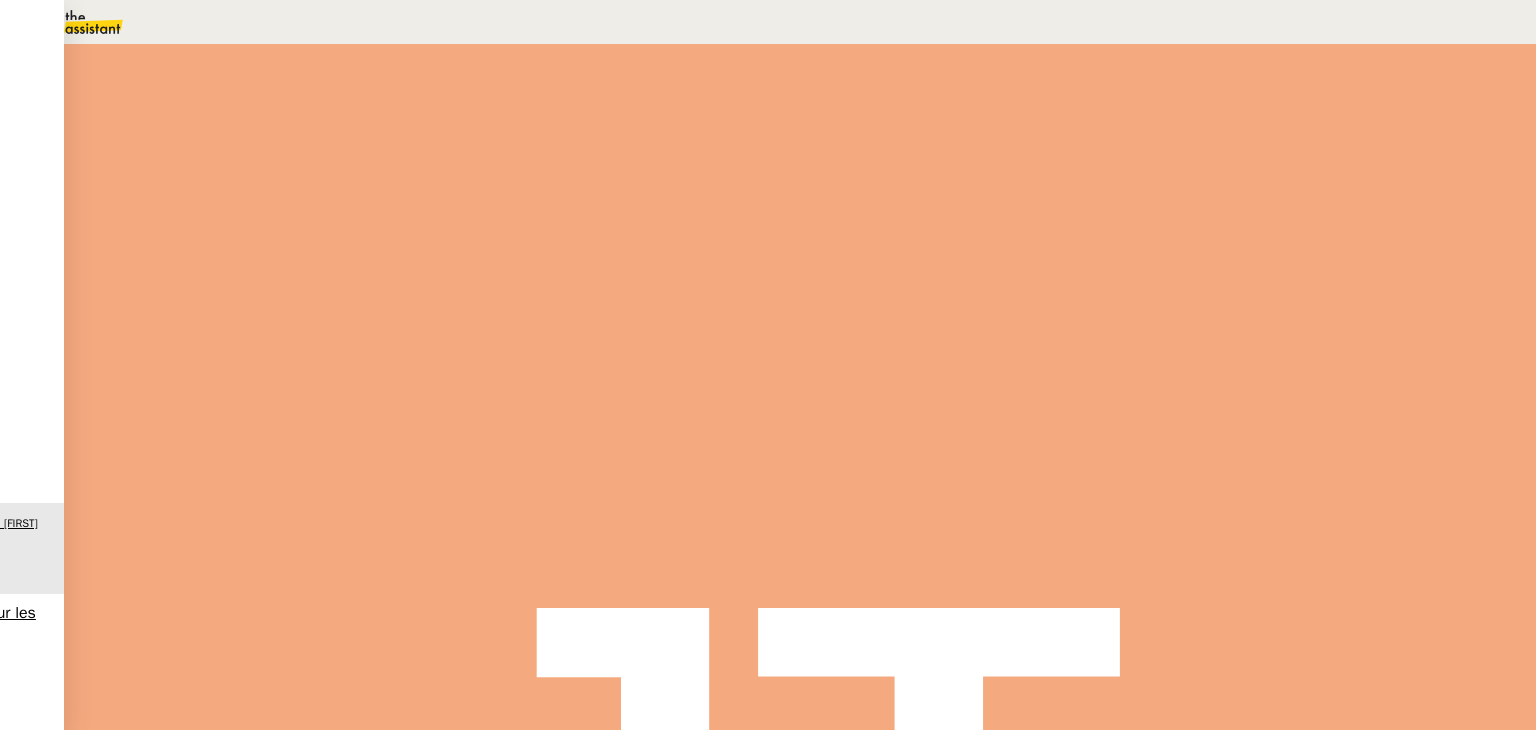 click on "Sauver" at bounding box center [1139, 188] 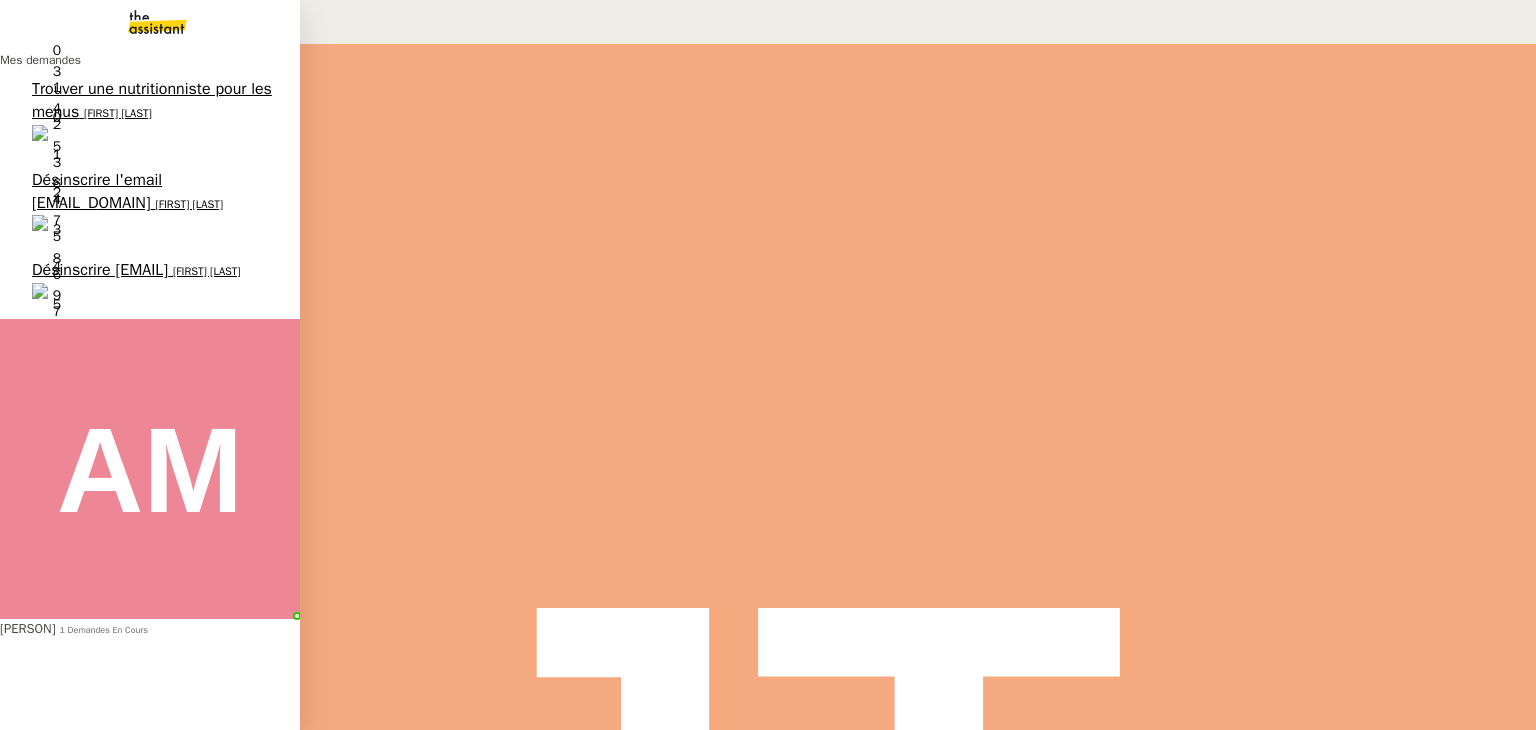 click on "Désinscrire [EMAIL]" at bounding box center [100, 270] 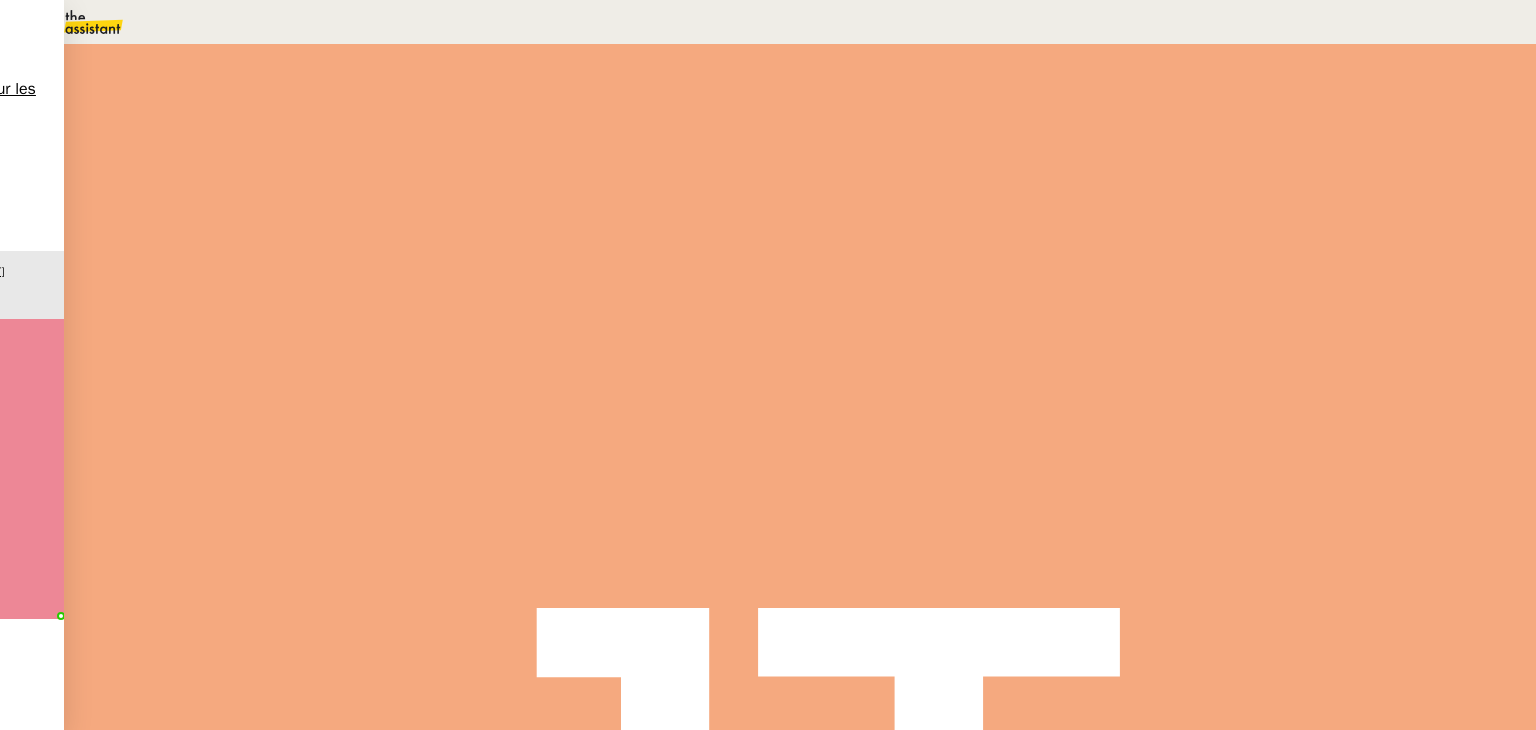 scroll, scrollTop: 548, scrollLeft: 0, axis: vertical 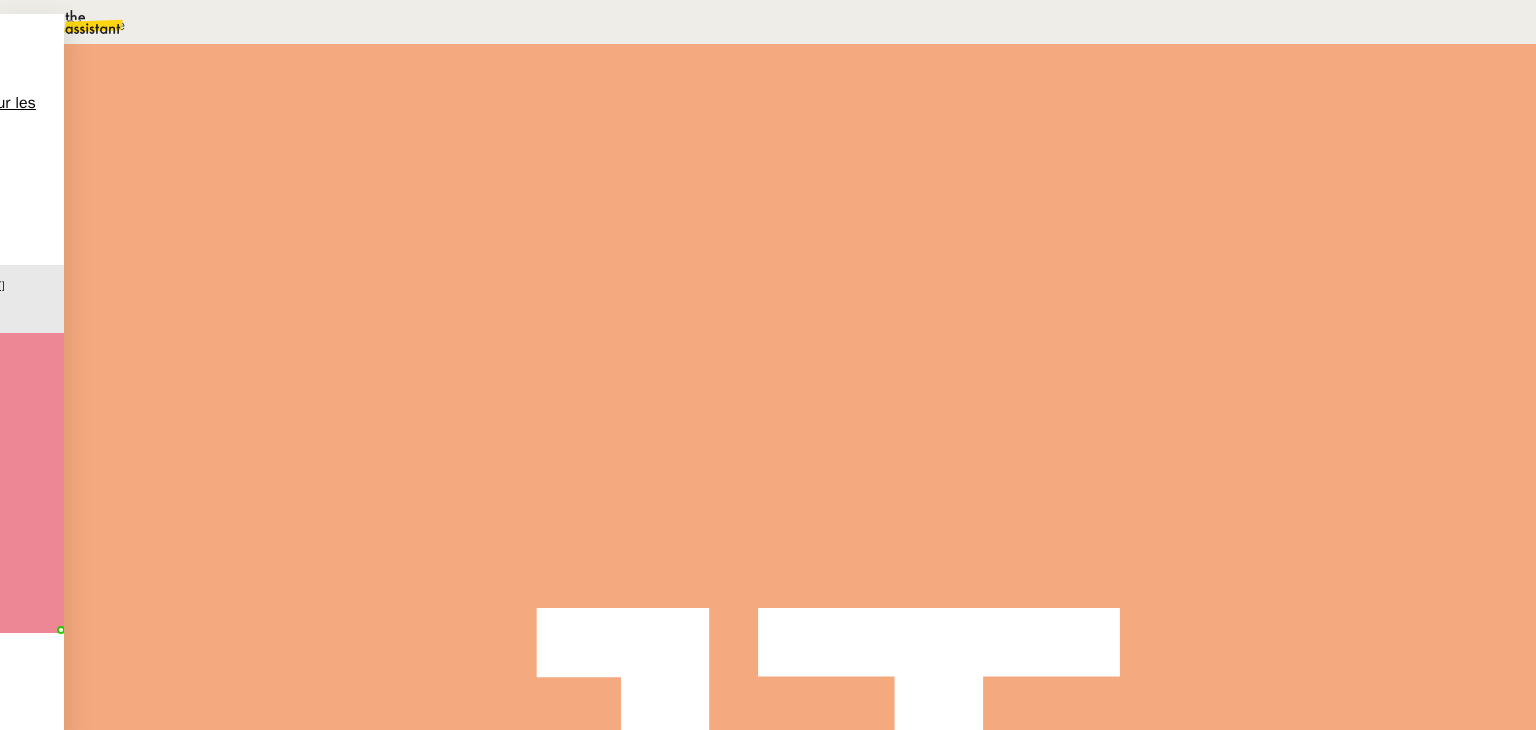 click at bounding box center [352, 400] 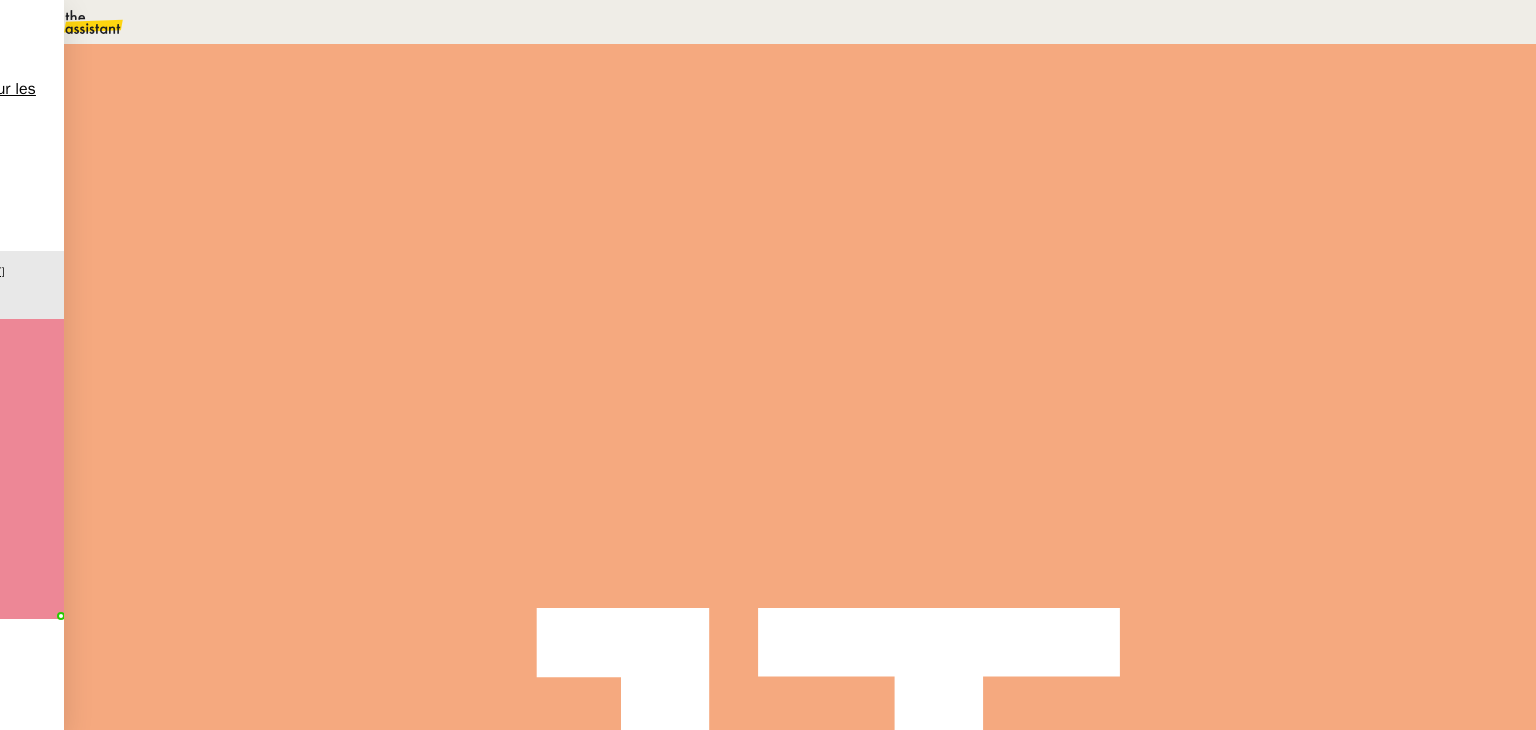 click on "Désinscrire l'email [EMAIL_DOMAIN]" at bounding box center [400, 582] 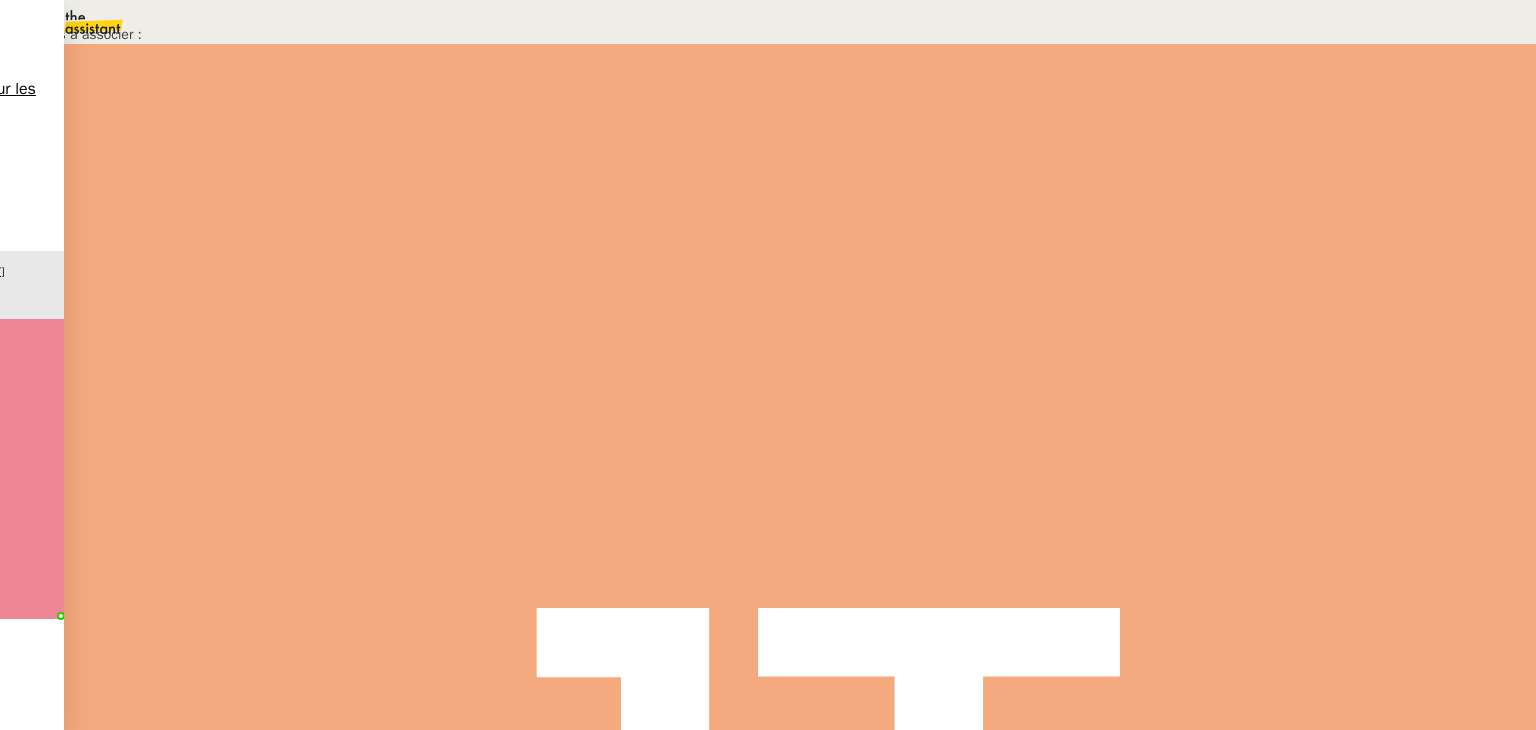 click on "Confirmer" at bounding box center [1484, 708] 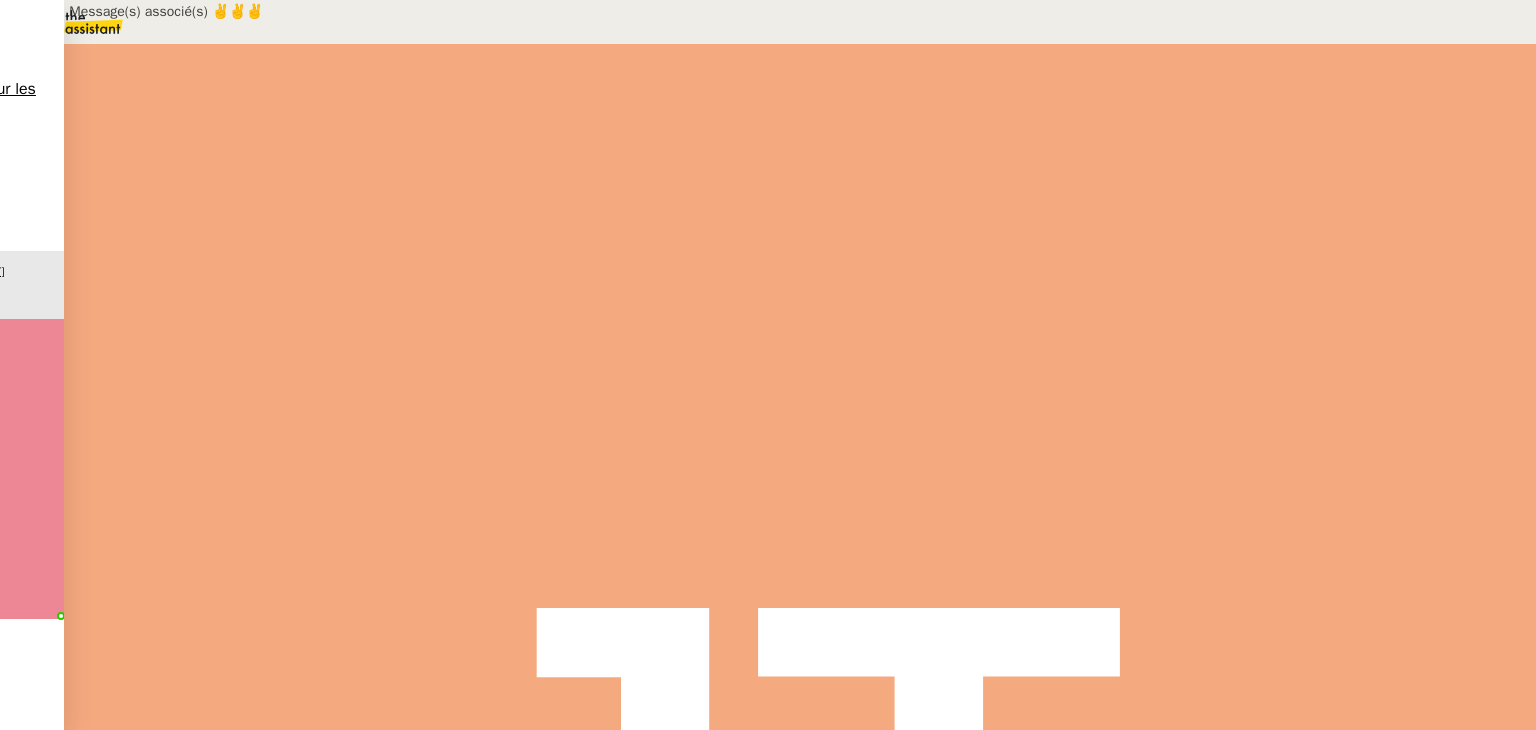 scroll, scrollTop: 0, scrollLeft: 0, axis: both 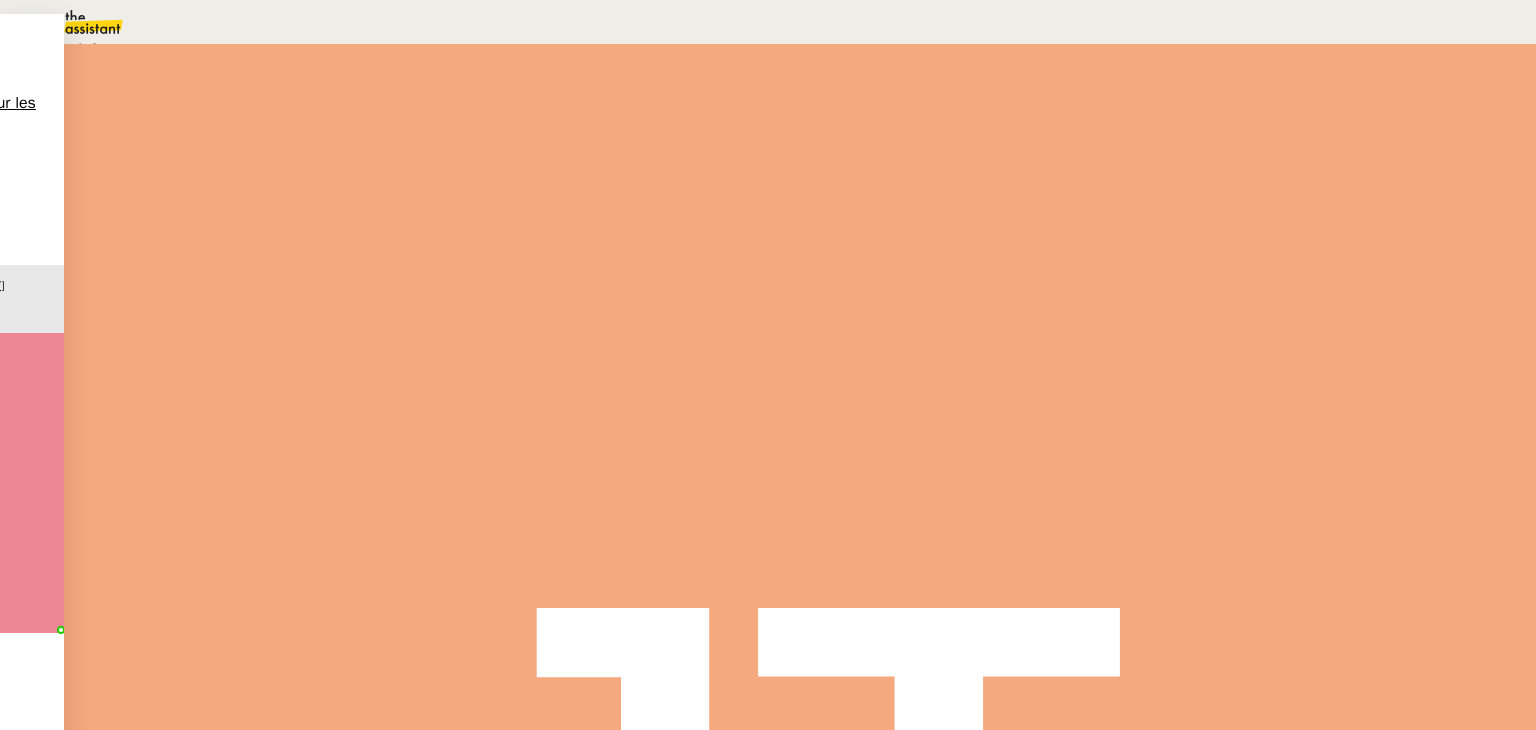 click at bounding box center (261, 110) 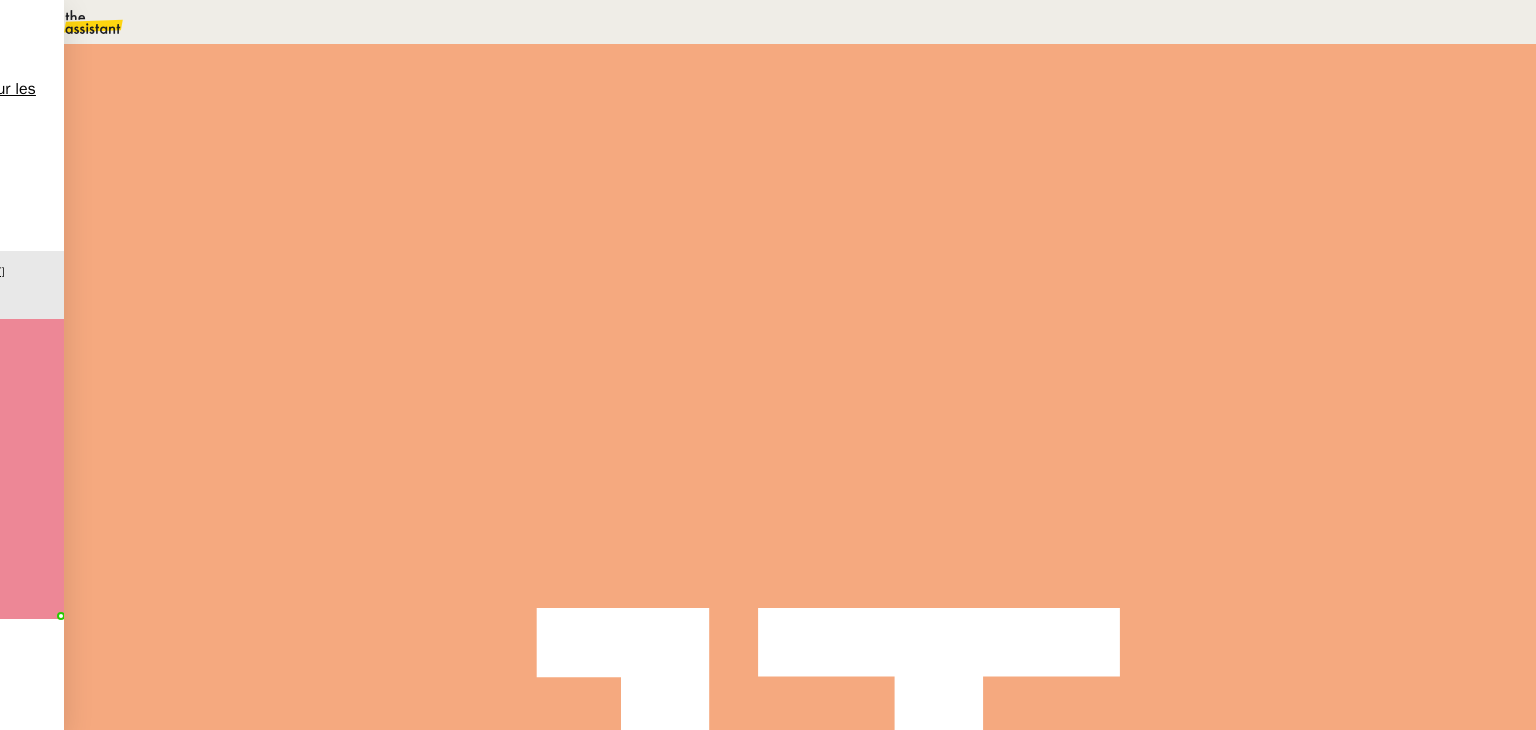 click at bounding box center (1184, 133) 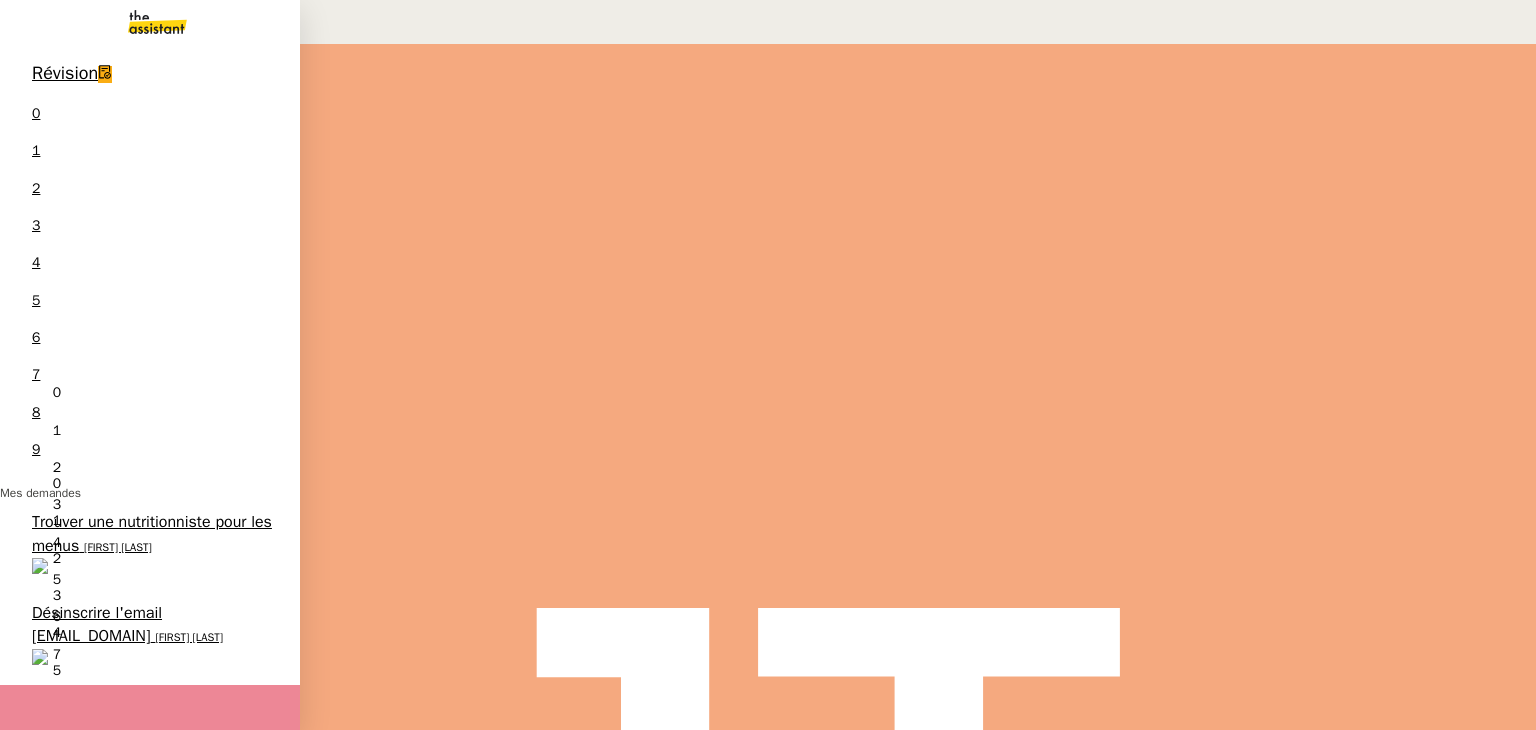 click on "Désinscrire l'email [EMAIL_DOMAIN]" at bounding box center (97, 624) 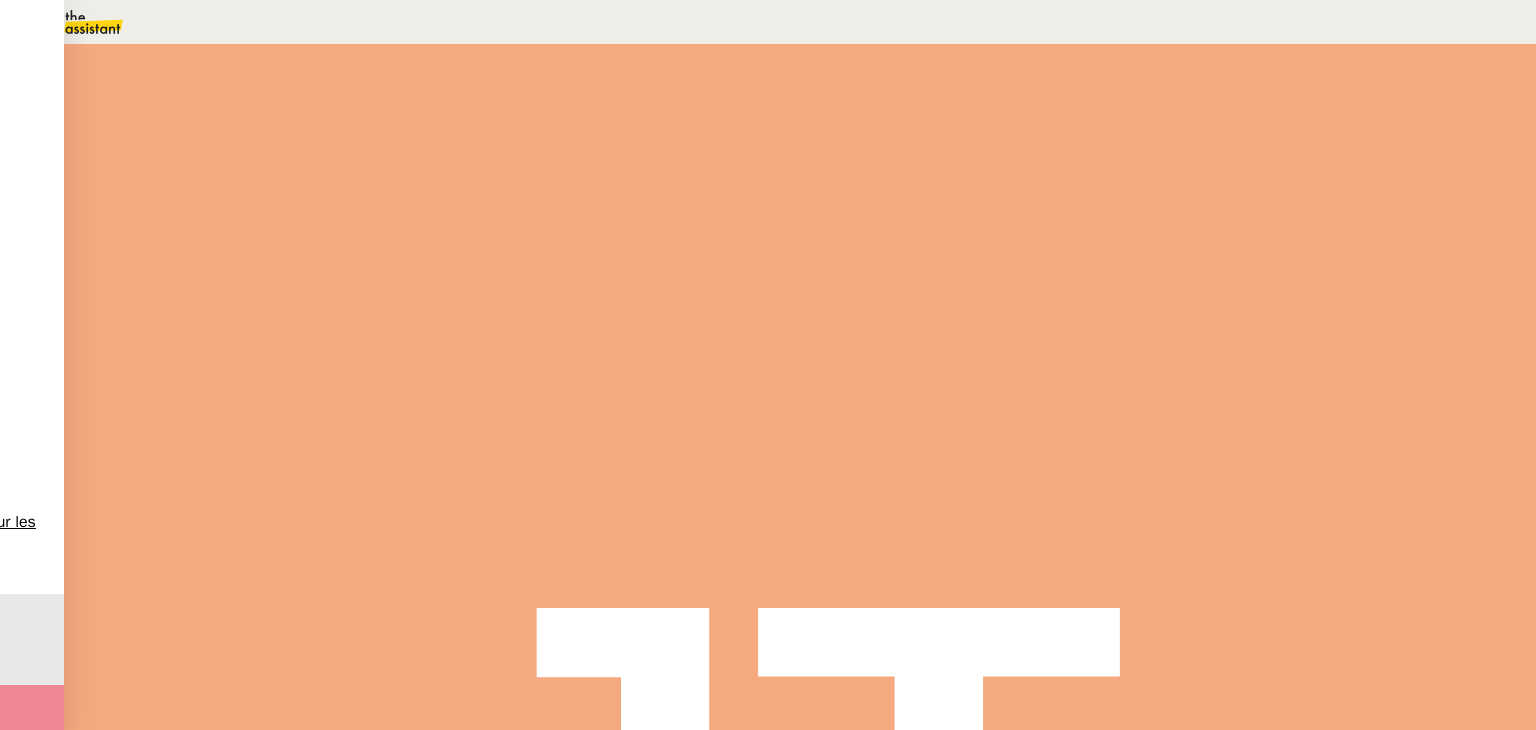 click on "Tâche" at bounding box center (819, 239) 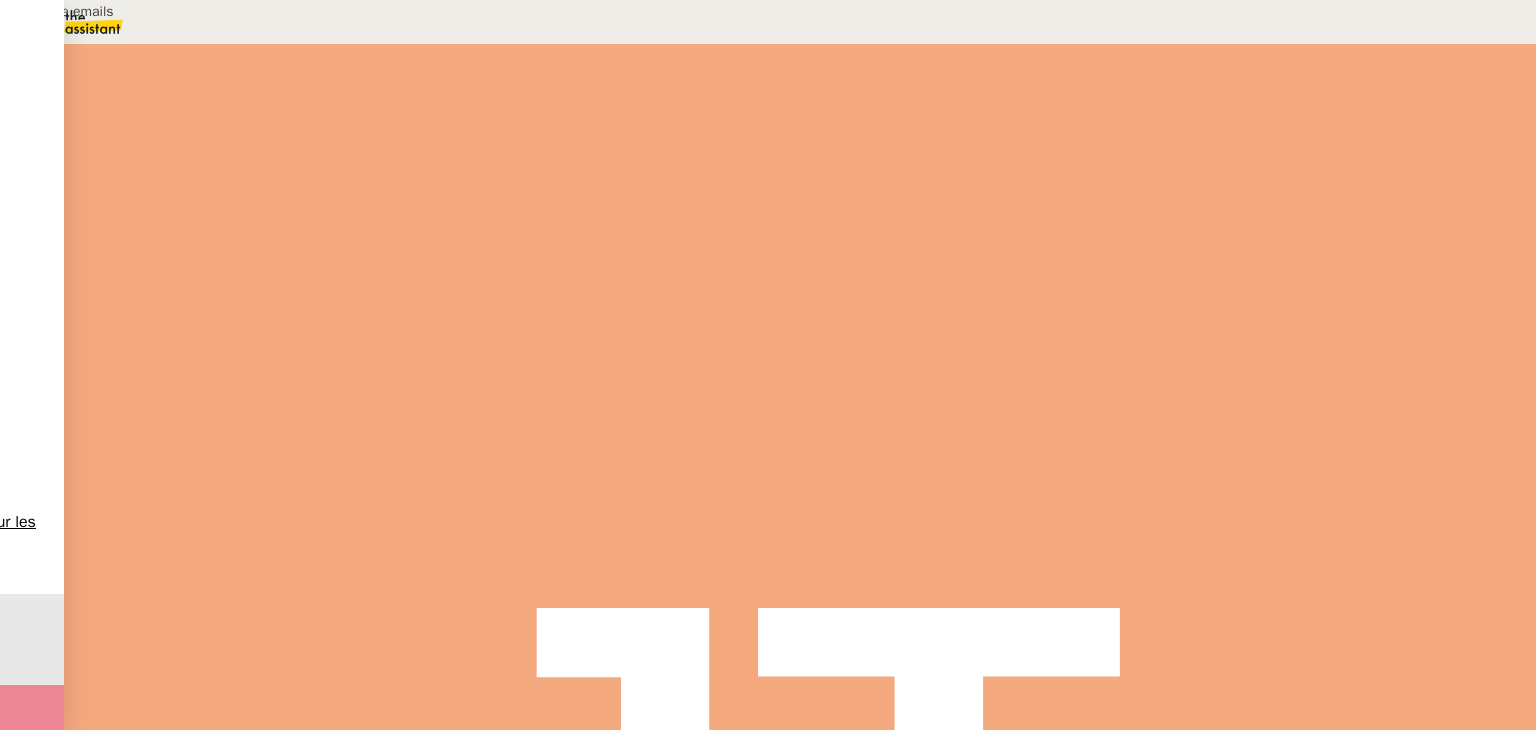 type on "Désinscrire emails" 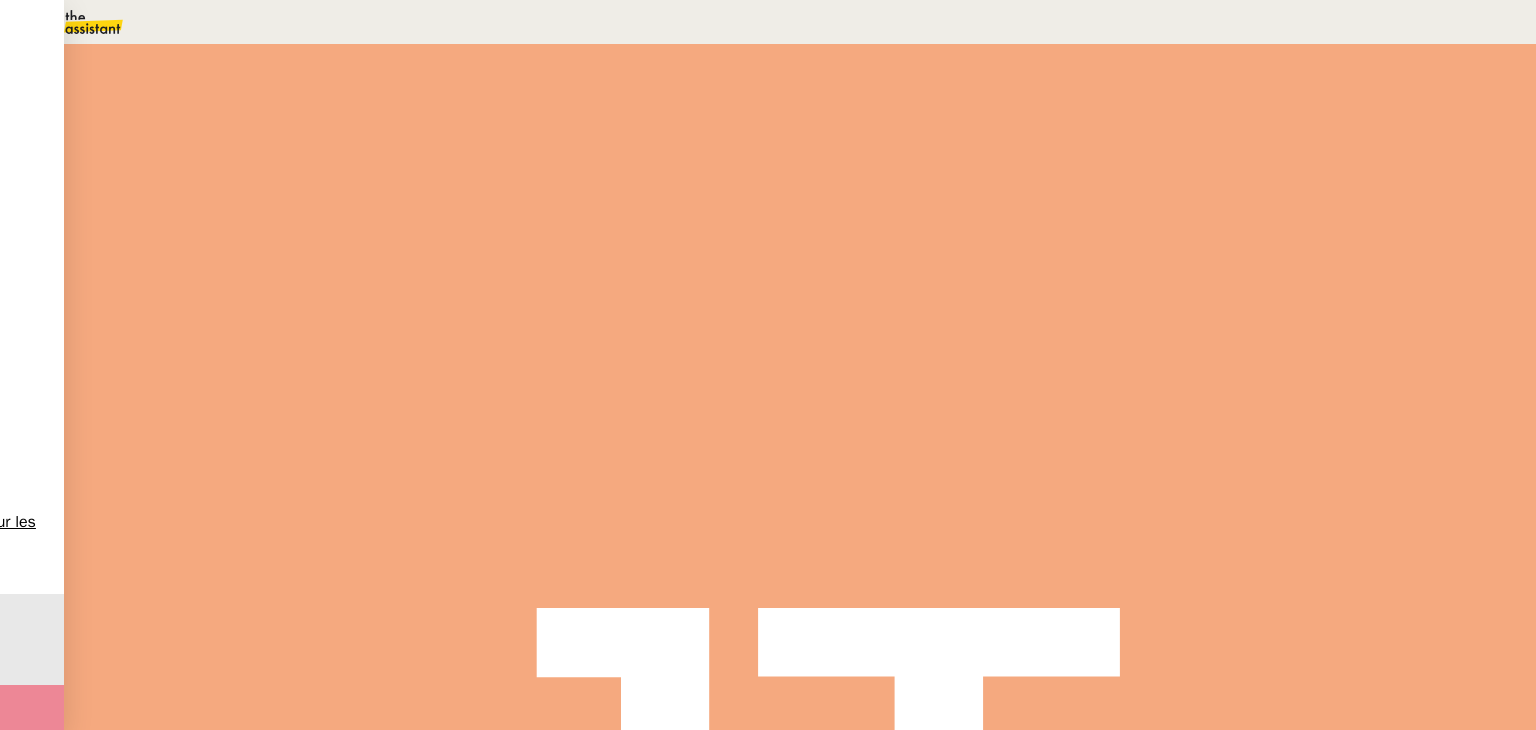 click at bounding box center (267, 340) 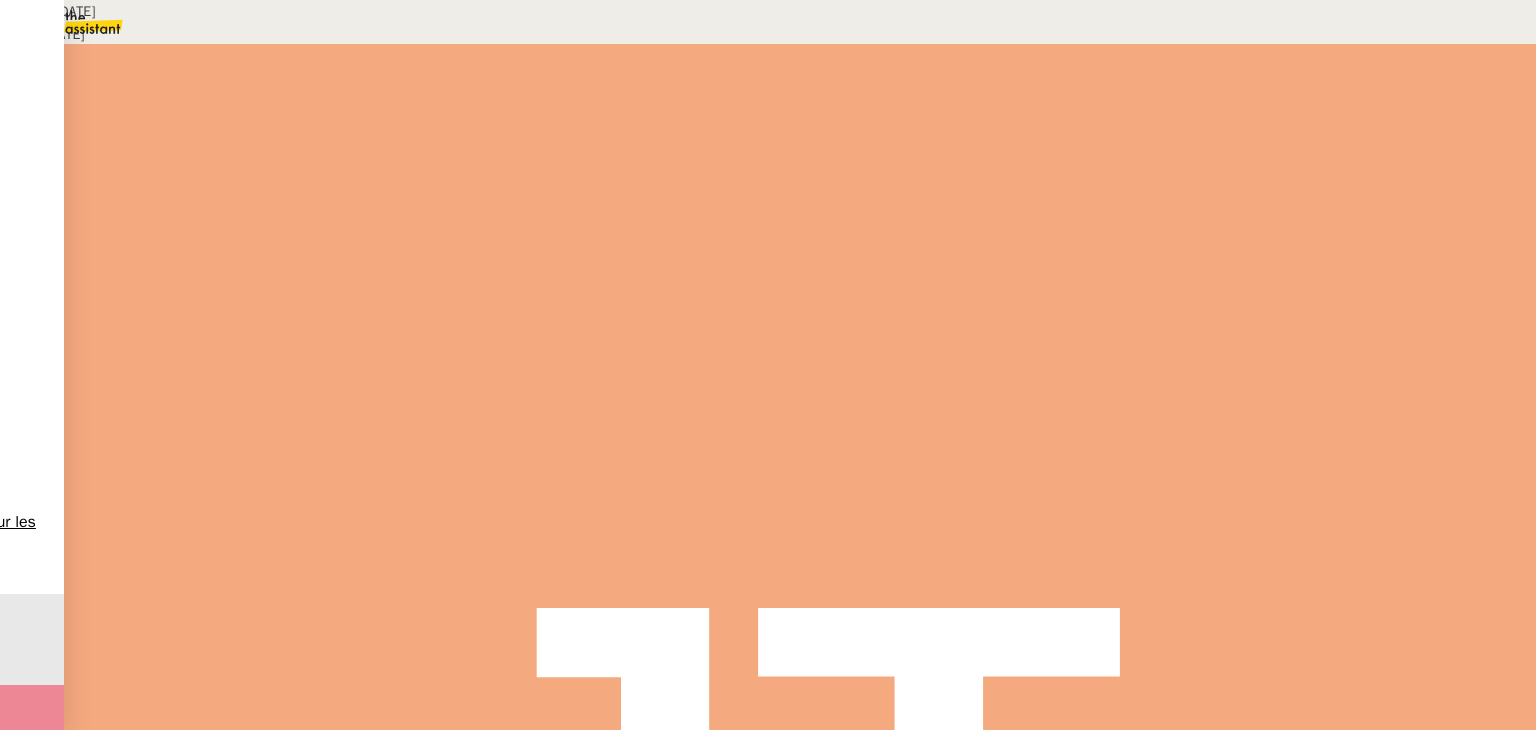 click on "substack.com" at bounding box center [175, 445] 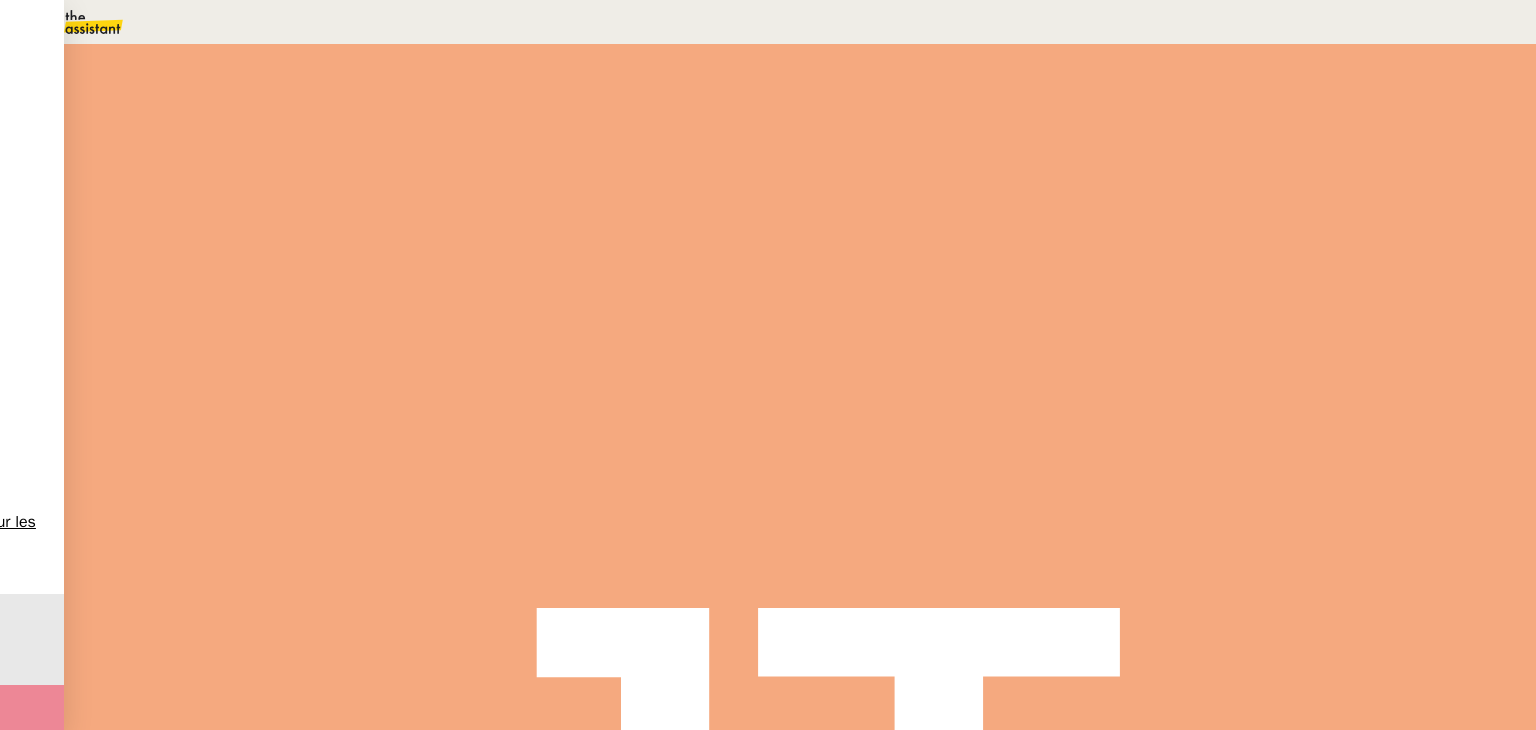 drag, startPoint x: 498, startPoint y: 311, endPoint x: 266, endPoint y: 311, distance: 232 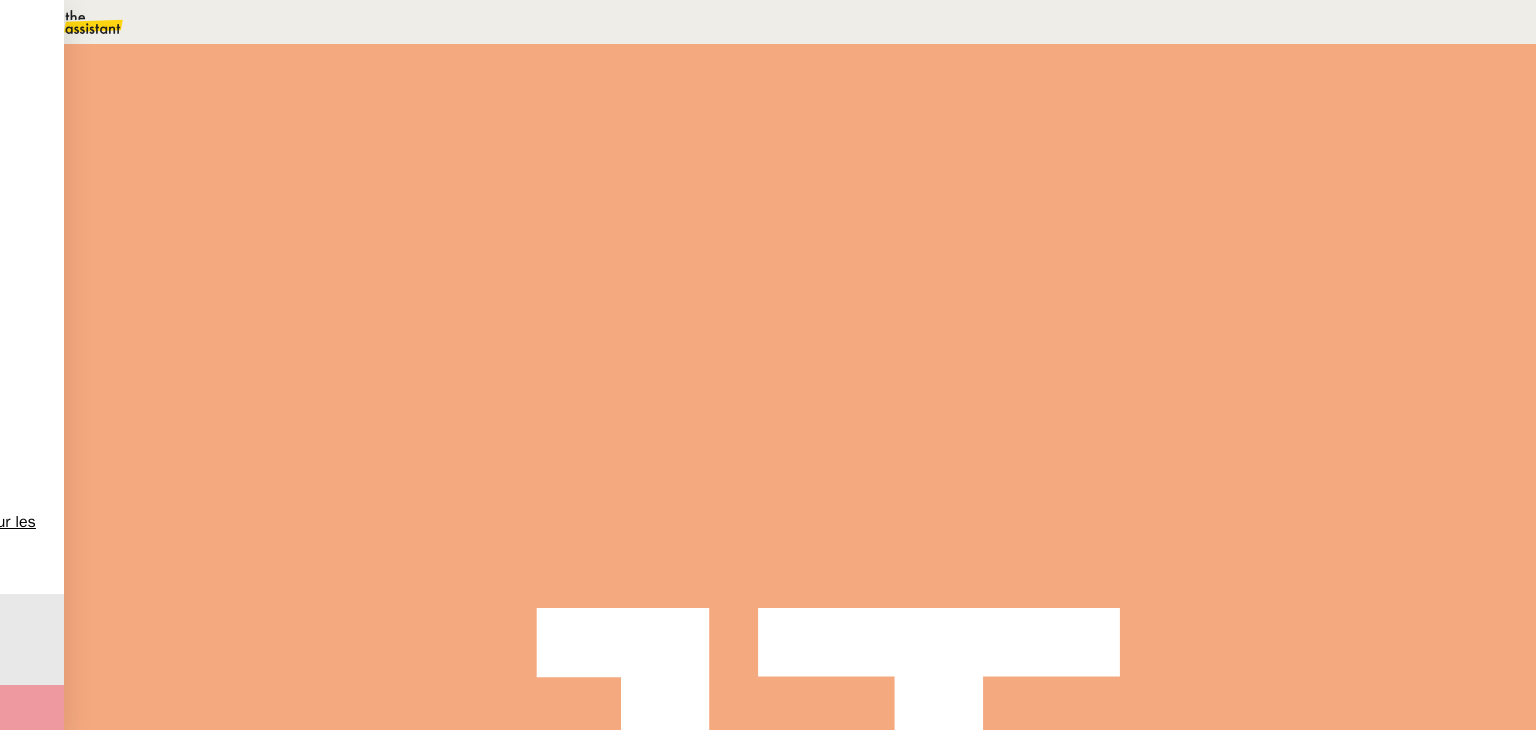scroll, scrollTop: 0, scrollLeft: 0, axis: both 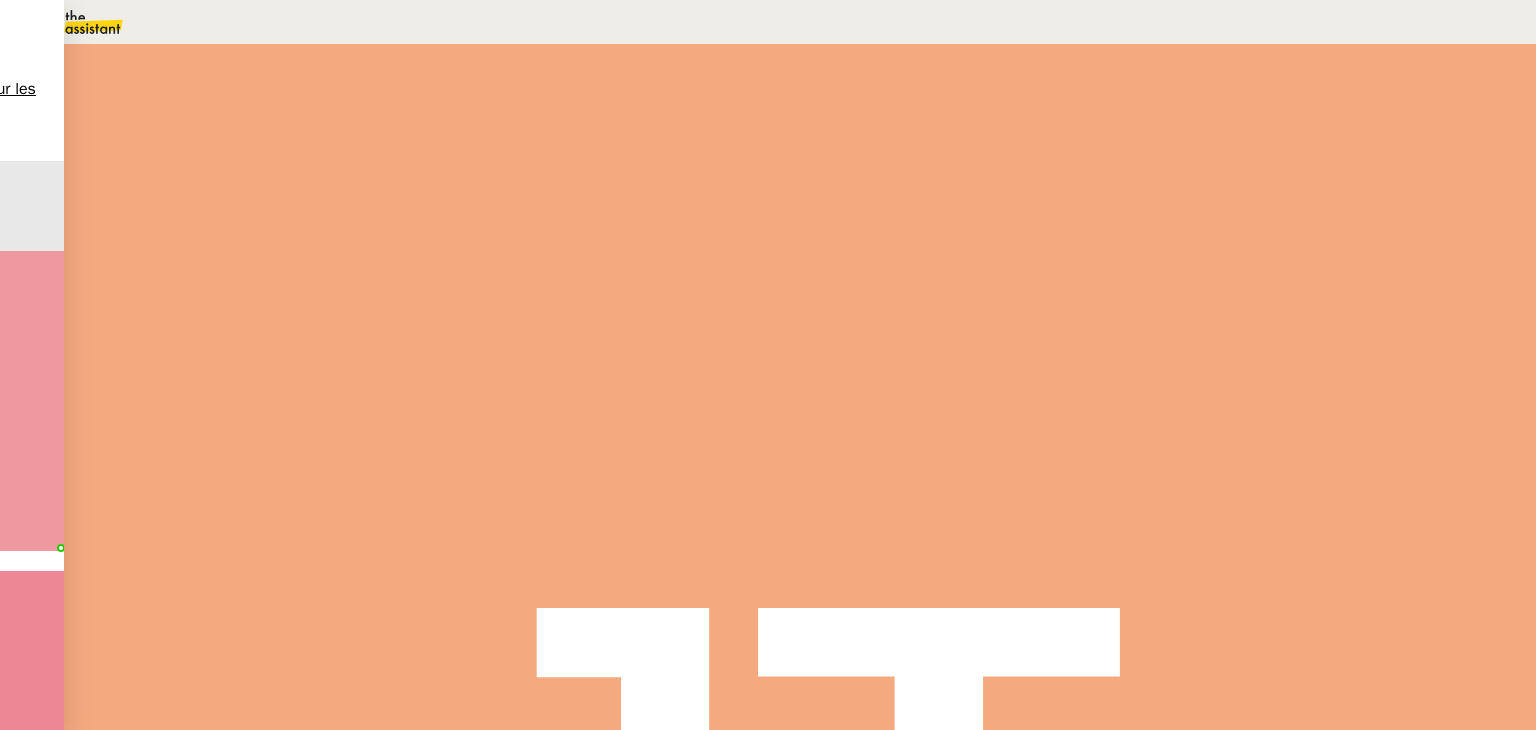 click on "Répondre" at bounding box center (291, 538) 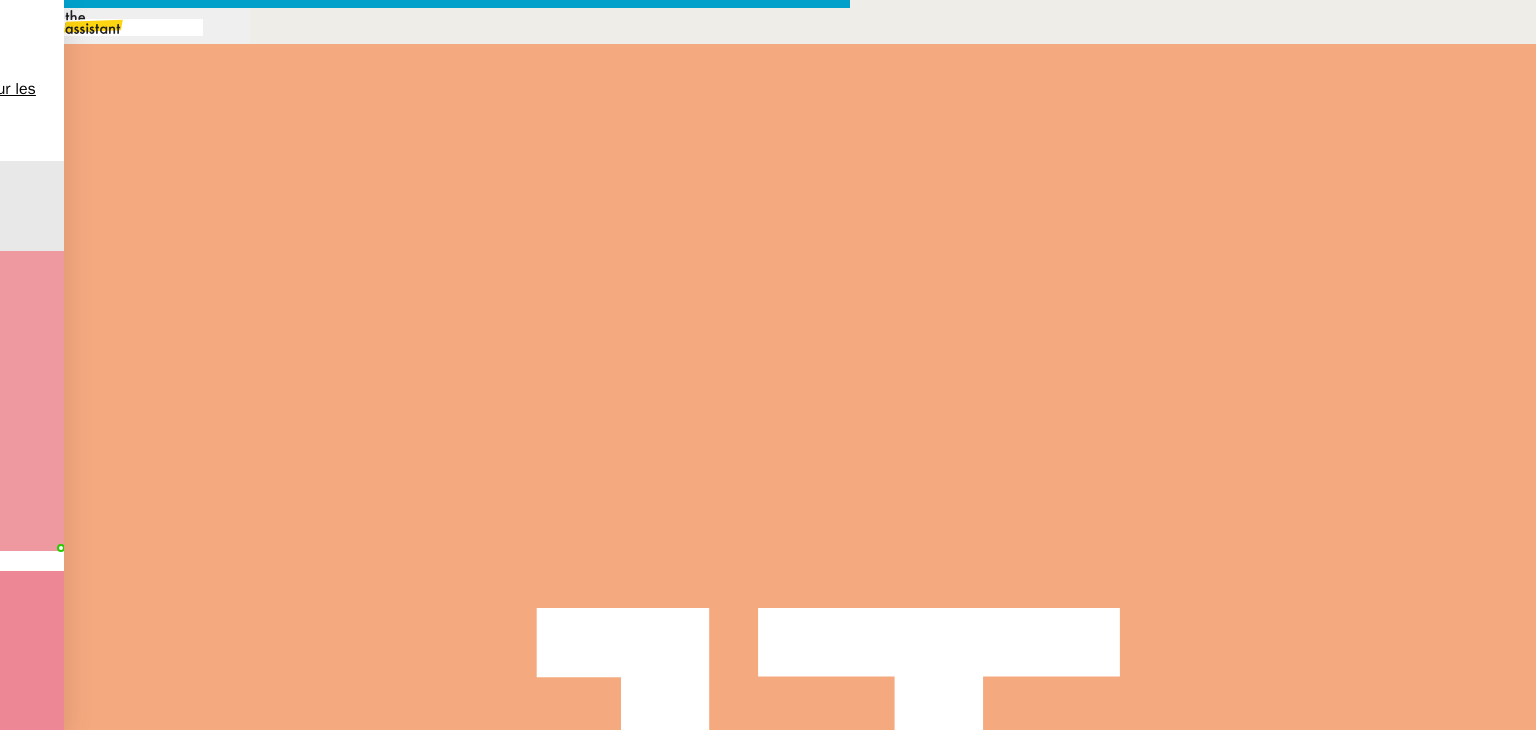 click at bounding box center [425, 837] 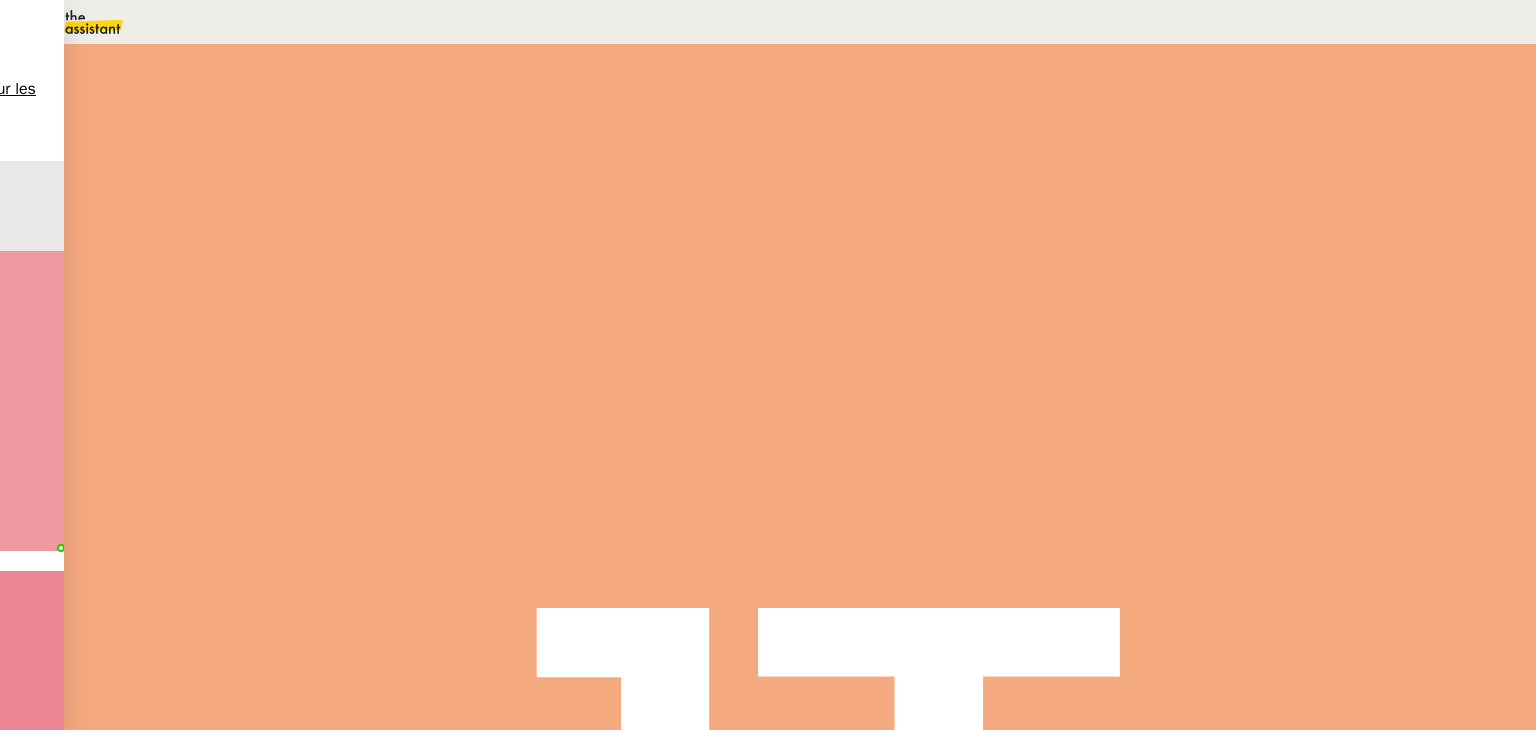 click at bounding box center (267, 336) 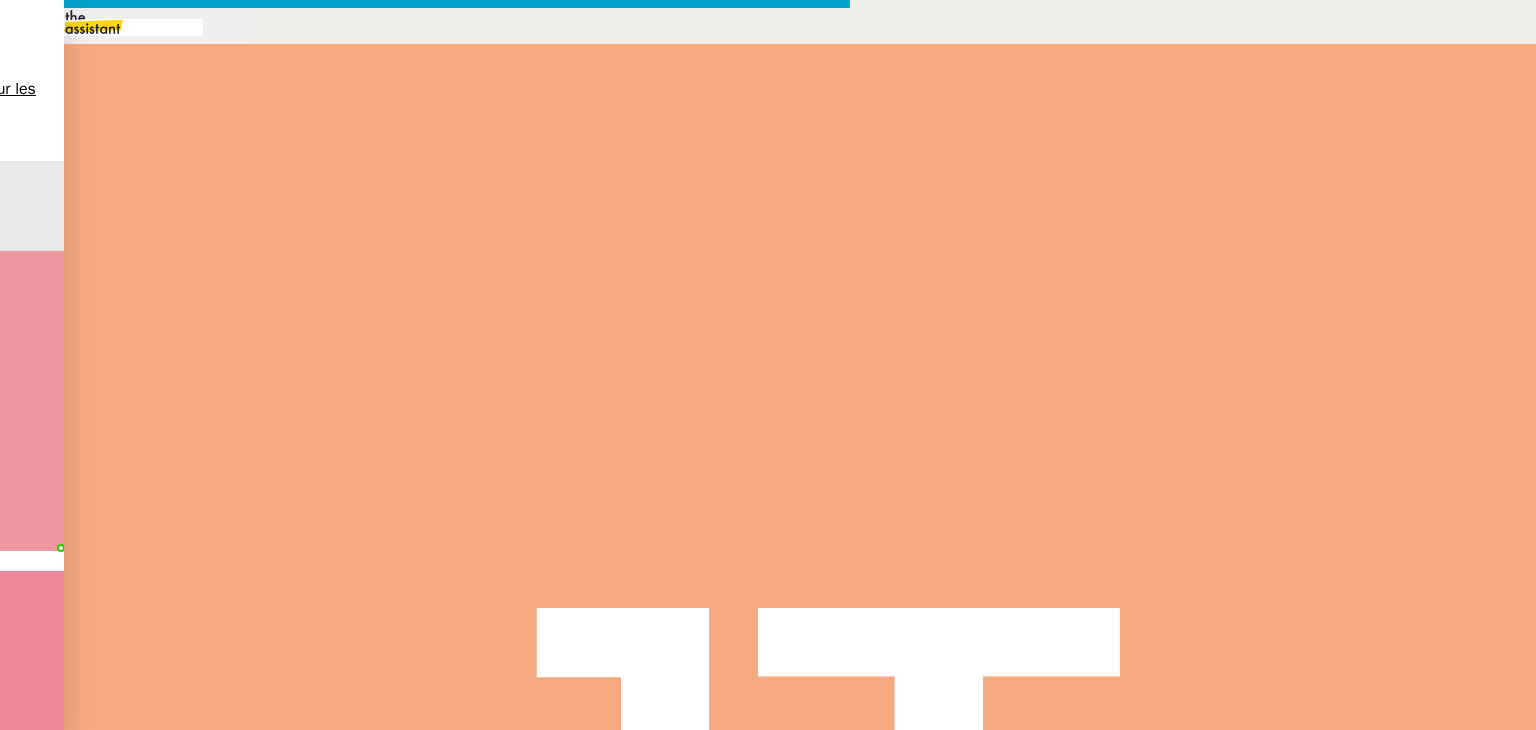 scroll, scrollTop: 0, scrollLeft: 42, axis: horizontal 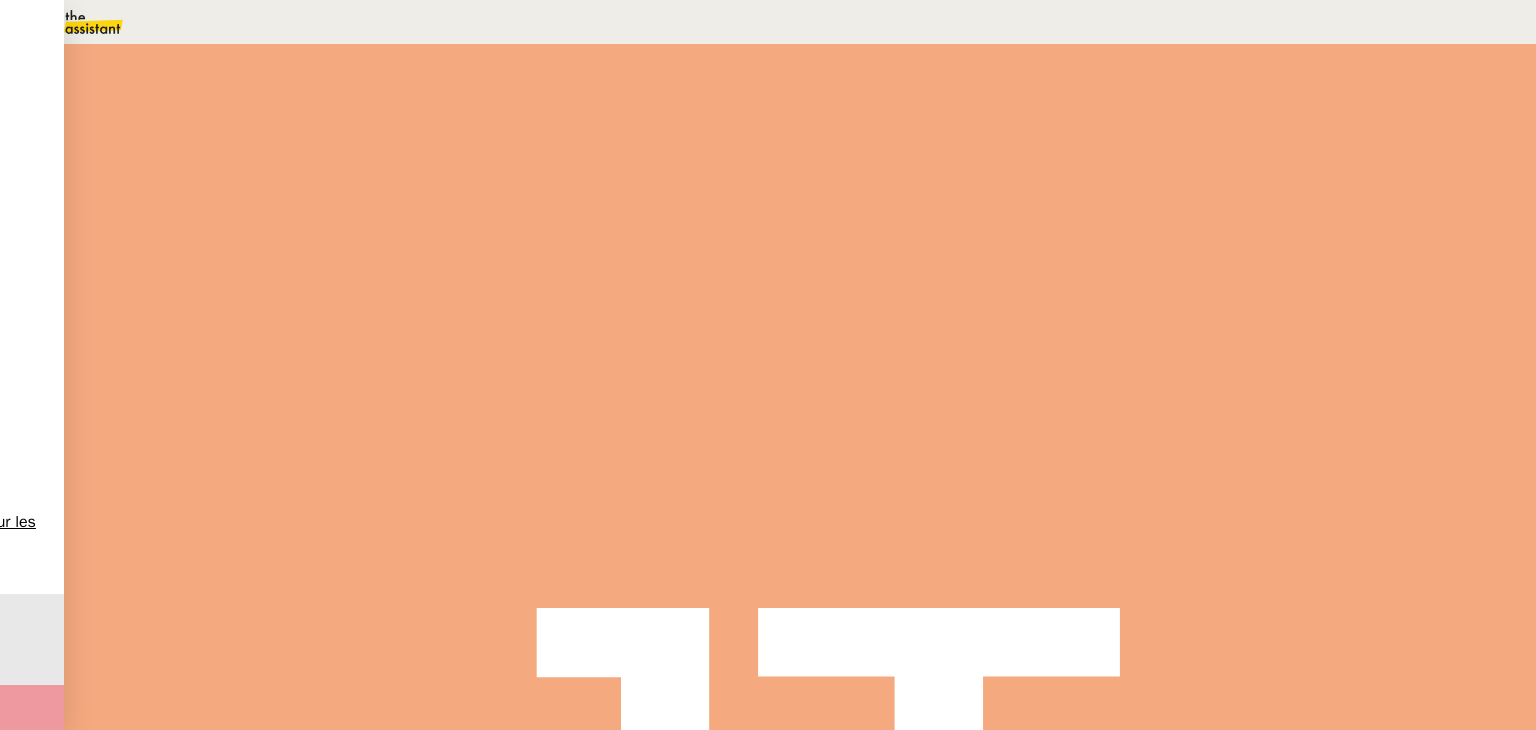 click at bounding box center (287, 336) 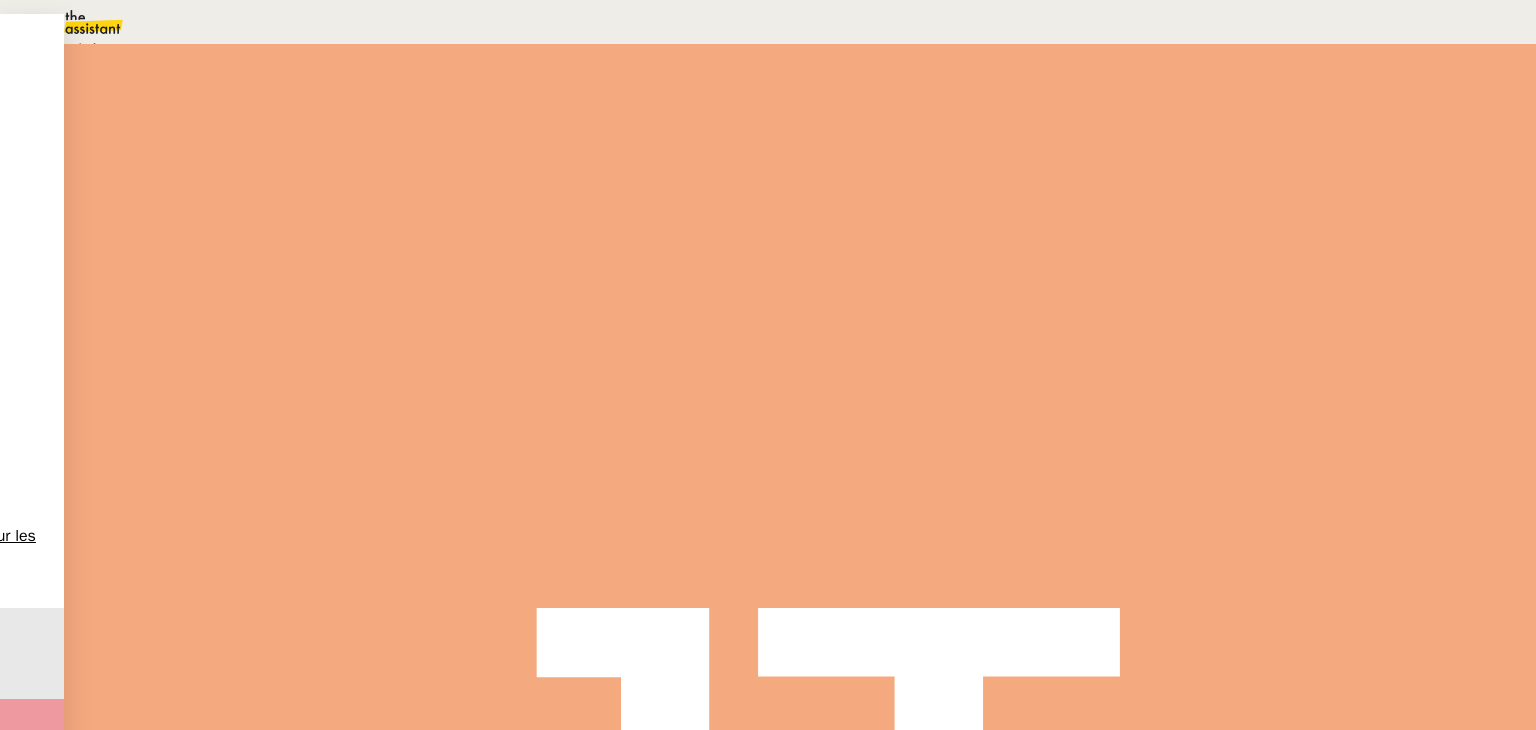 click on "Statut" at bounding box center [290, 112] 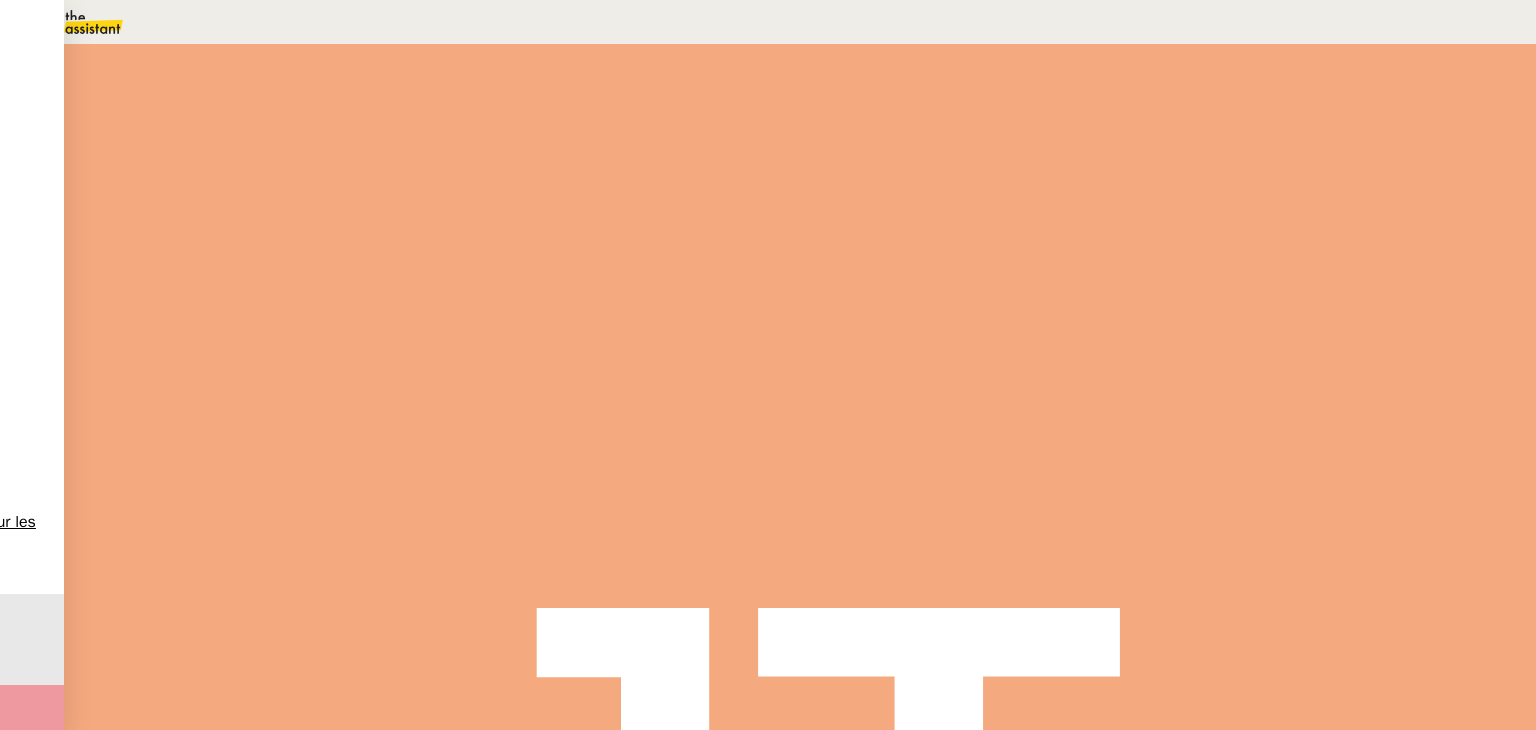click on "Sauver" at bounding box center [1139, 188] 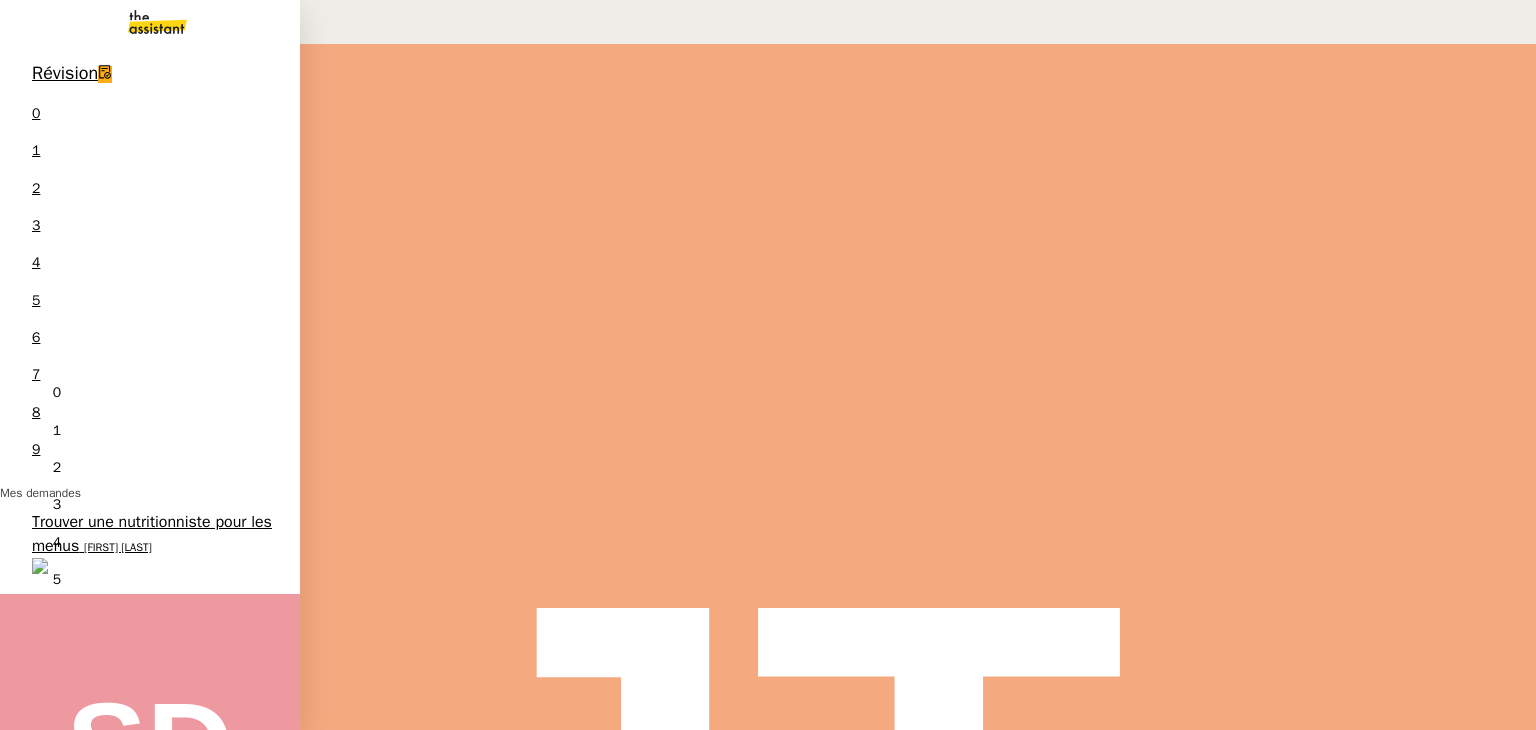click on "[PERSON]" at bounding box center (28, 1223) 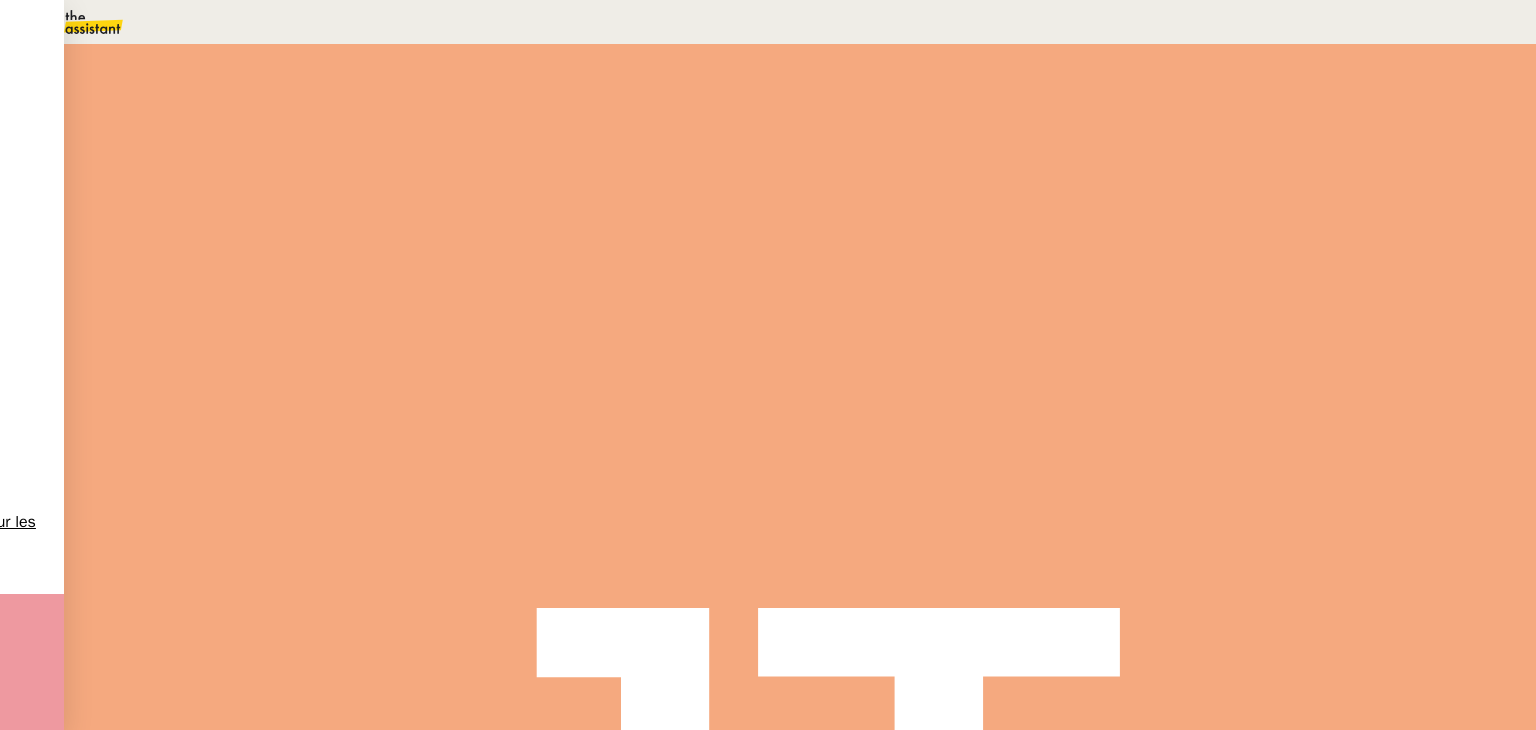 scroll, scrollTop: 132, scrollLeft: 0, axis: vertical 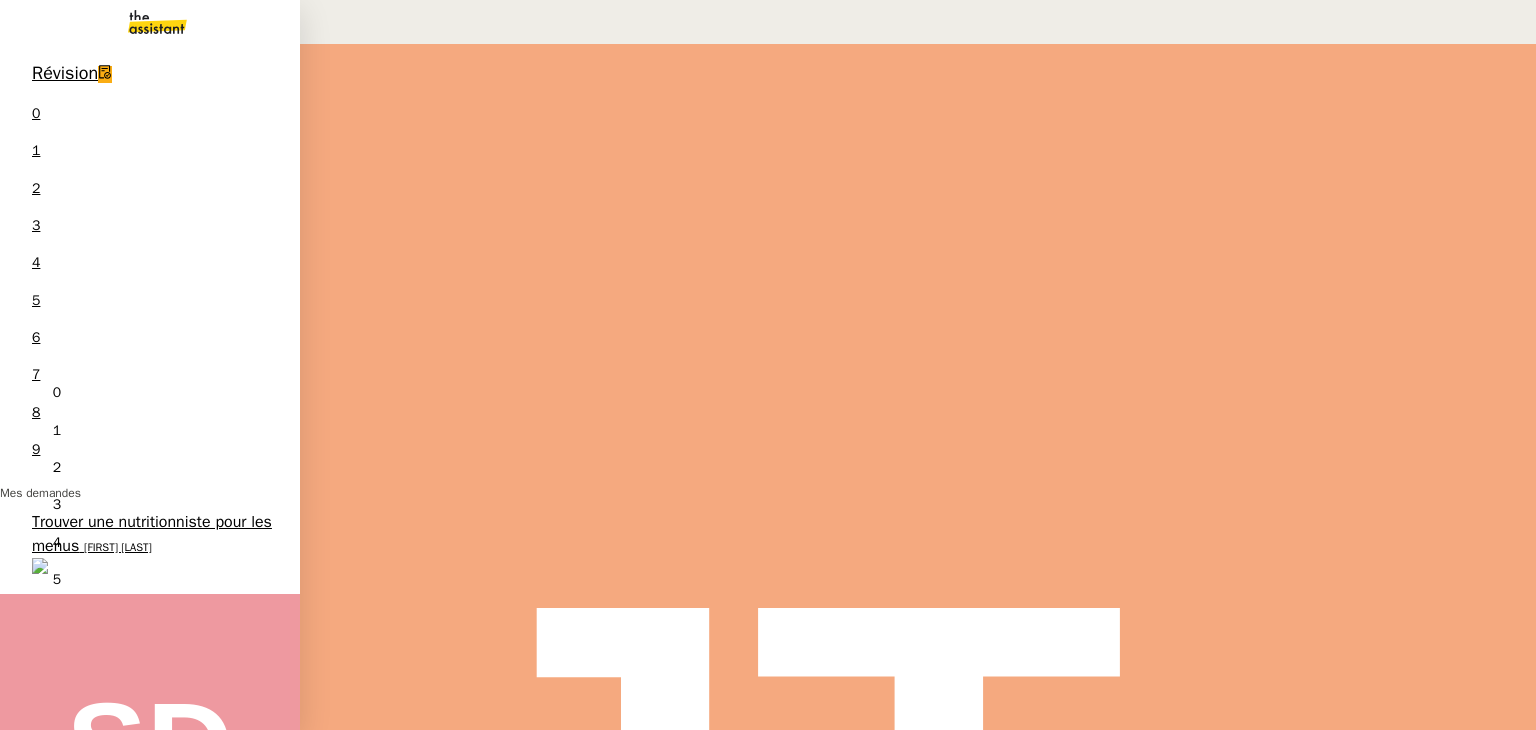 click on "[PERSON]" at bounding box center [28, 1223] 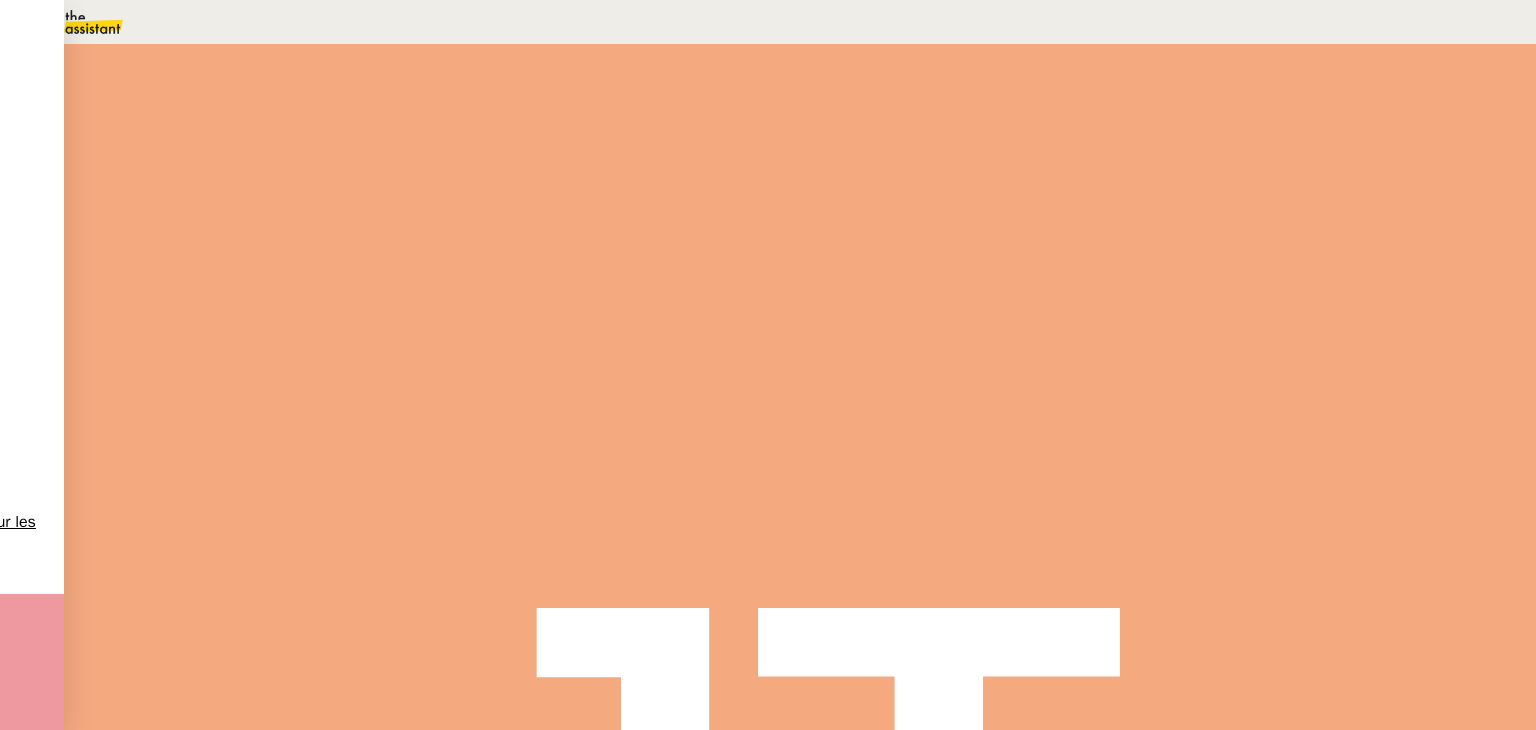 scroll, scrollTop: 0, scrollLeft: 0, axis: both 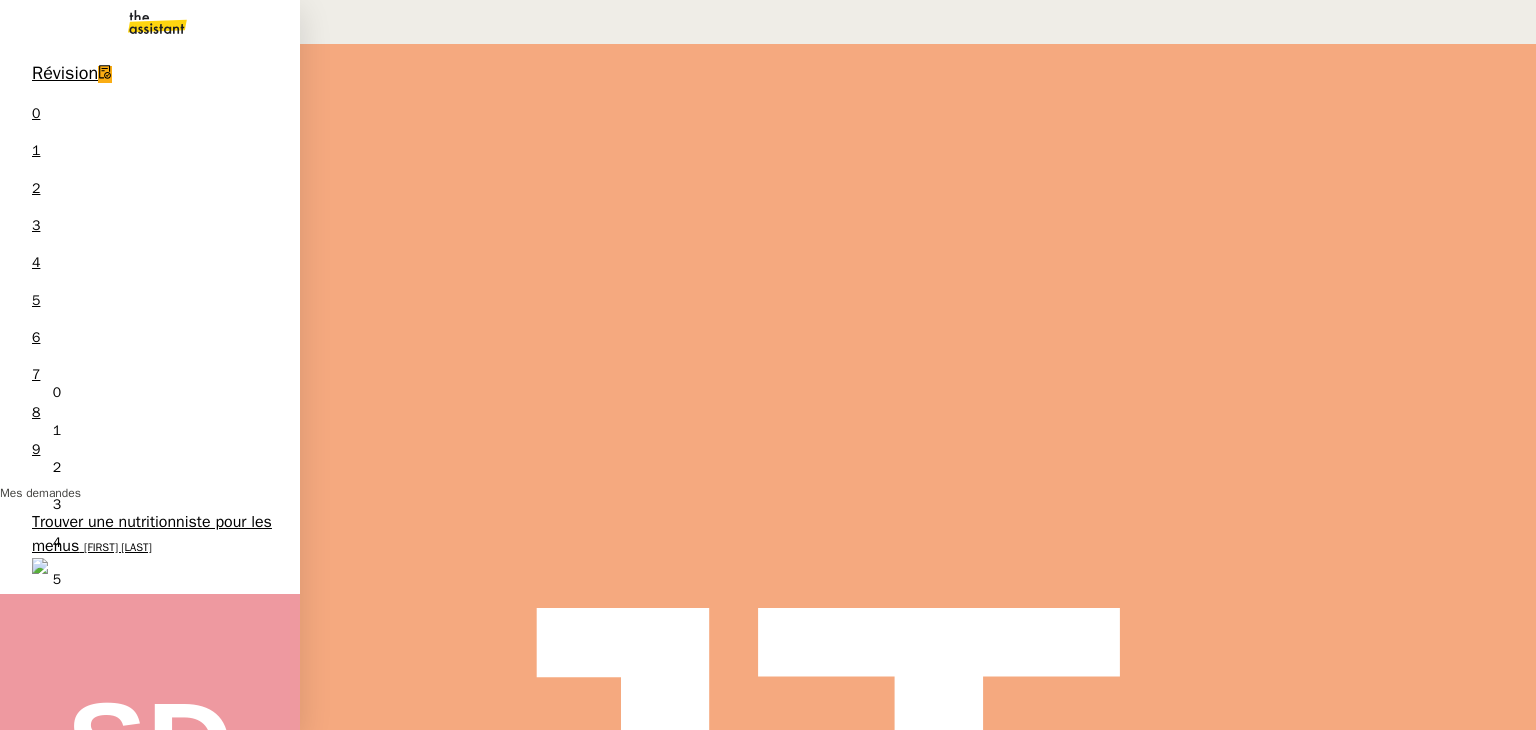 click on "Trouver une nutritionniste pour les menus" at bounding box center [152, 533] 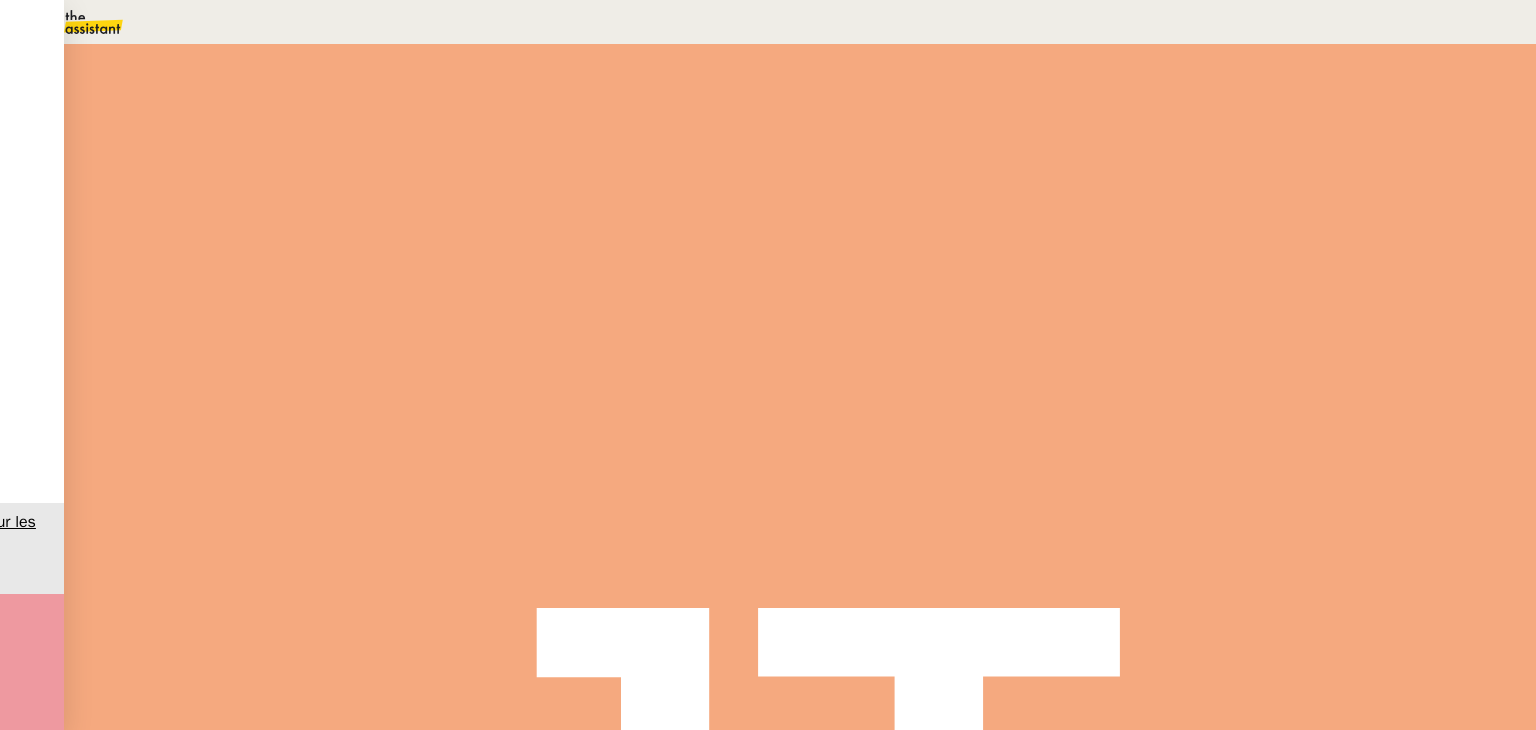 scroll, scrollTop: 4952, scrollLeft: 0, axis: vertical 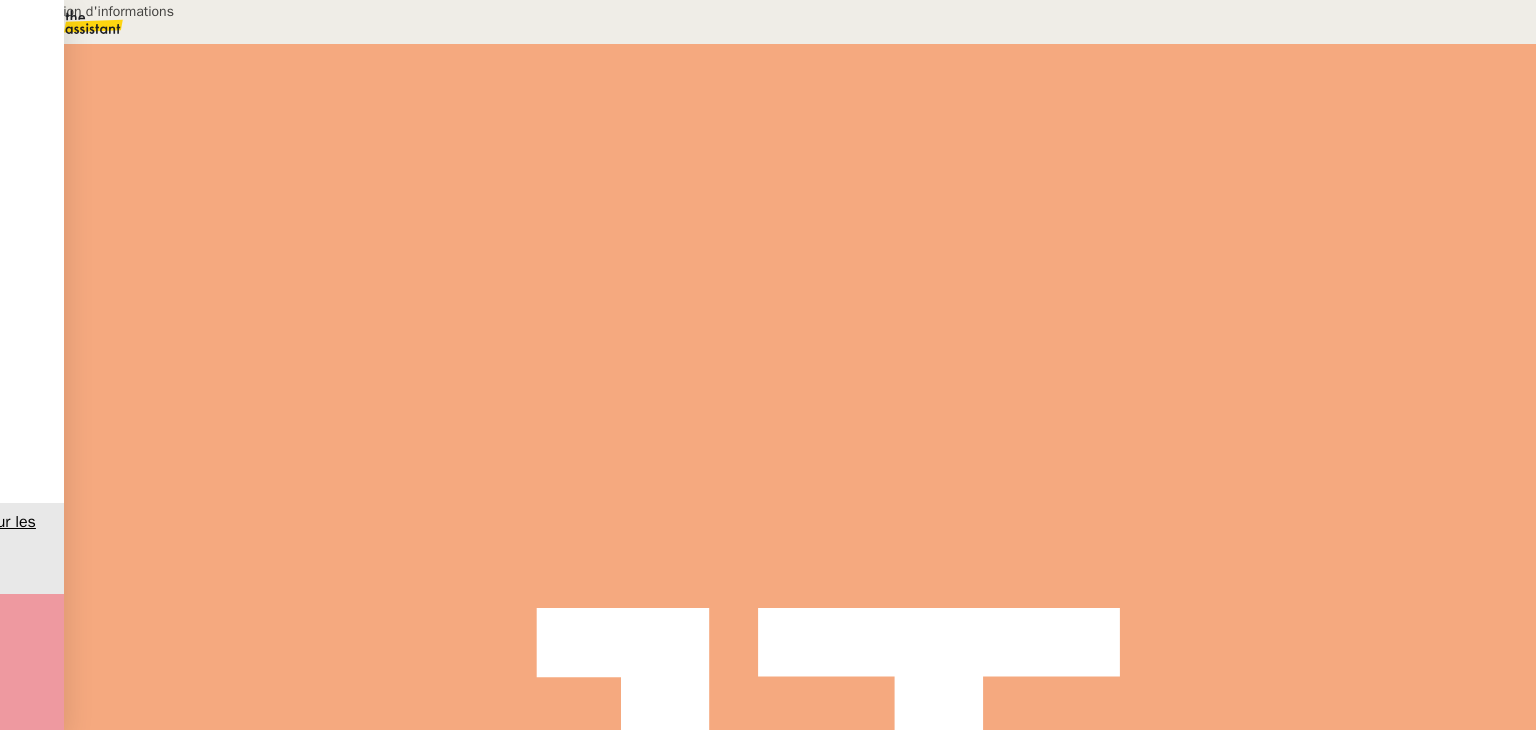 type on "Transmission d'informations" 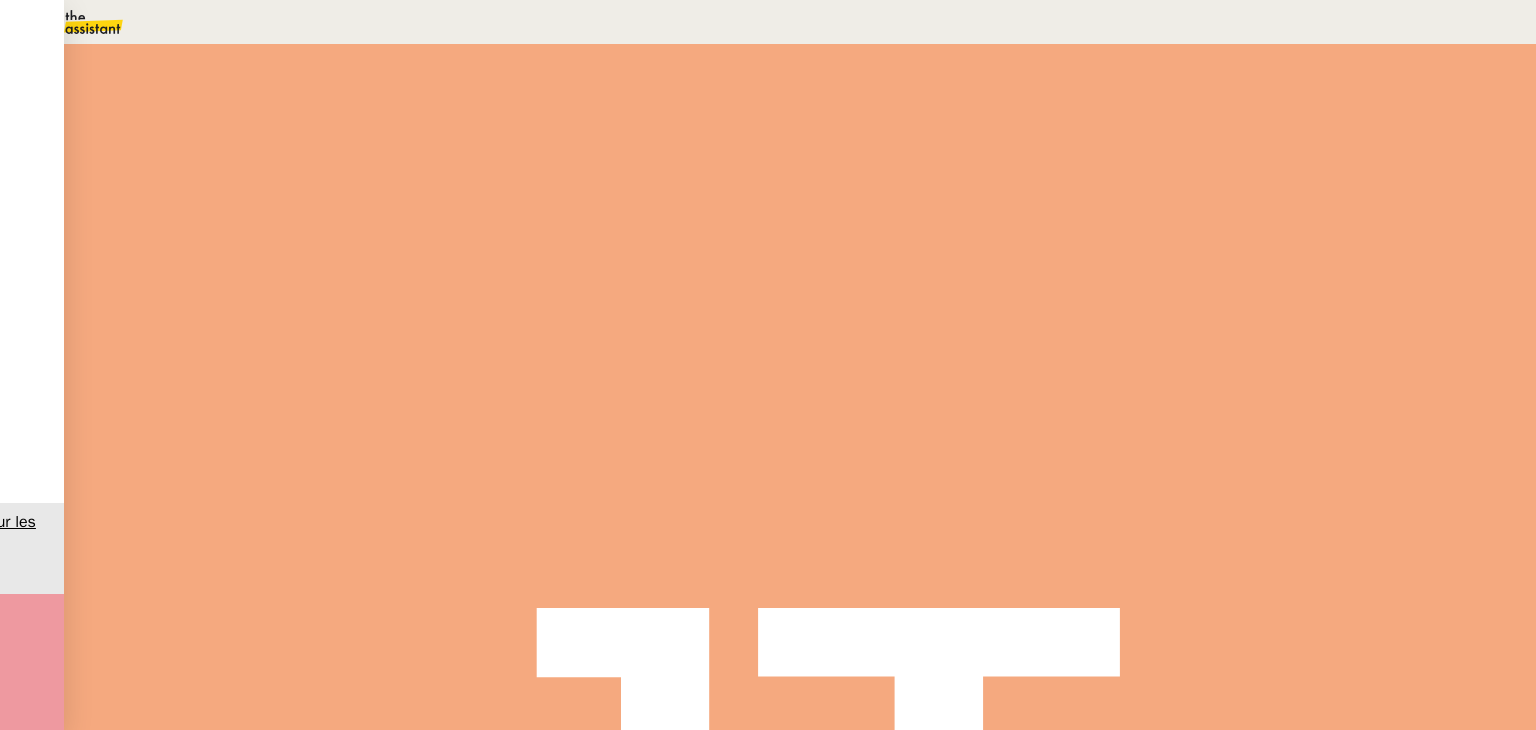 click at bounding box center [267, 340] 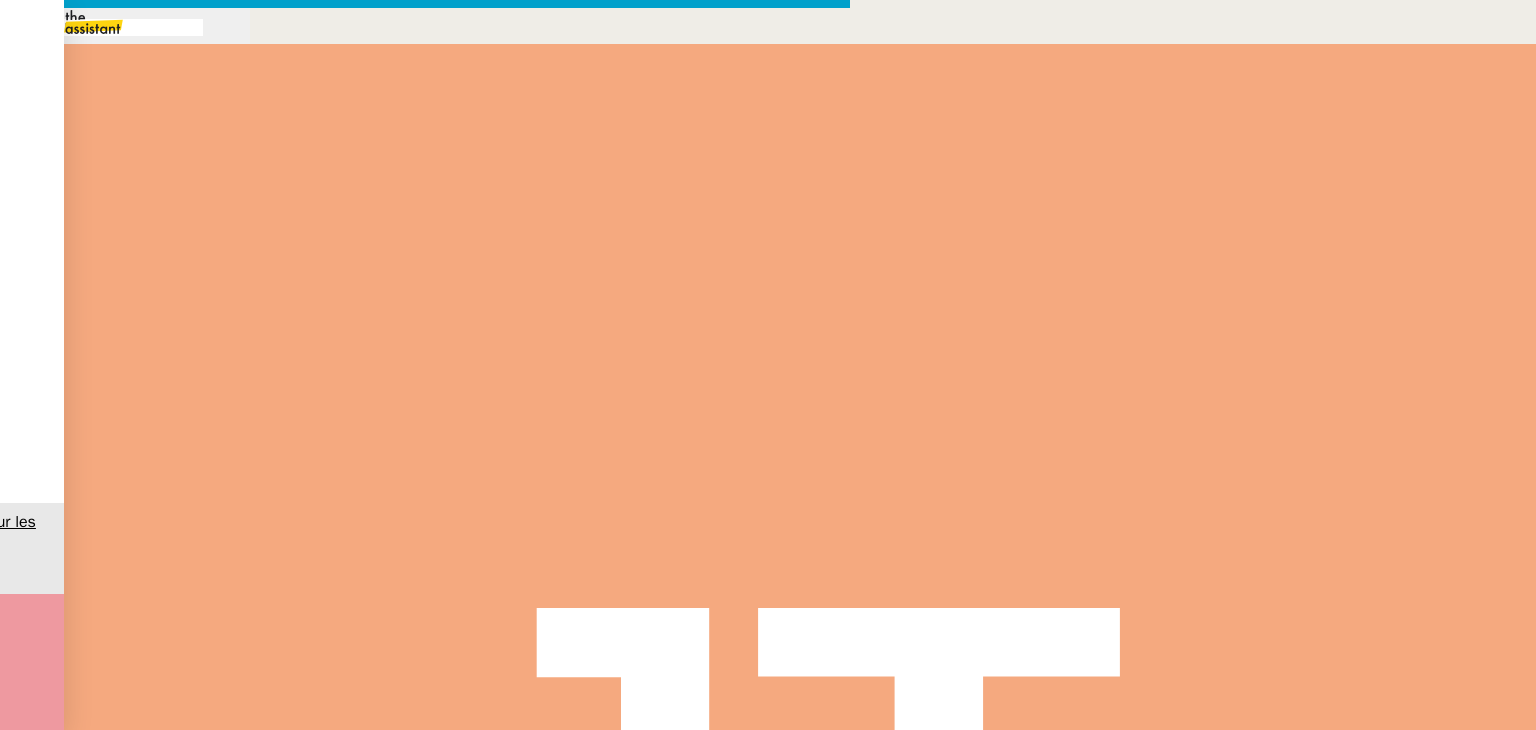click at bounding box center [425, 837] 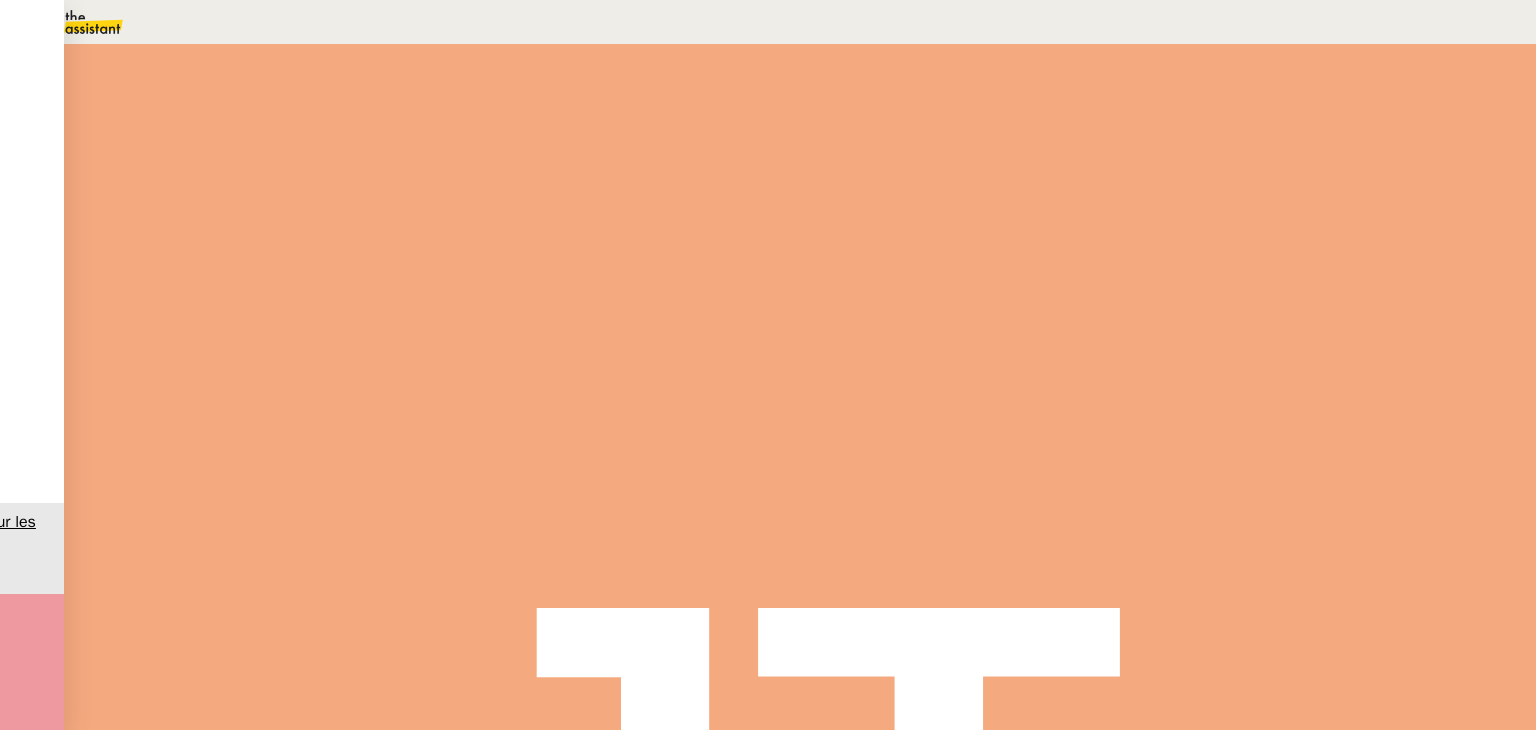 scroll, scrollTop: 204, scrollLeft: 0, axis: vertical 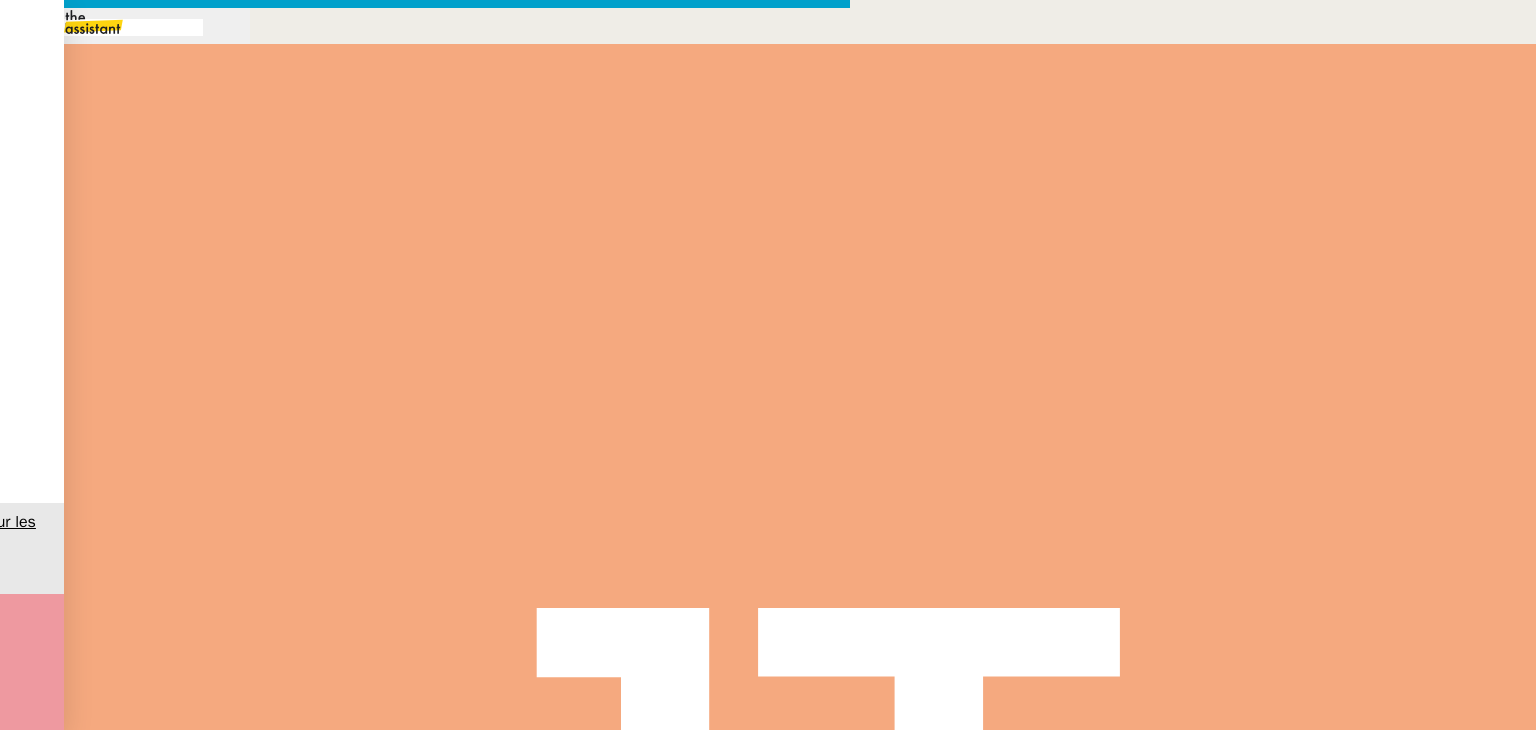 click on "F" at bounding box center [425, 837] 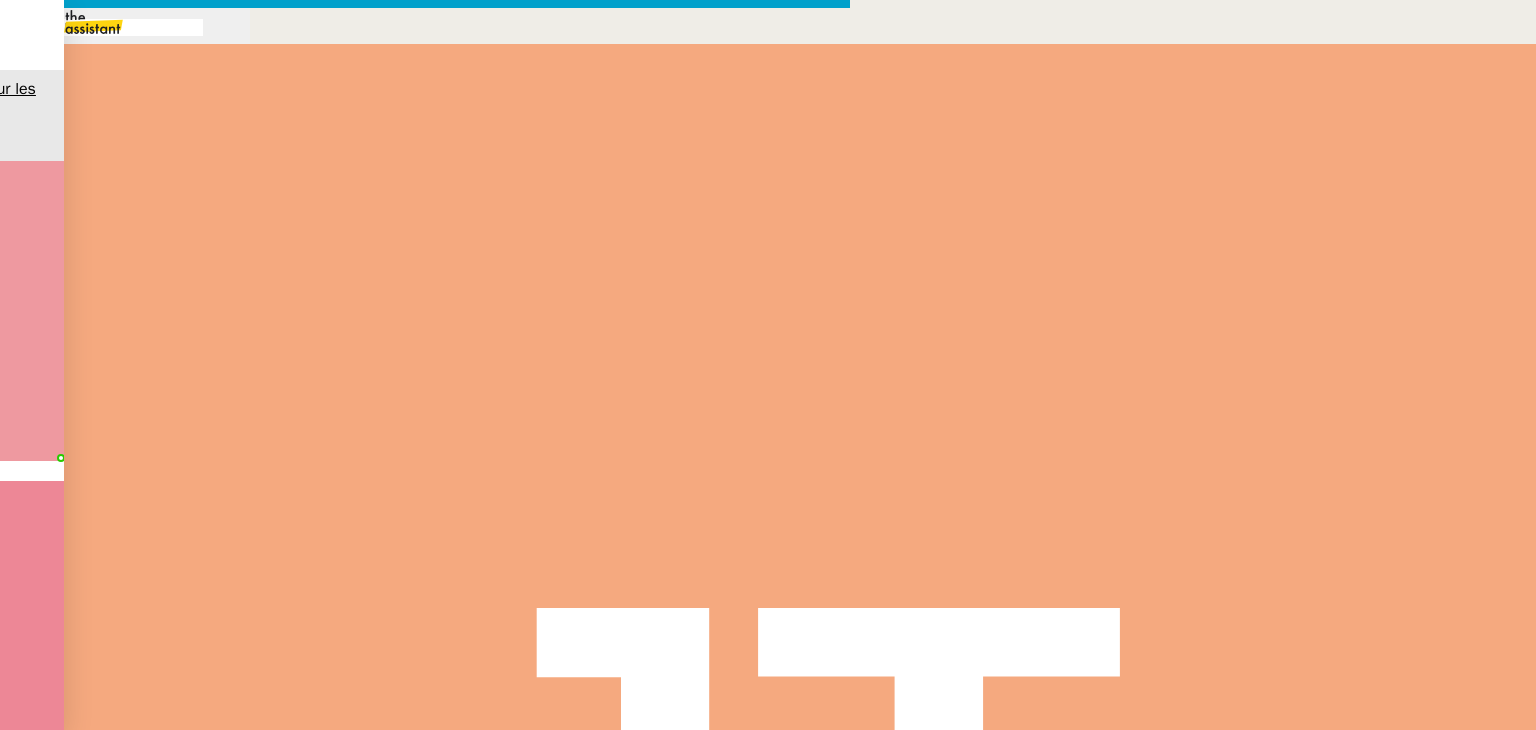click on "Faute de frappe possible trouvée. confier confirmer confiner confîmes Ignorer" at bounding box center (0, 0) 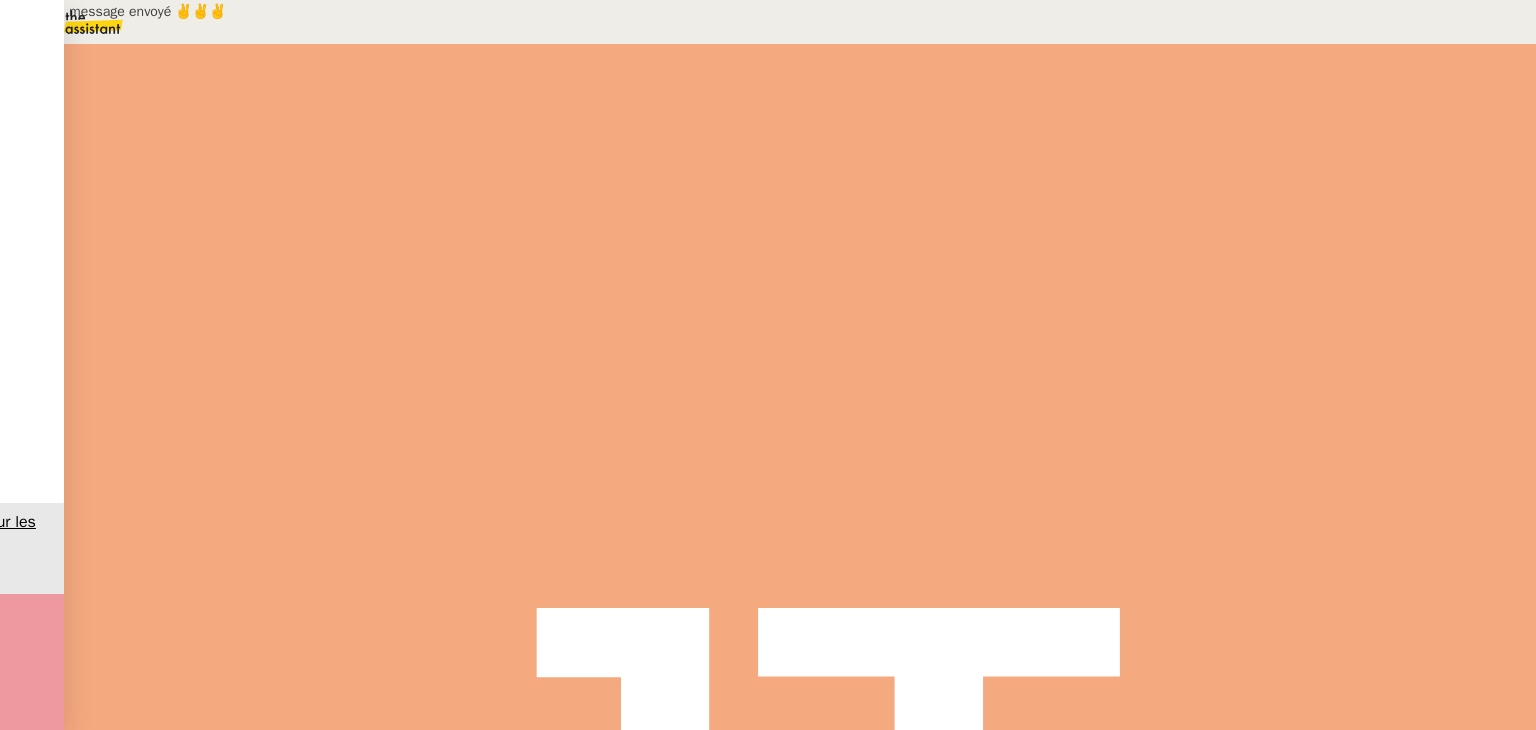 scroll, scrollTop: 0, scrollLeft: 0, axis: both 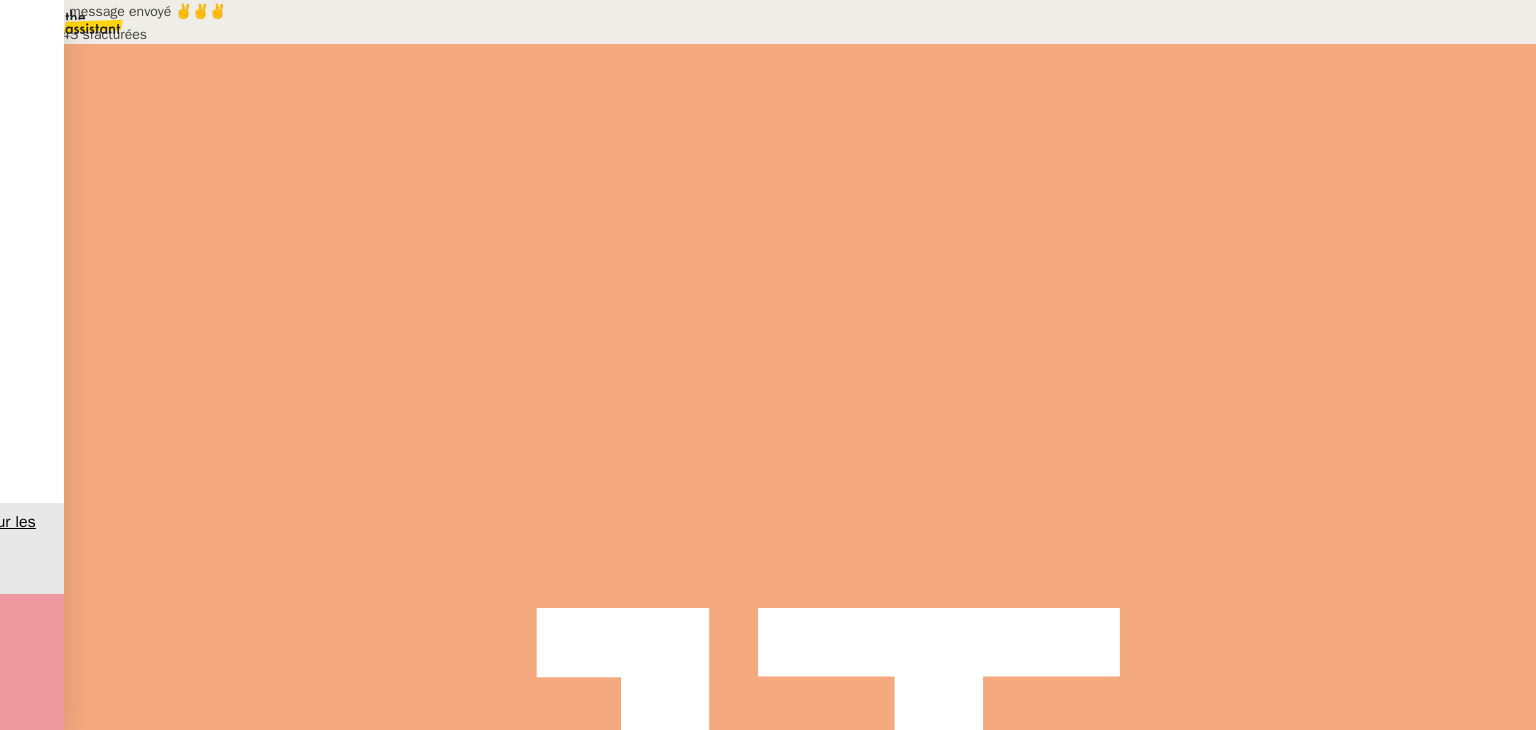 click at bounding box center (287, 340) 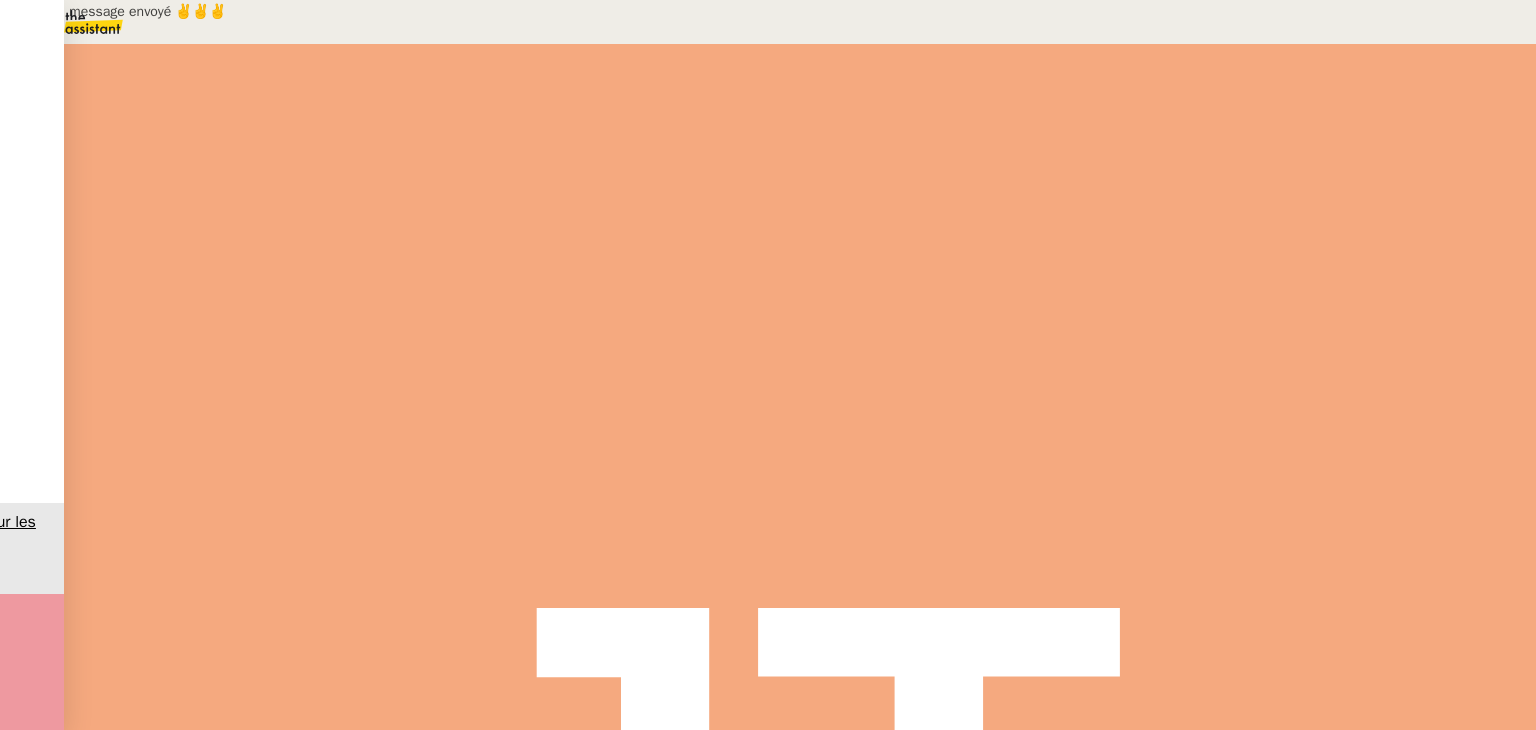 click at bounding box center (307, 337) 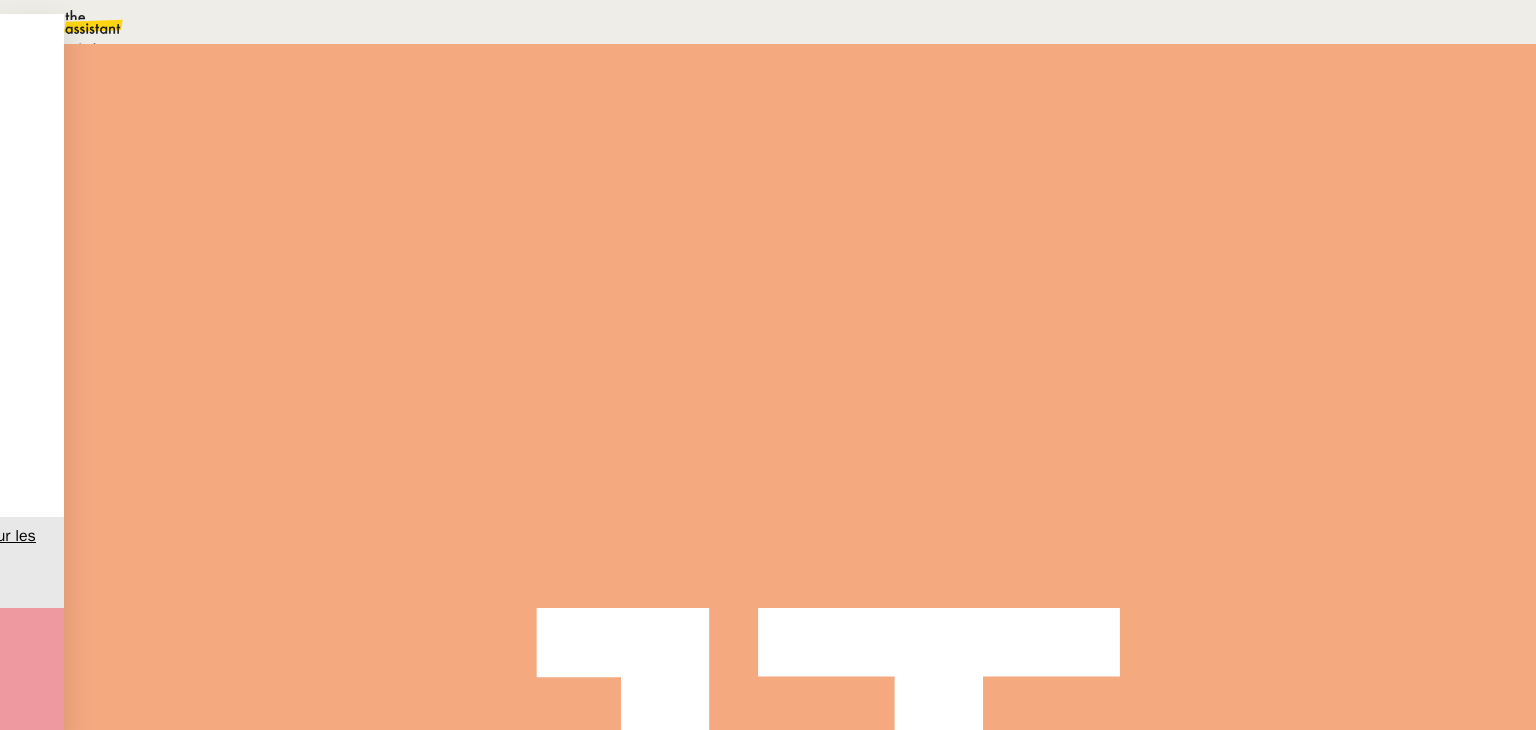 click on "Statut" at bounding box center [290, 112] 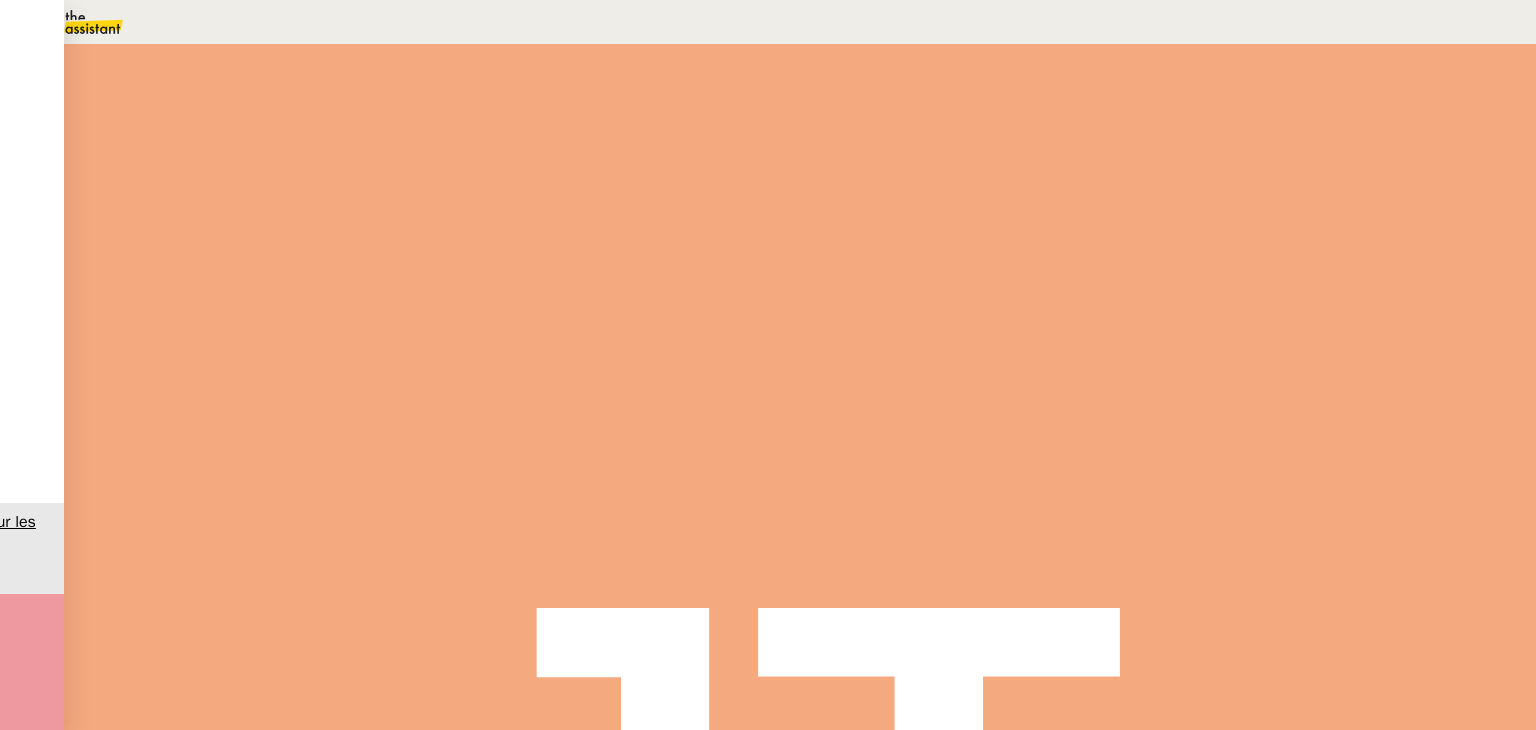 click on "7" at bounding box center [1163, 273] 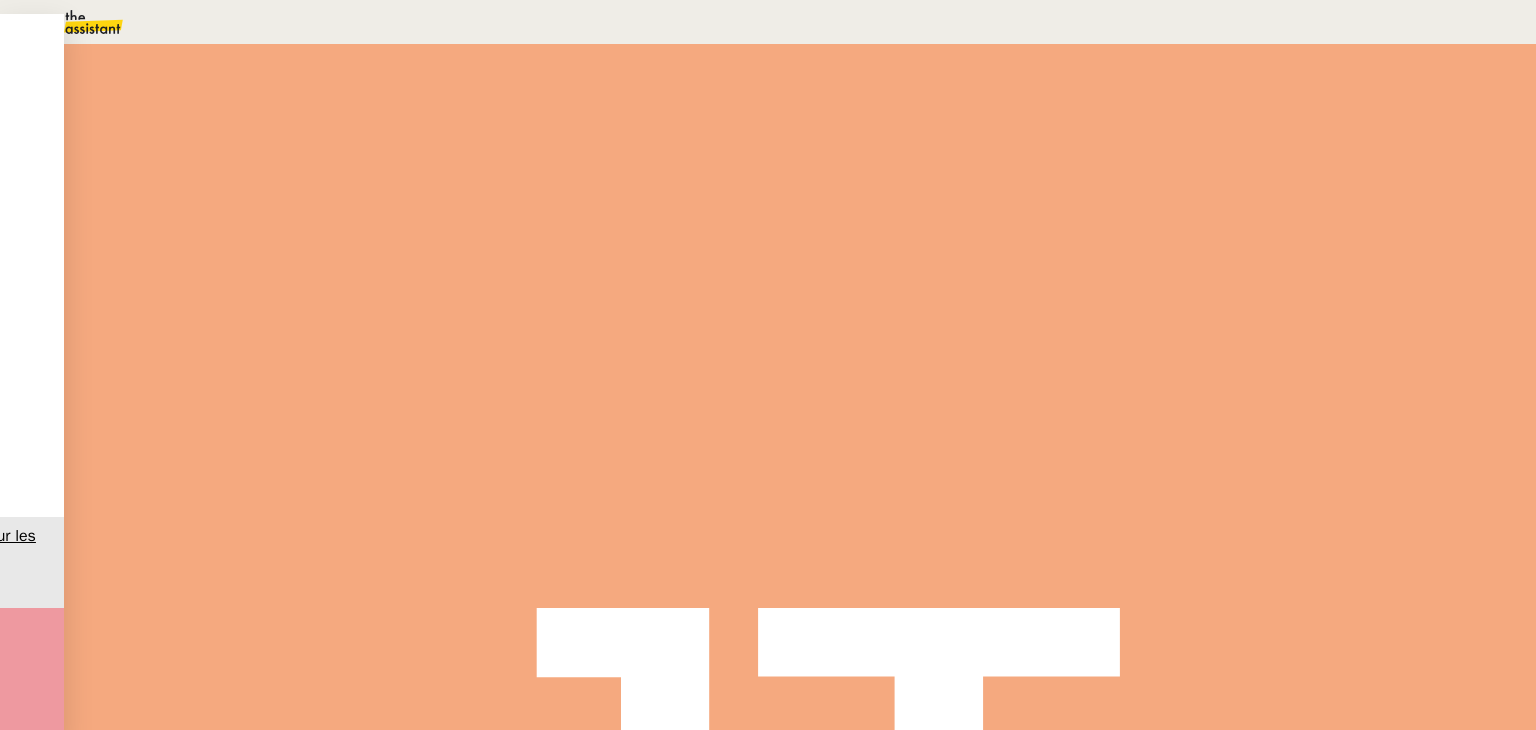 click on "09" at bounding box center (788, 22) 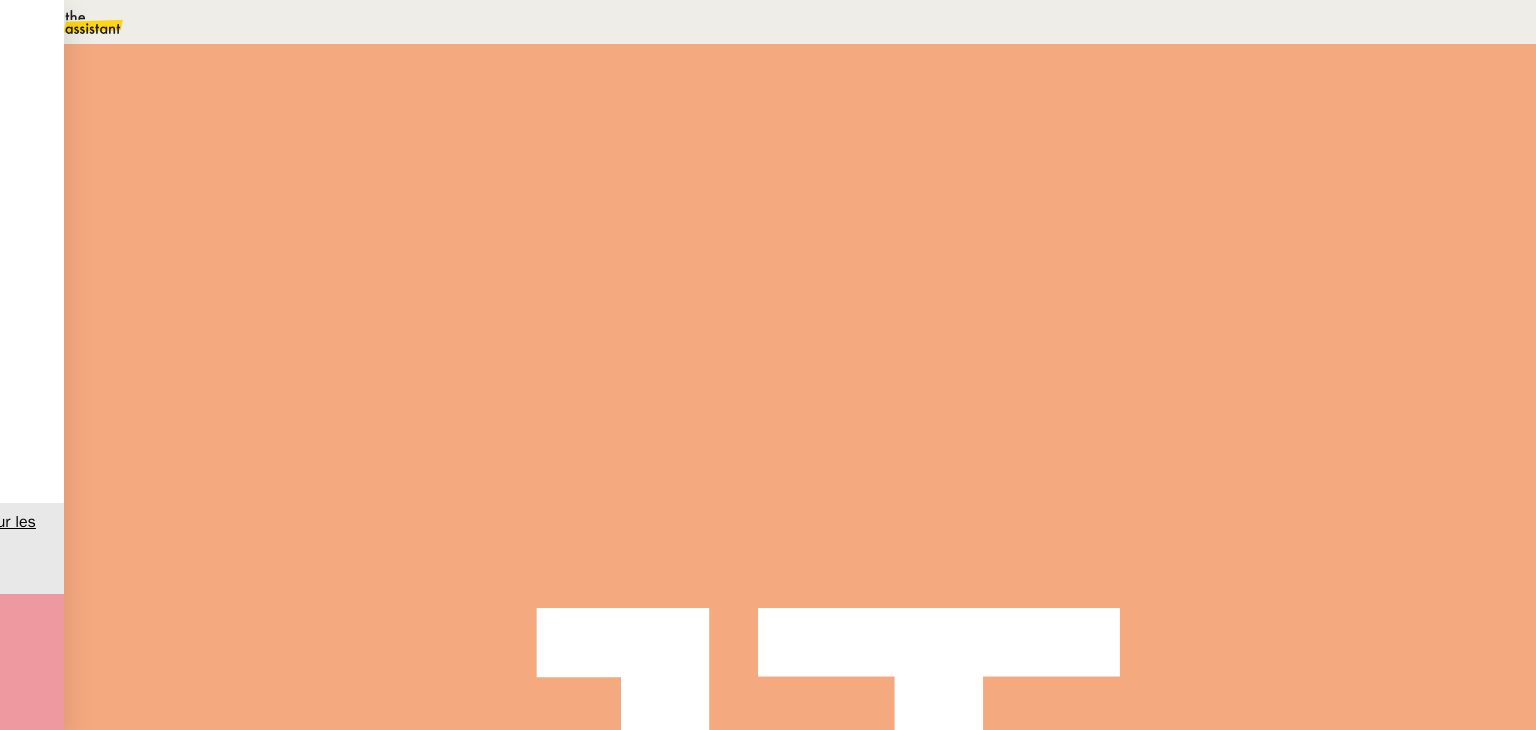 click on "Sauver" at bounding box center [1139, 505] 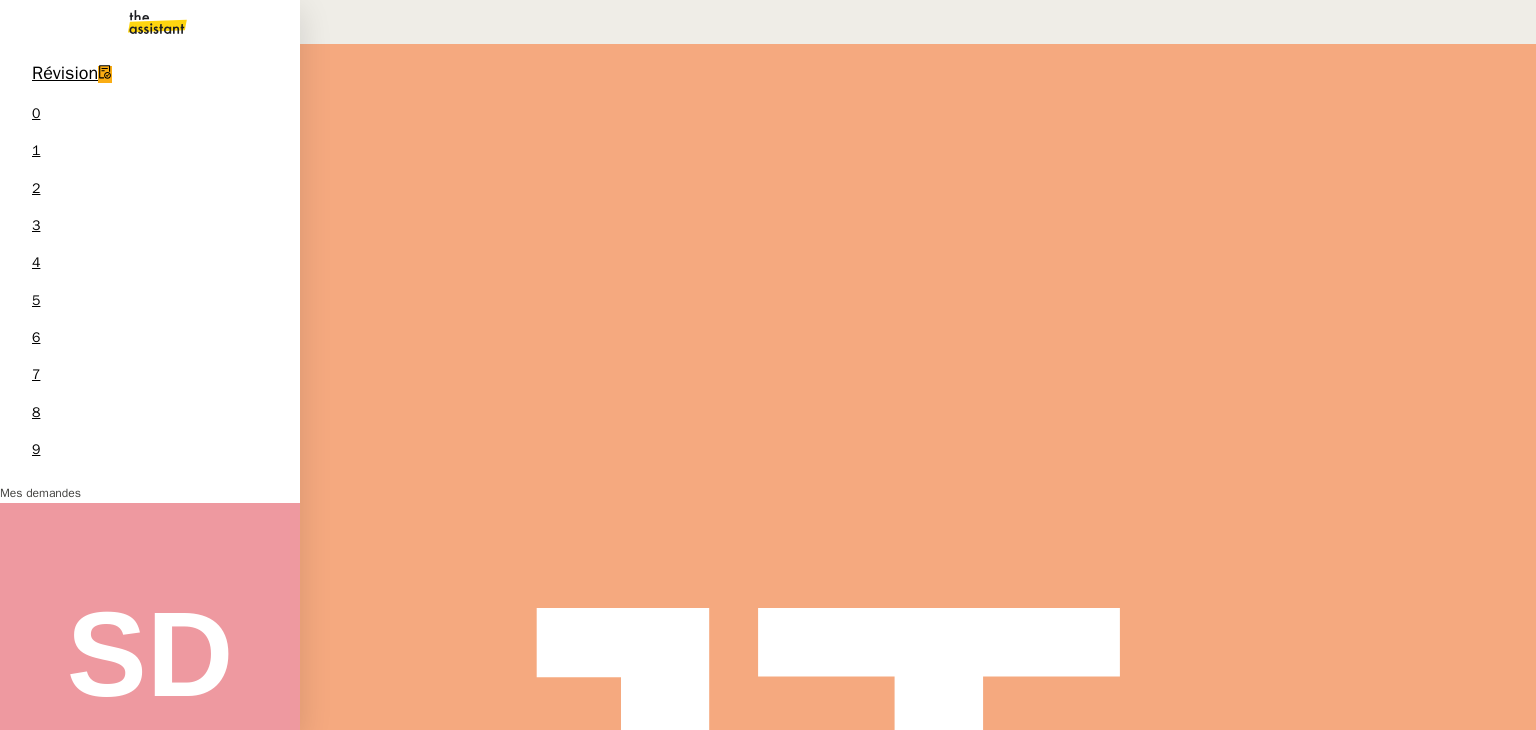 click on "[PERSON]" at bounding box center (28, 1132) 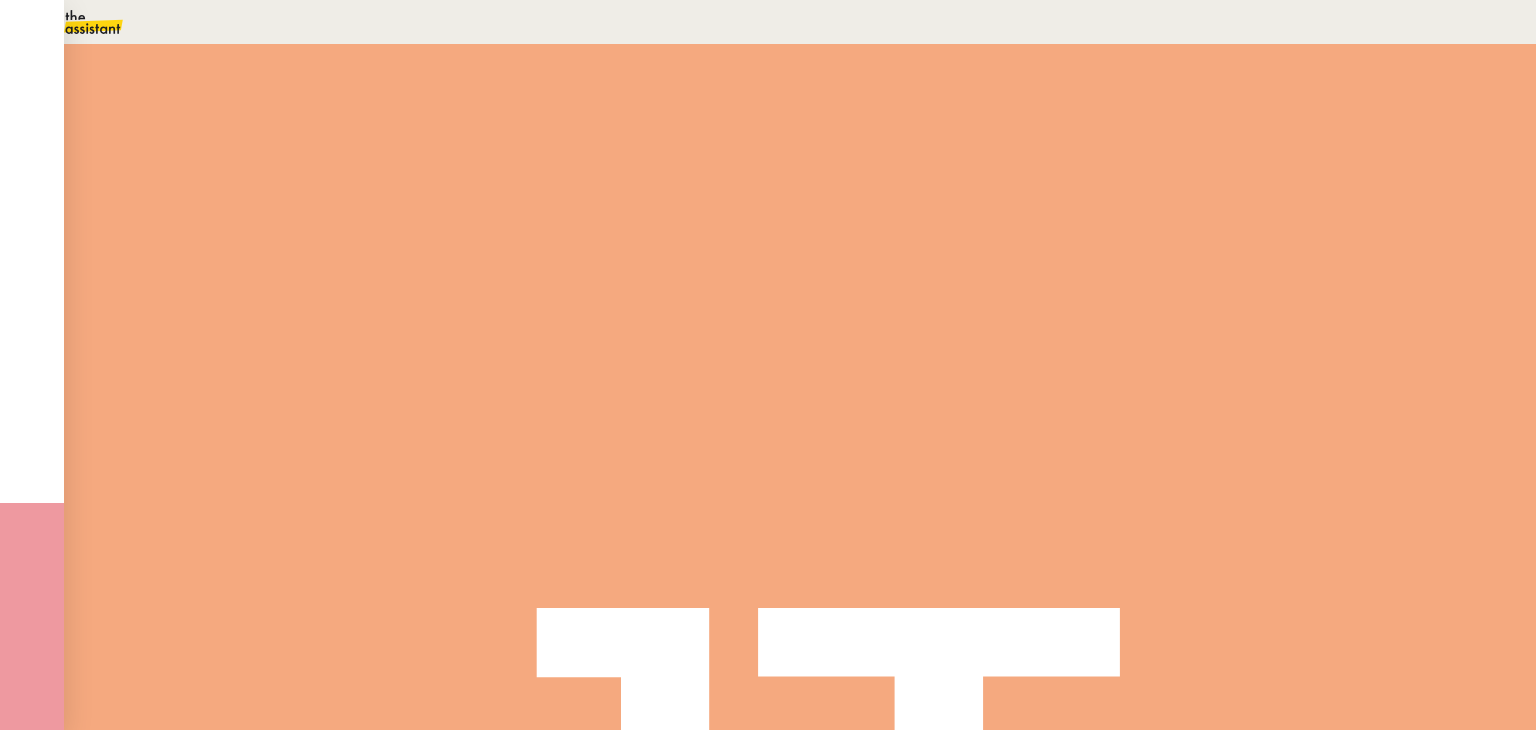 click at bounding box center (768, 812) 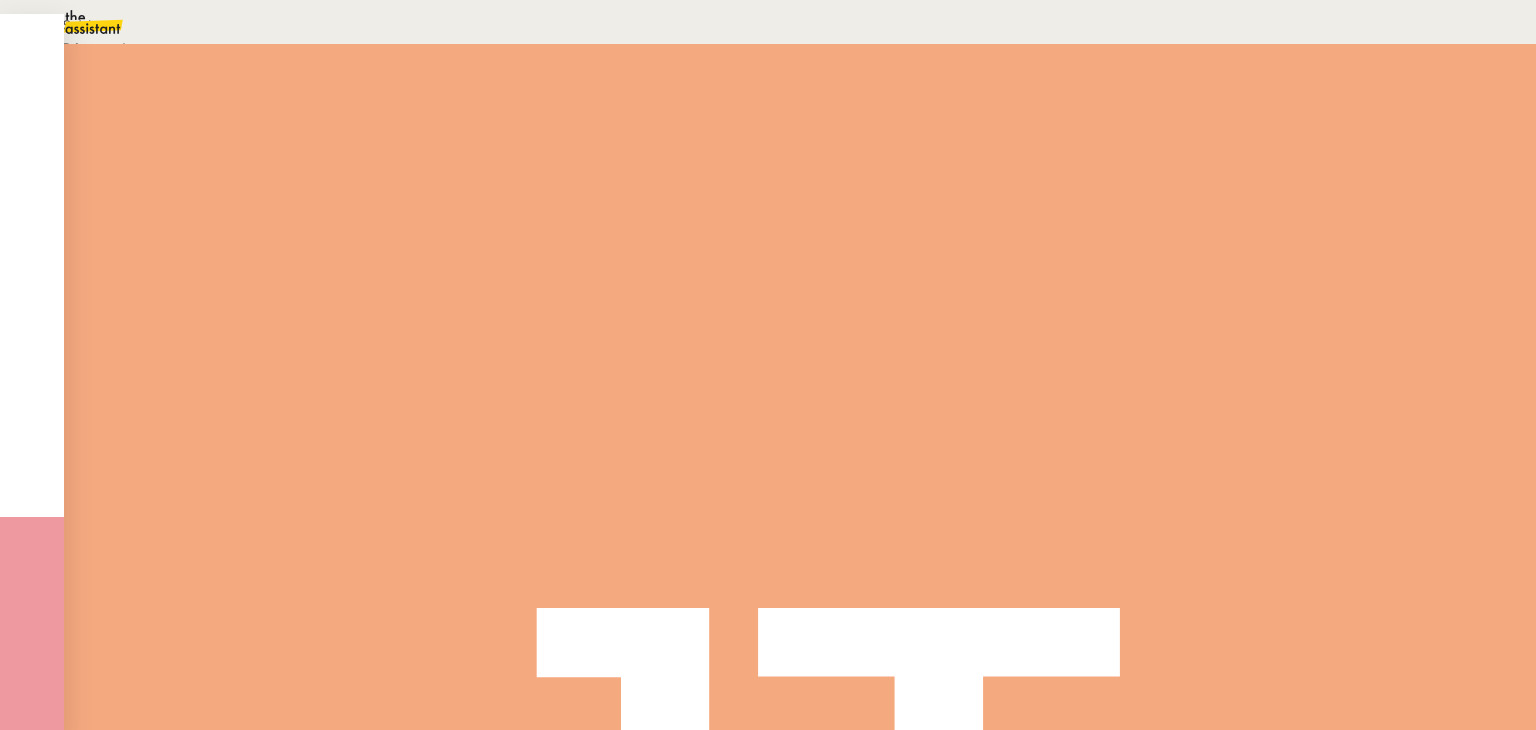 click on "Suivi" at bounding box center [76, 25] 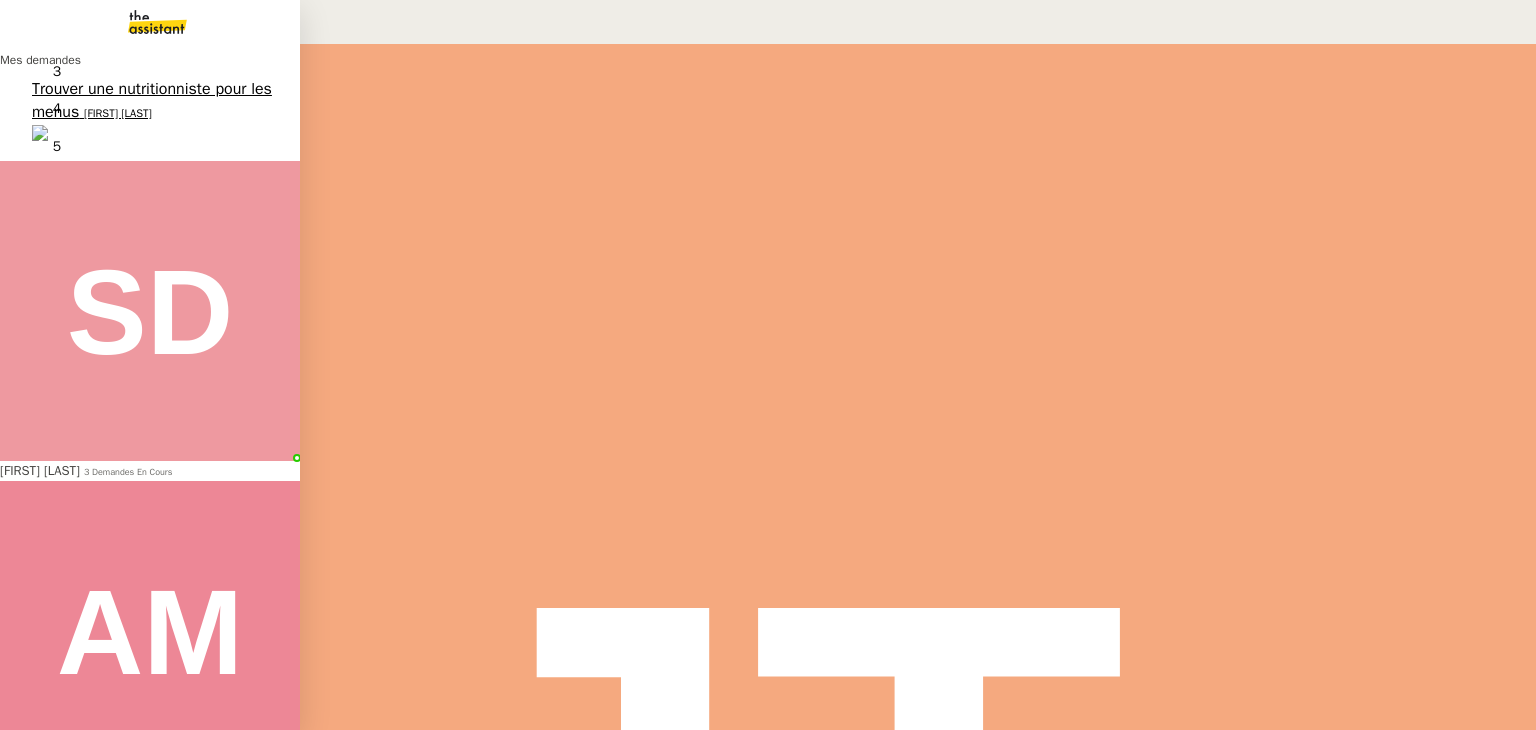 click on "[FIRST] [LAST]" at bounding box center (118, 113) 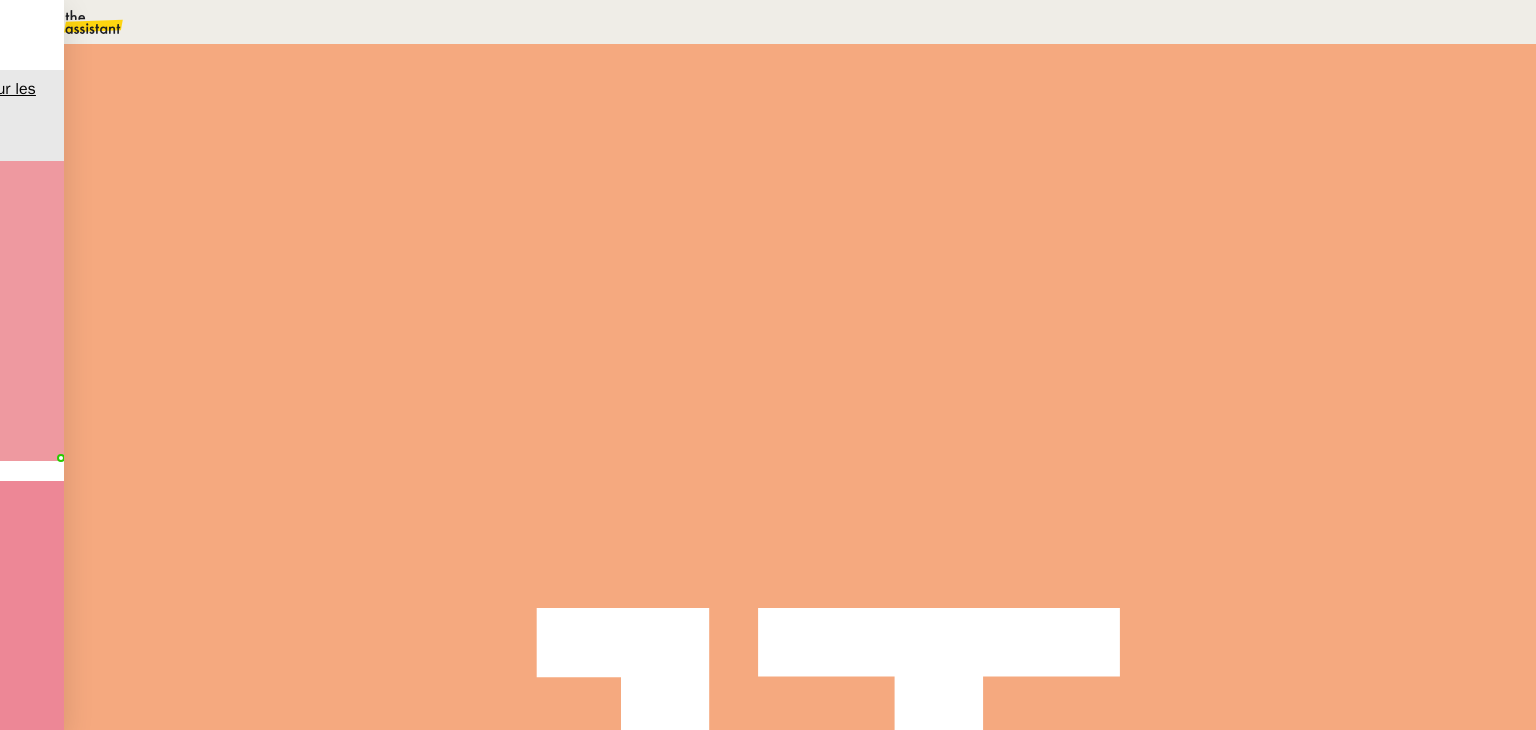 scroll, scrollTop: 500, scrollLeft: 0, axis: vertical 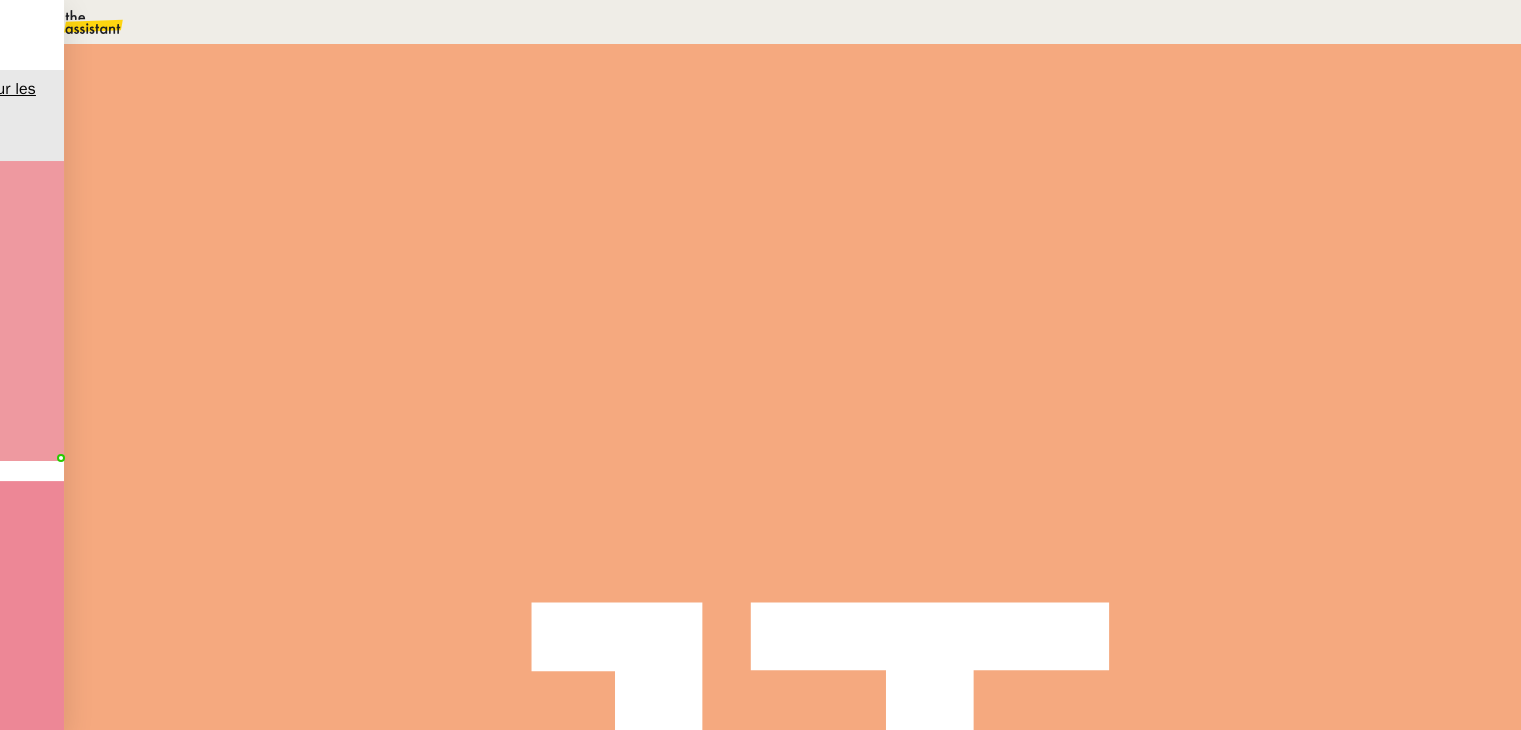 click on "Commentaire" at bounding box center (949, 239) 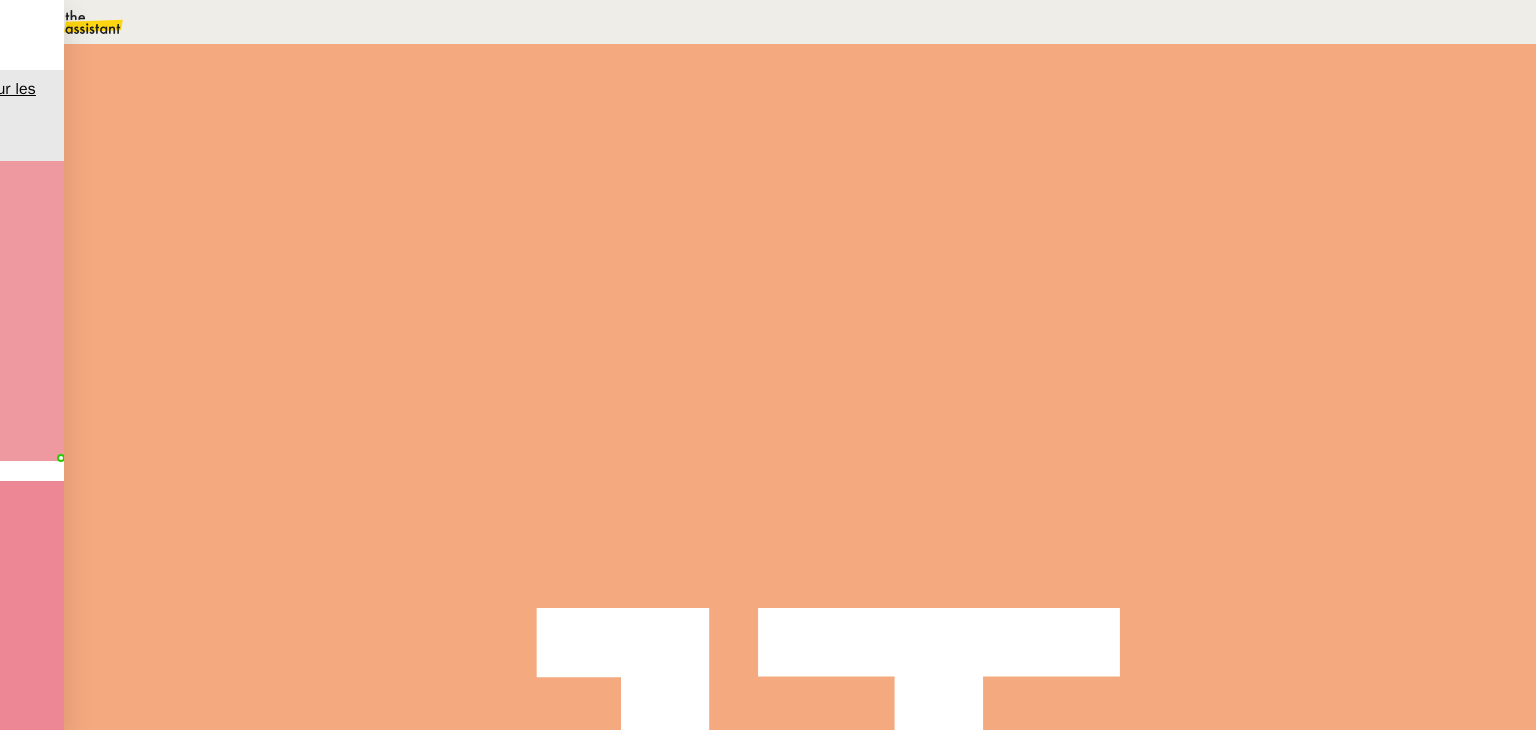 click at bounding box center (1316, 175) 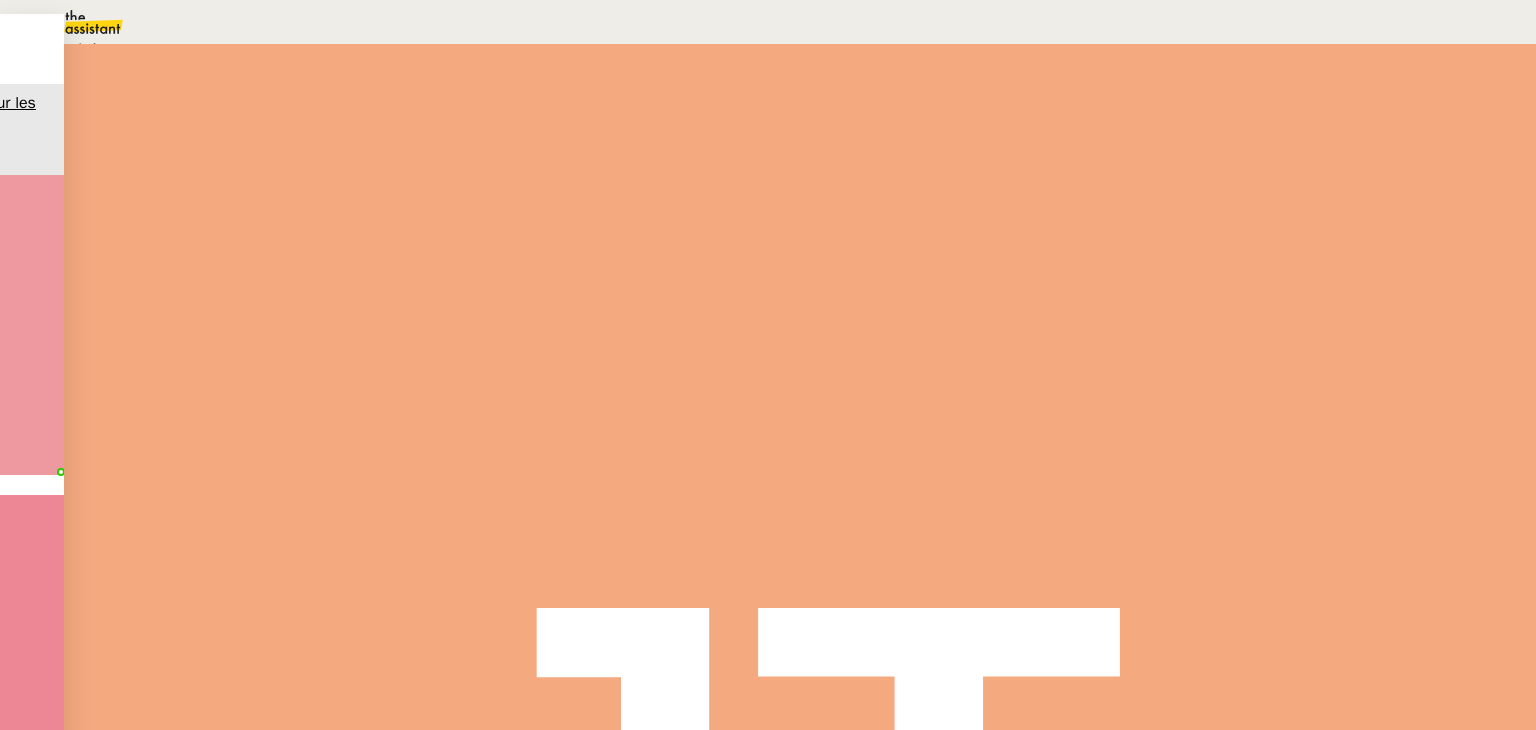 click on "Une action est programmée dans le futur." at bounding box center (213, 49) 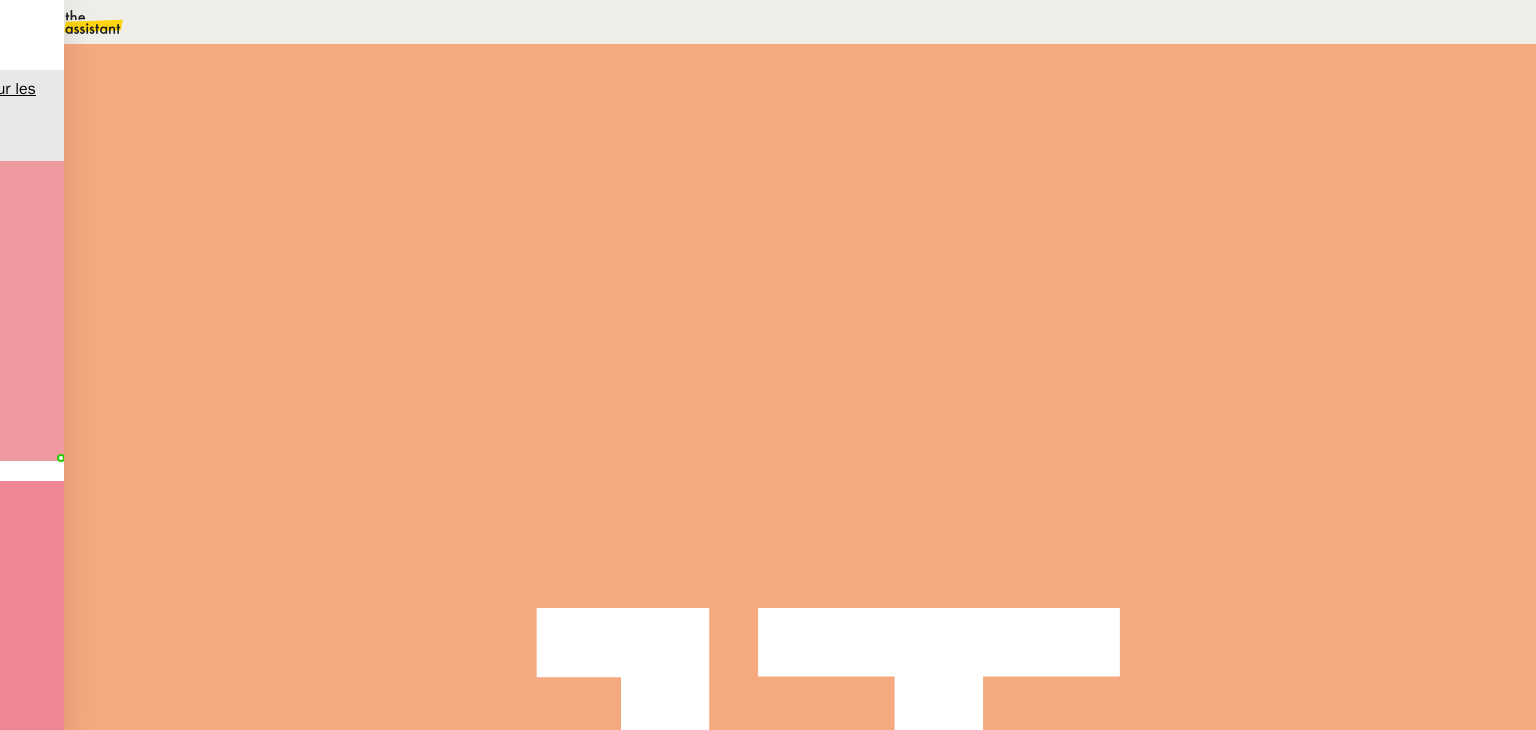 click on "4" at bounding box center (1245, 250) 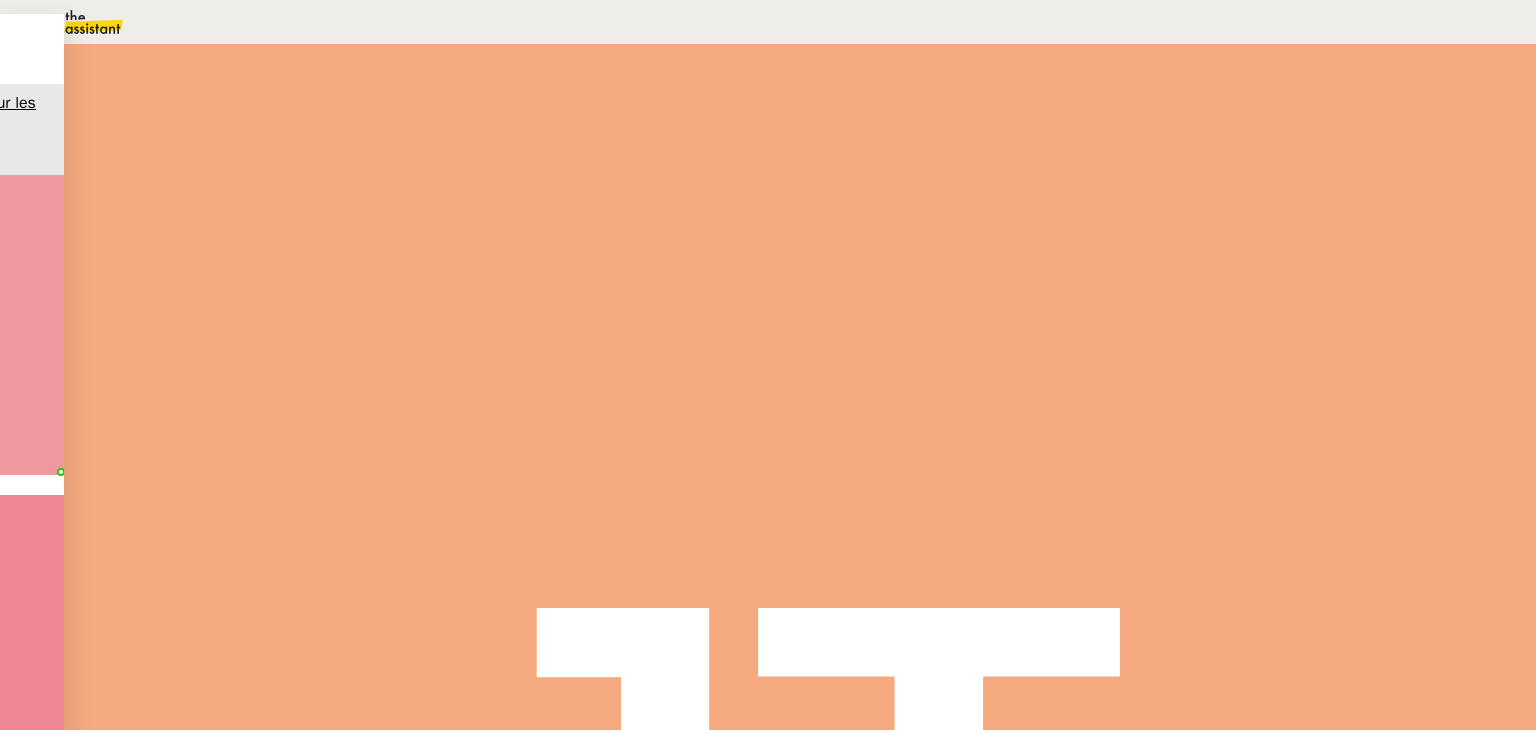 click on "09" at bounding box center (788, 22) 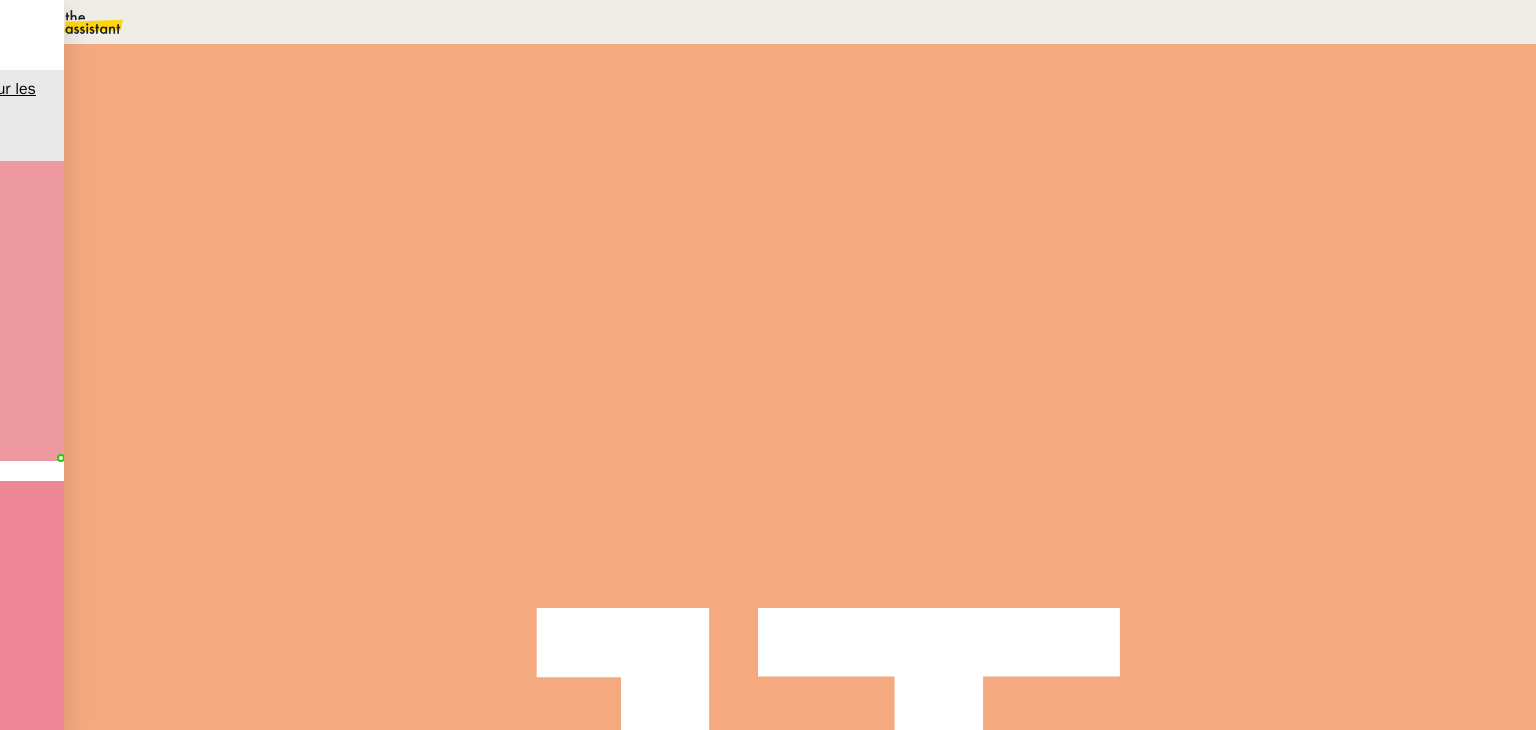 click on "Sauver" at bounding box center (1139, 482) 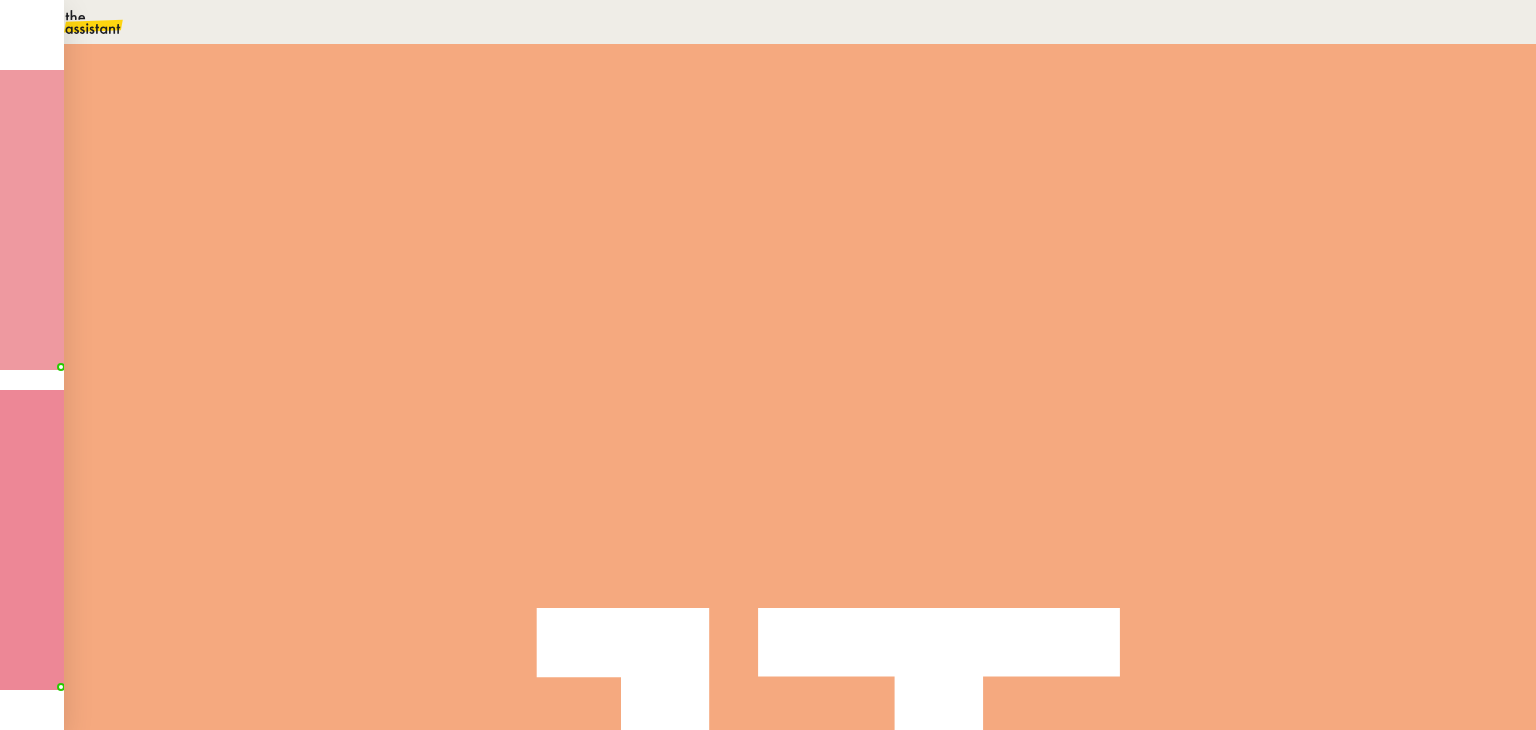 click at bounding box center (768, 812) 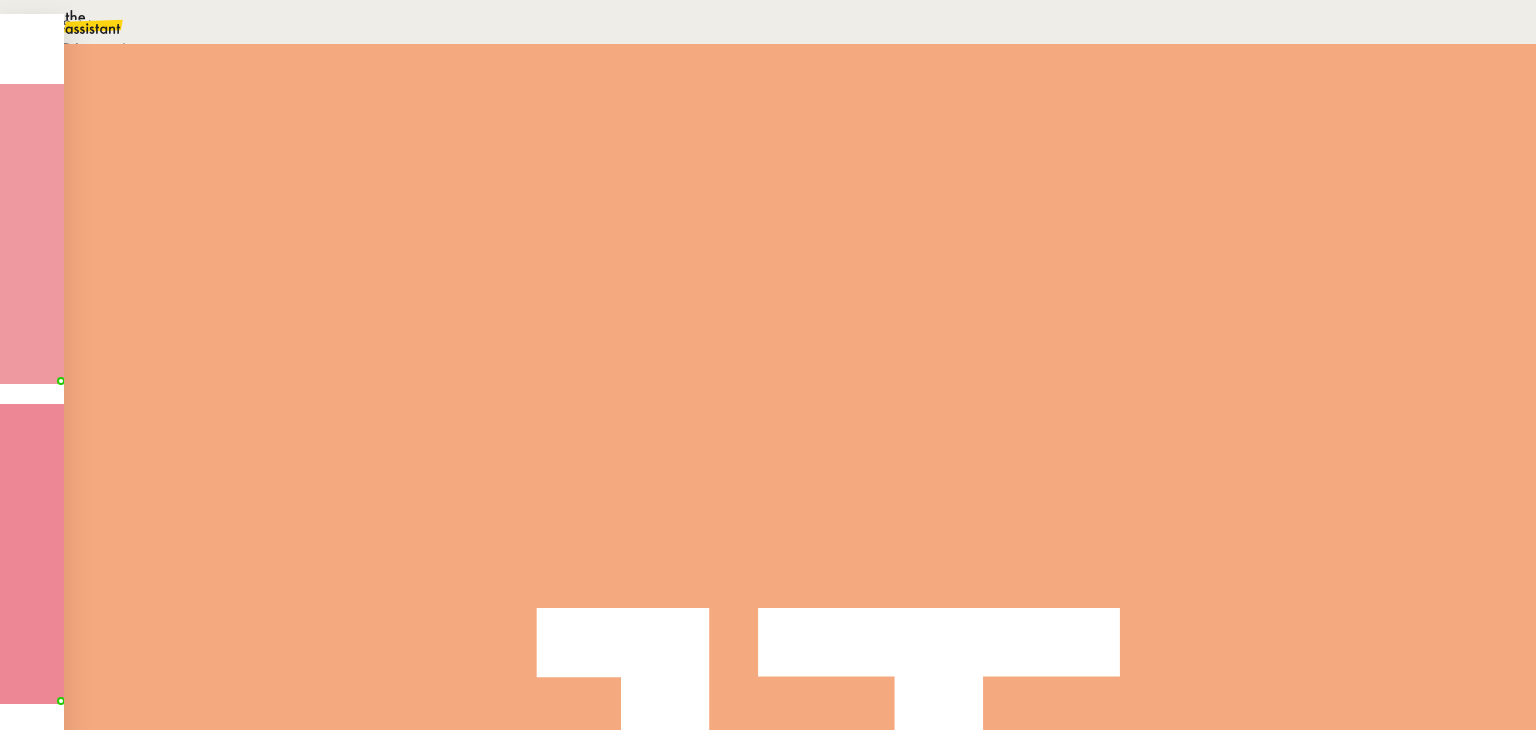 click on "Suivi" at bounding box center [763, 25] 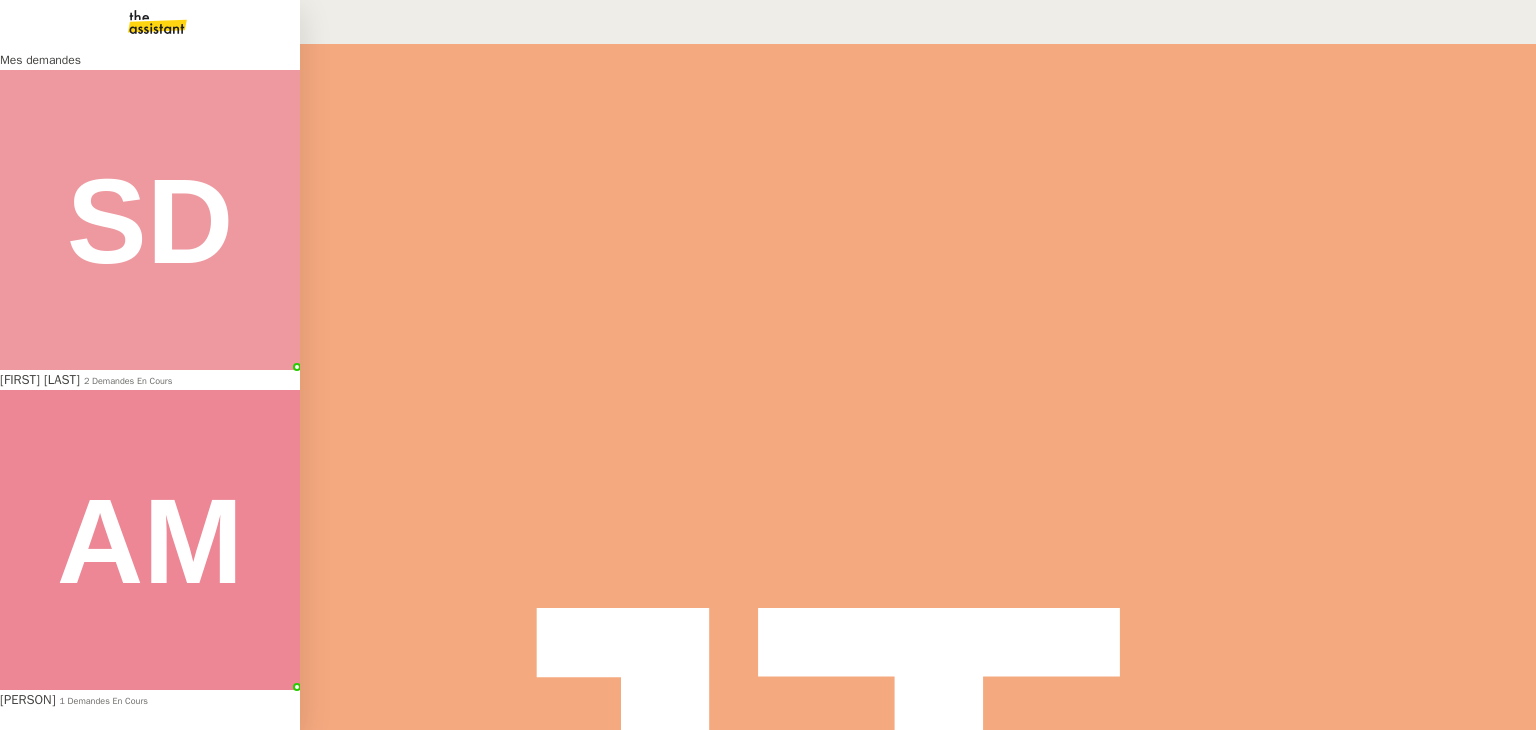 click on "[FIRST] [LAST]" at bounding box center (40, 379) 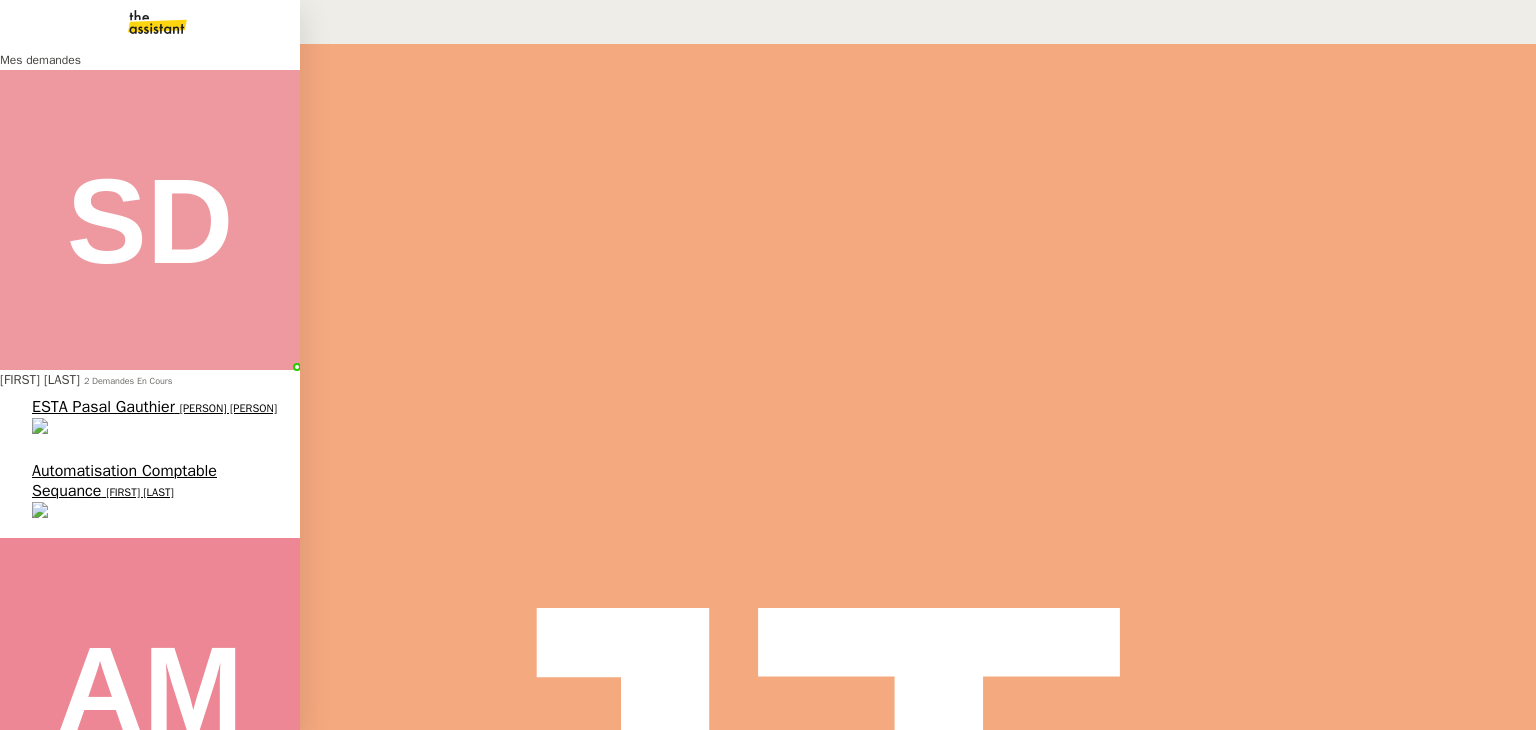 click on "Automatisation comptable Sequance" at bounding box center [124, 481] 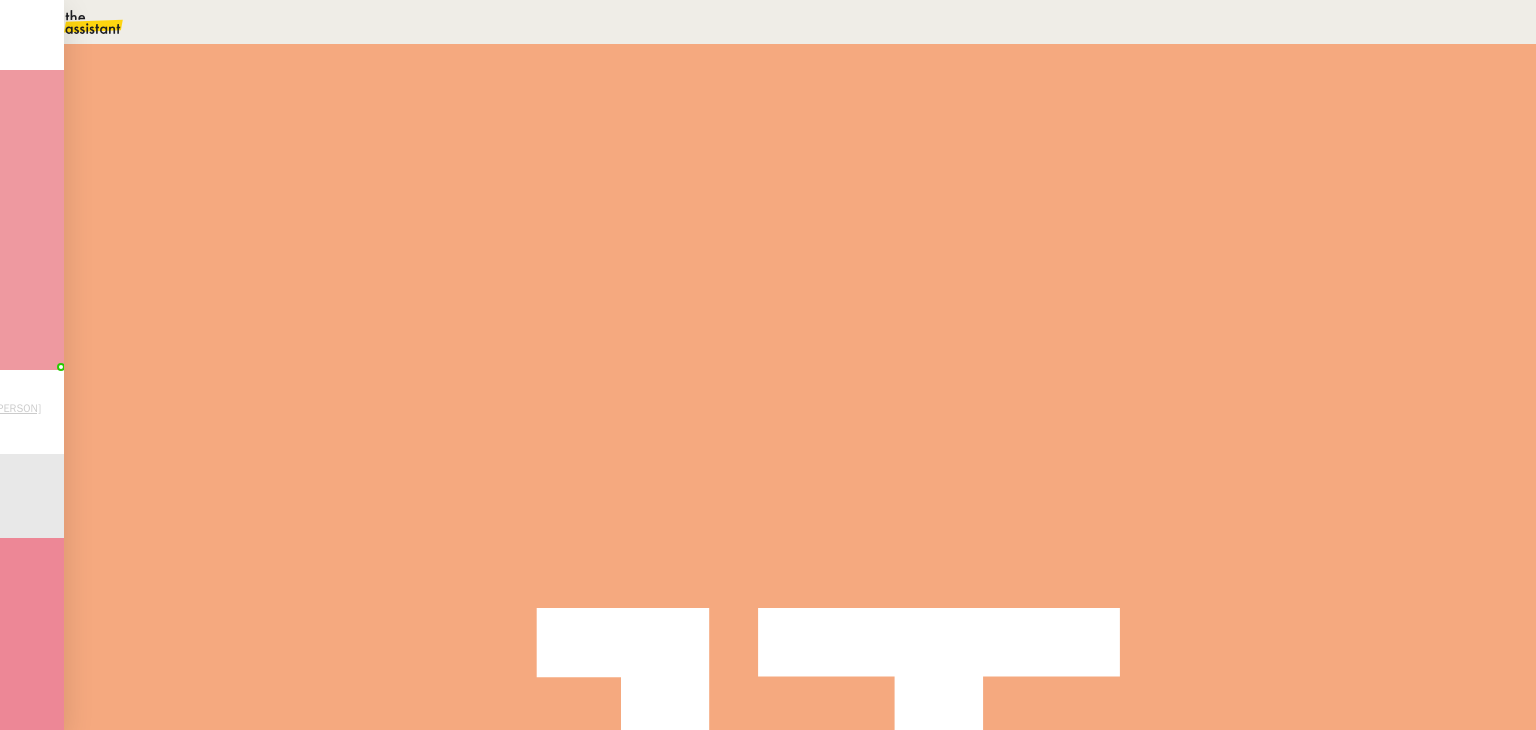 scroll, scrollTop: 0, scrollLeft: 0, axis: both 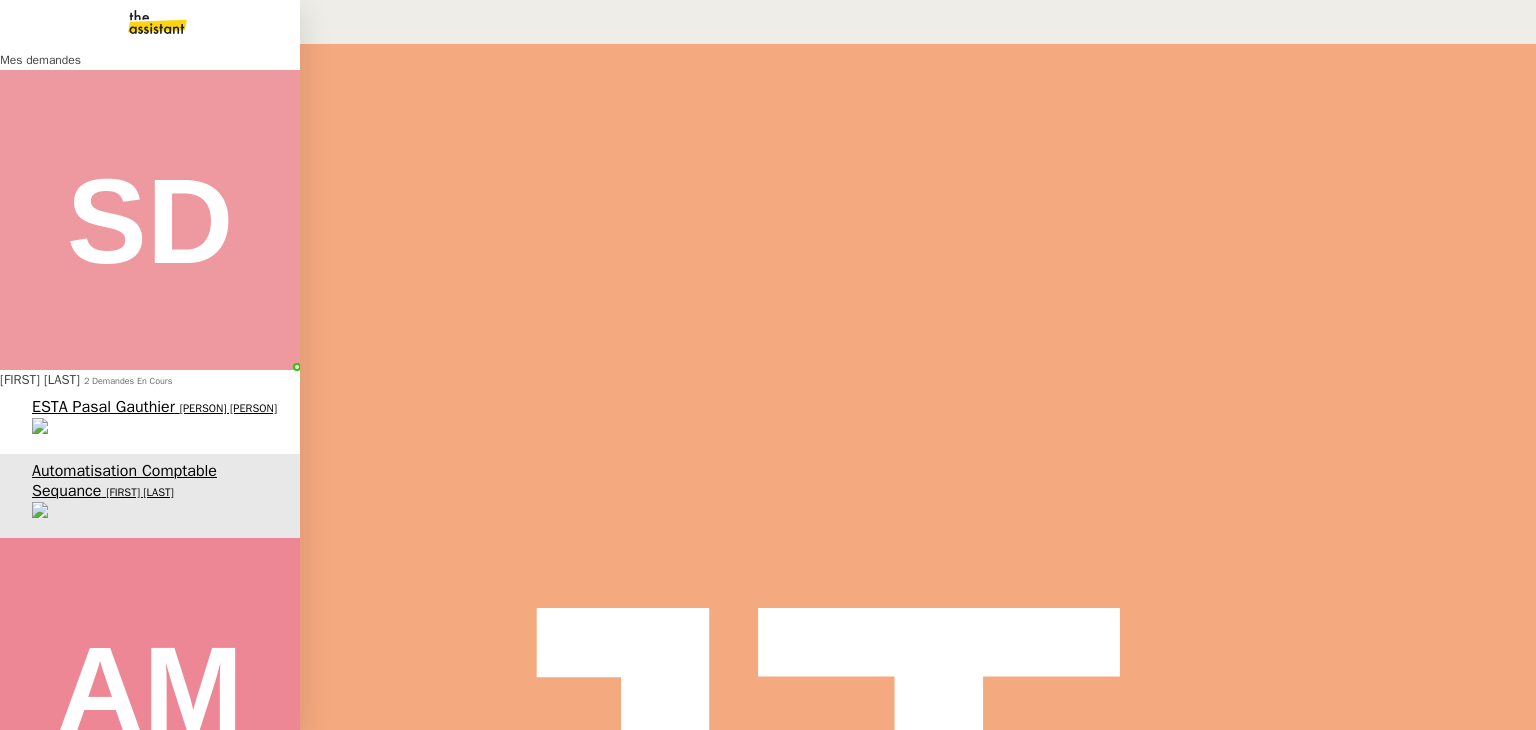 click on "[FIRST] [LAST]" at bounding box center [40, 379] 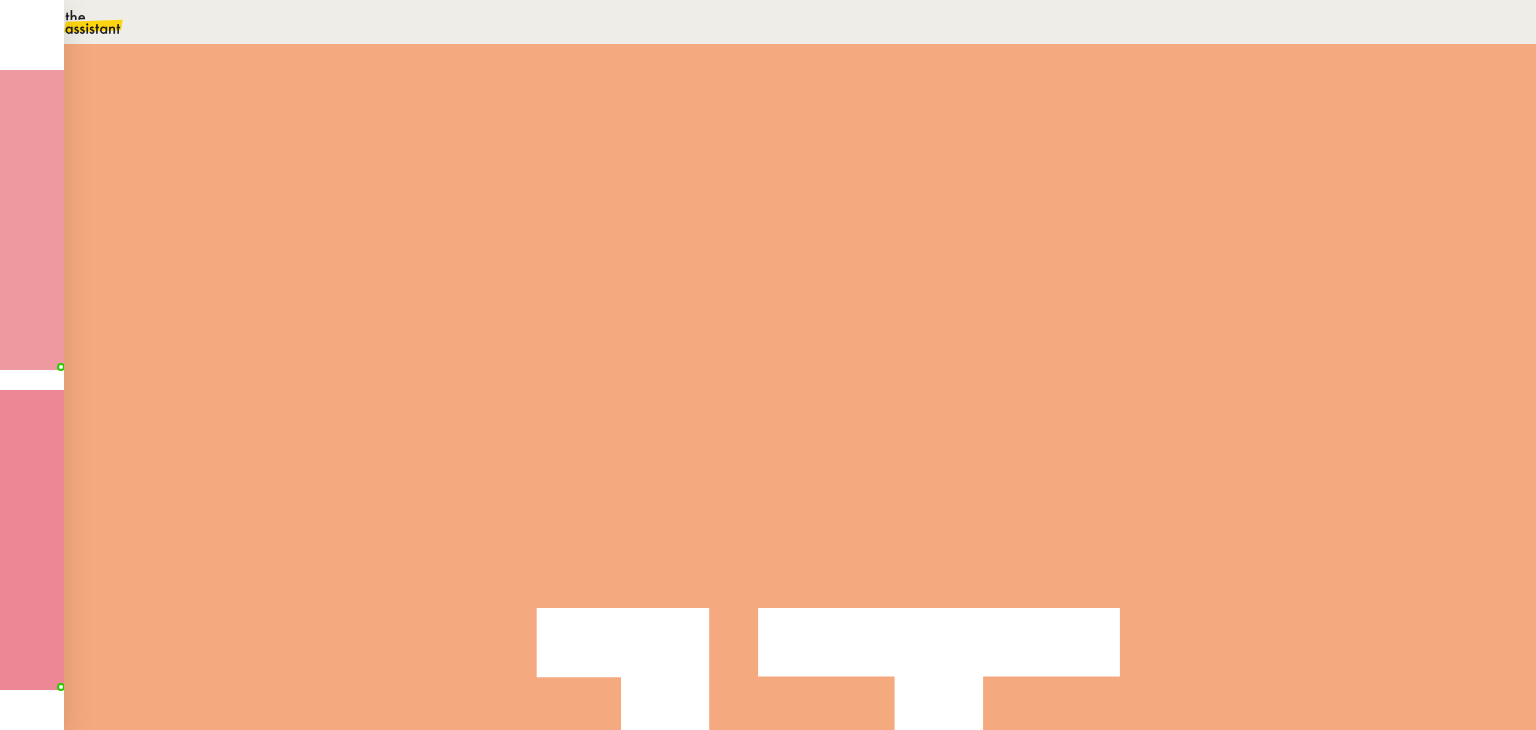 click at bounding box center (77, 22) 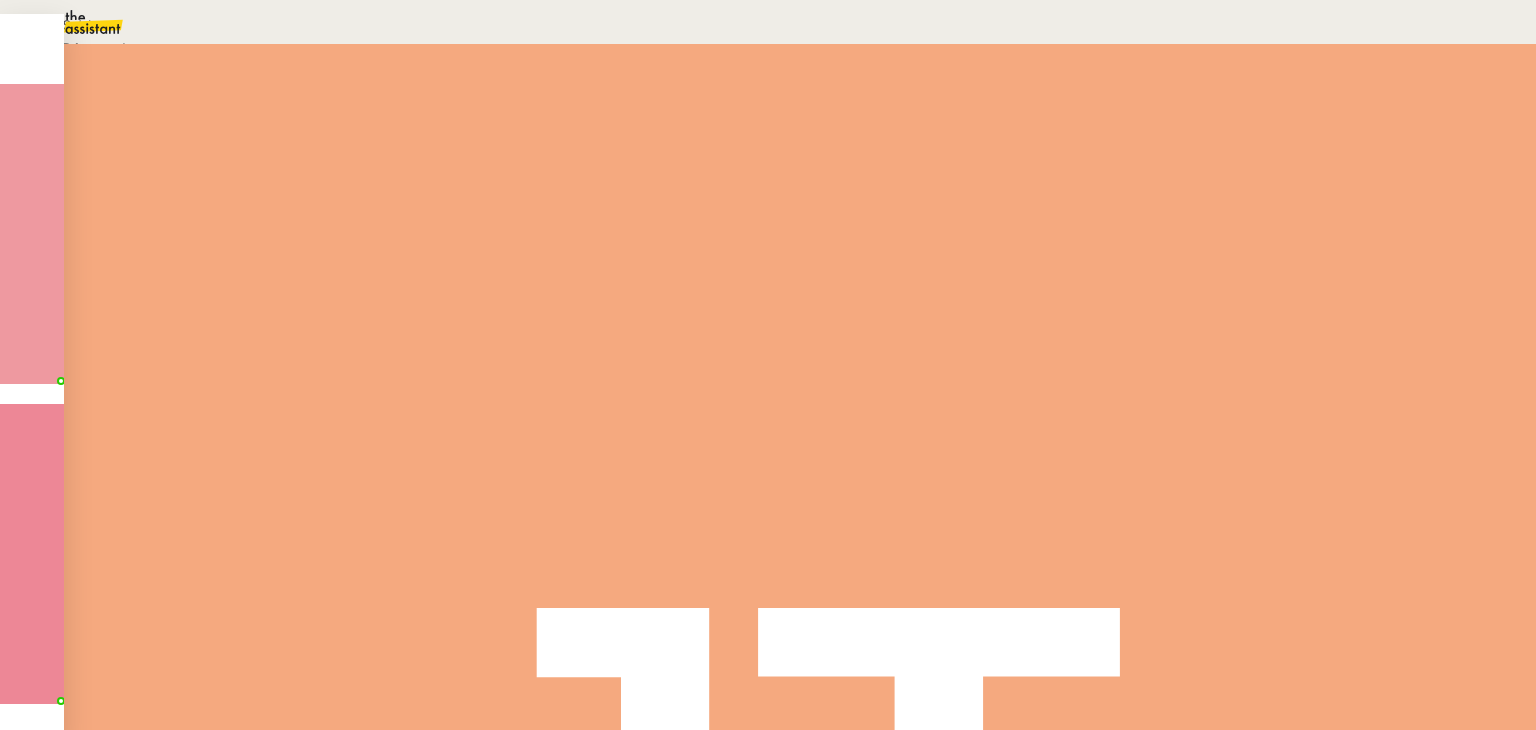click on "Suivi" at bounding box center [76, 25] 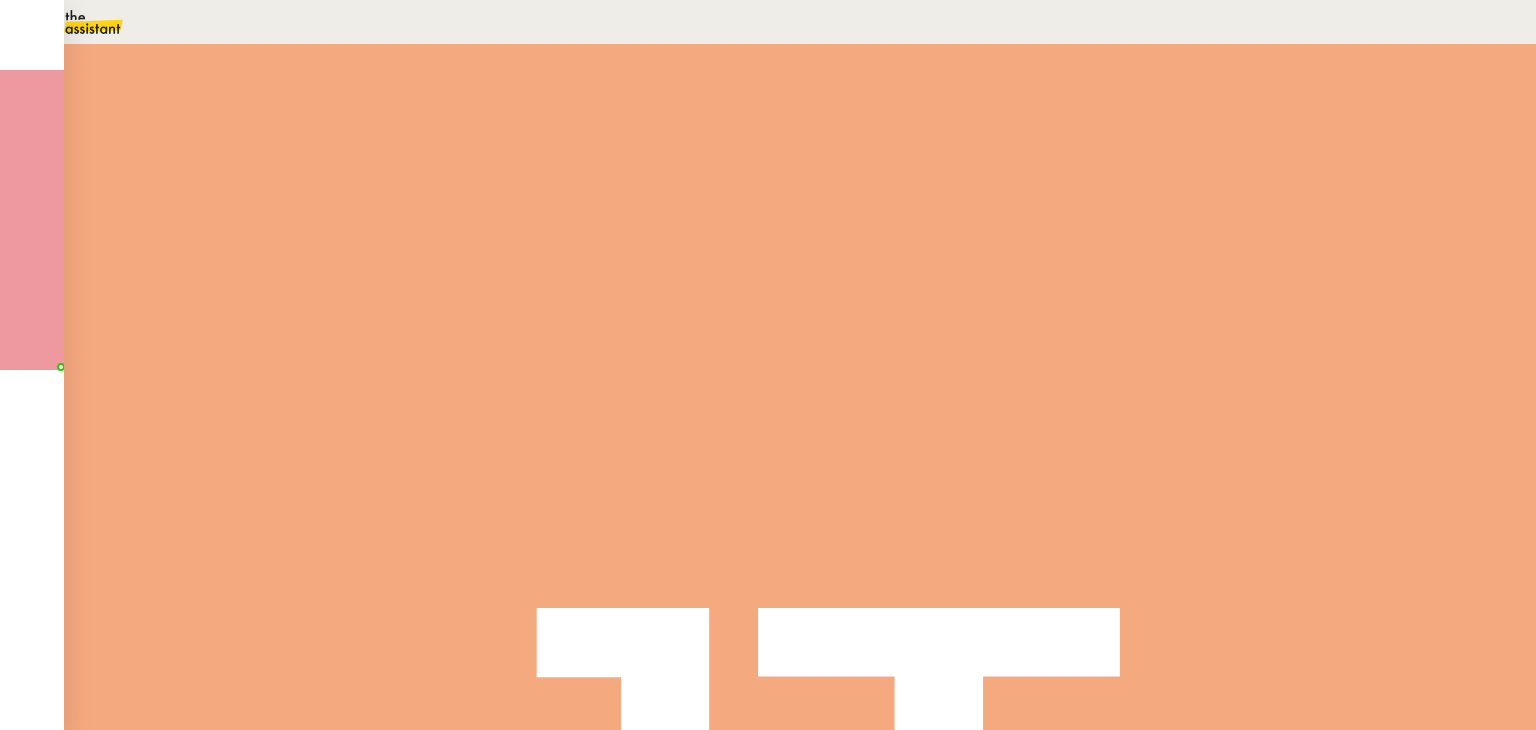click at bounding box center (768, 812) 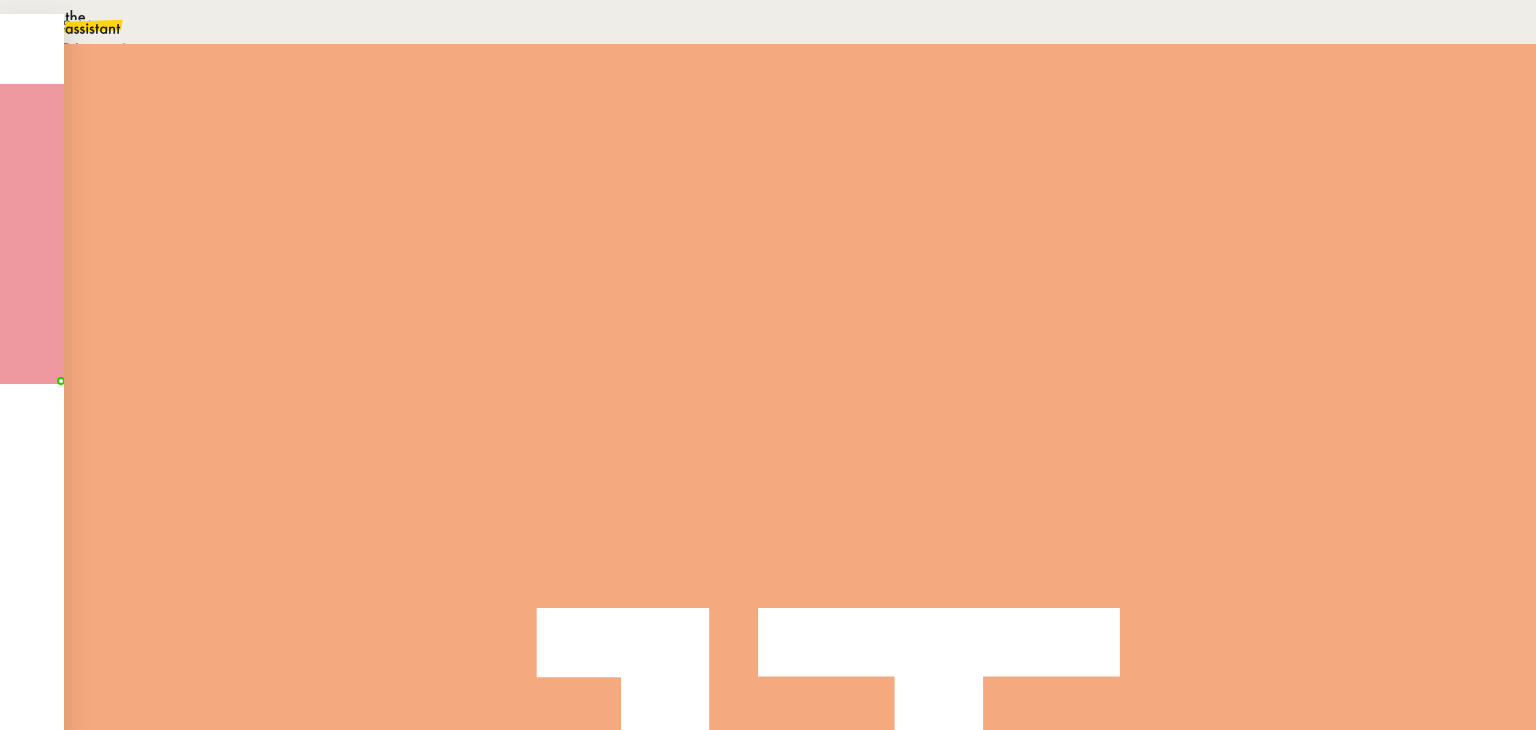 click on "Suivi" at bounding box center (76, 25) 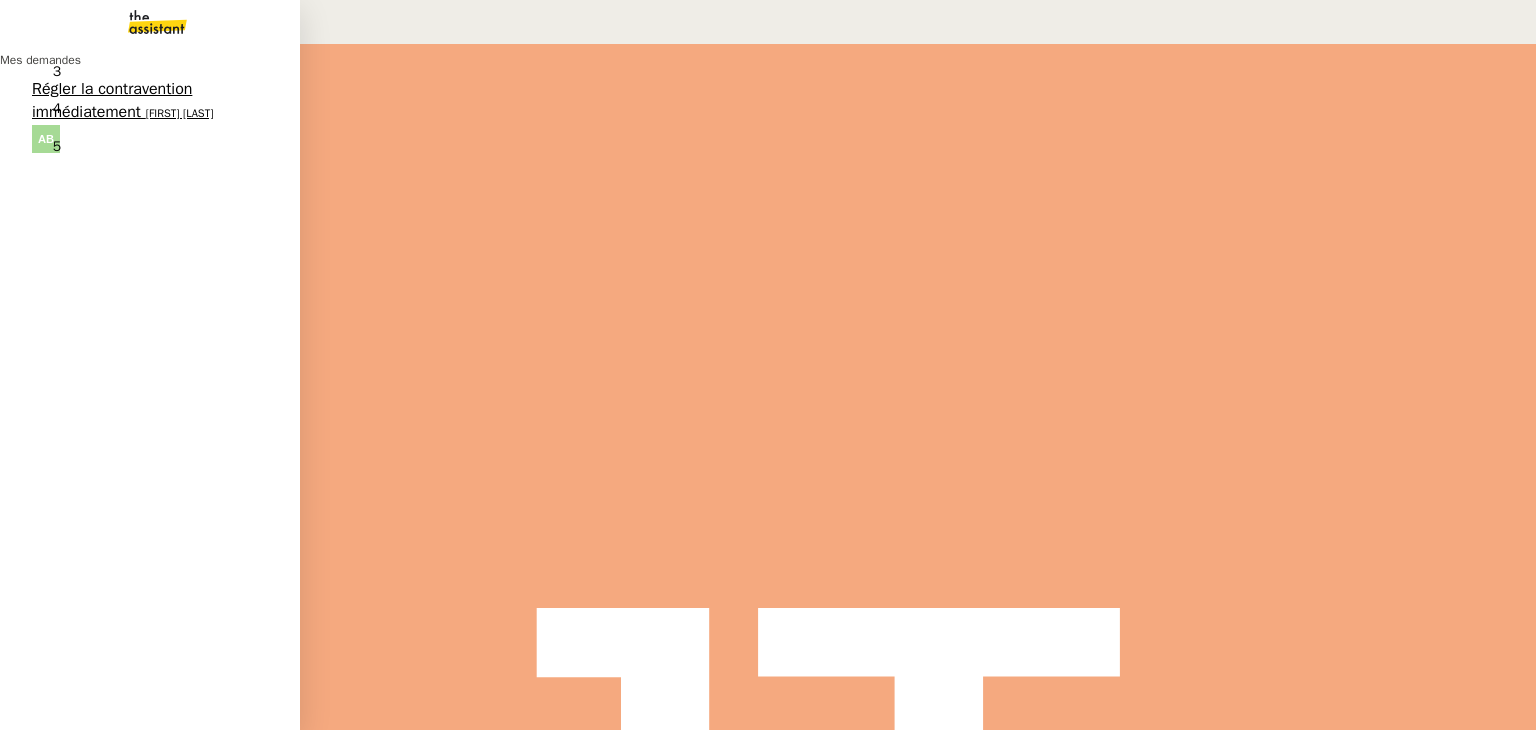 click on "Régler la contravention immédiatement" at bounding box center [112, 100] 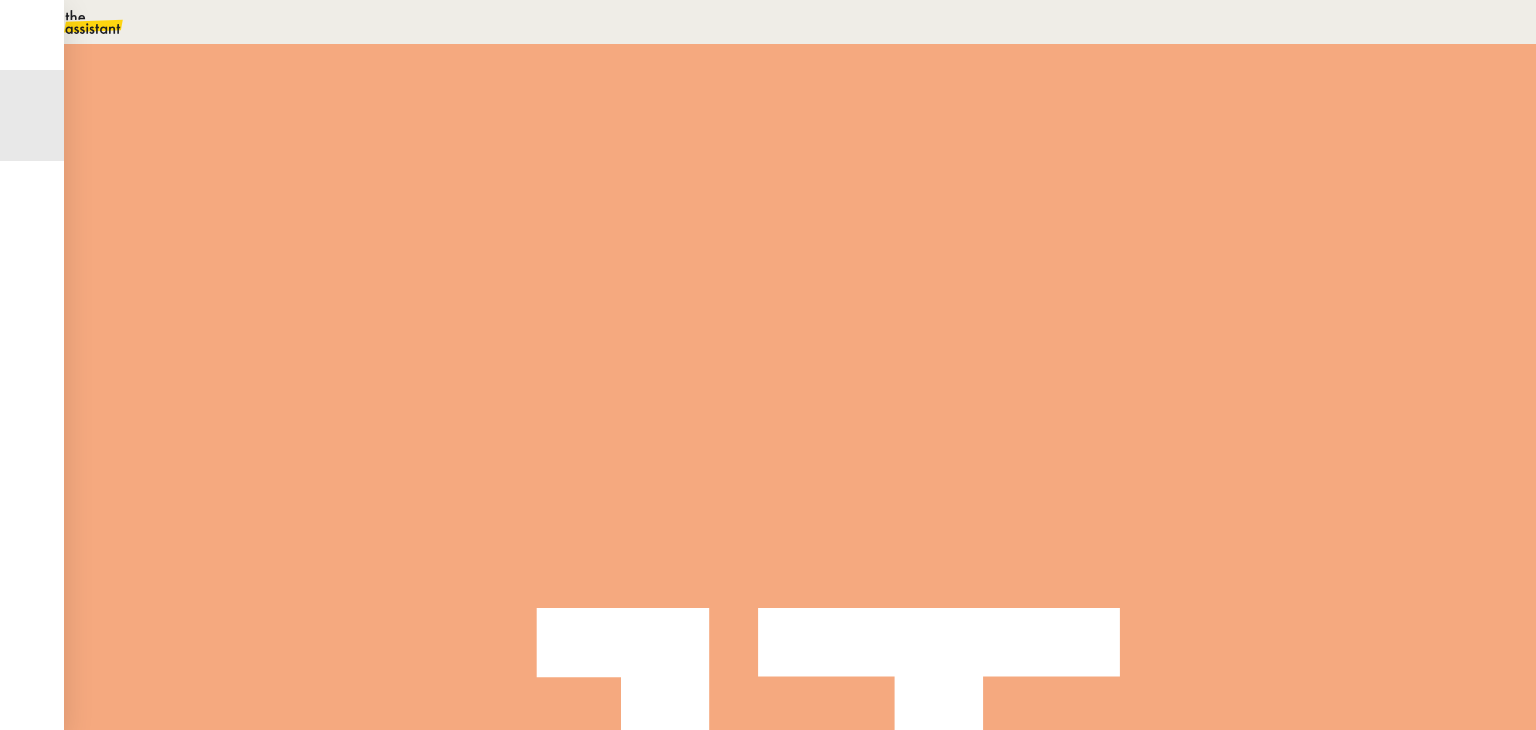 scroll, scrollTop: 500, scrollLeft: 0, axis: vertical 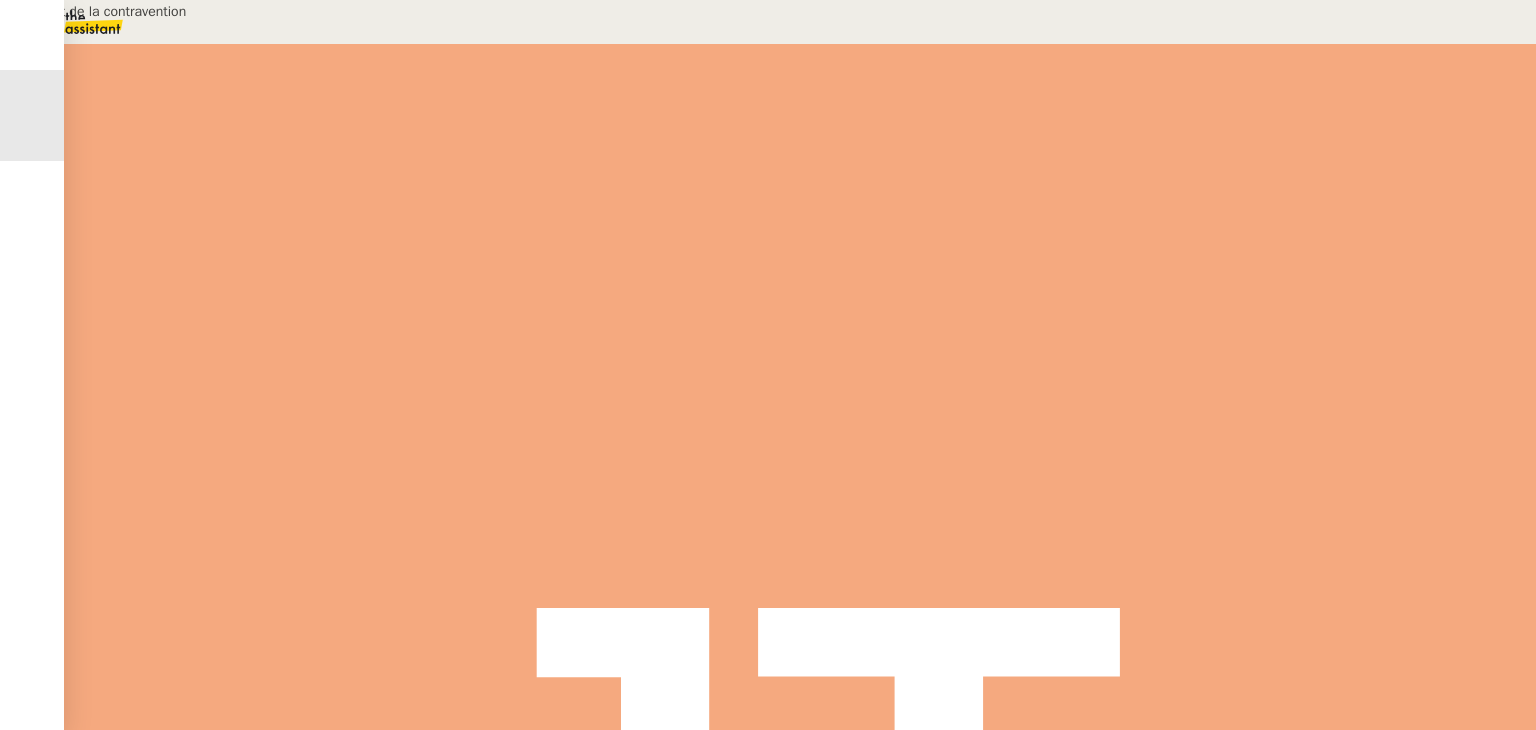 click on "Reglement de la contravention" at bounding box center [1198, 130] 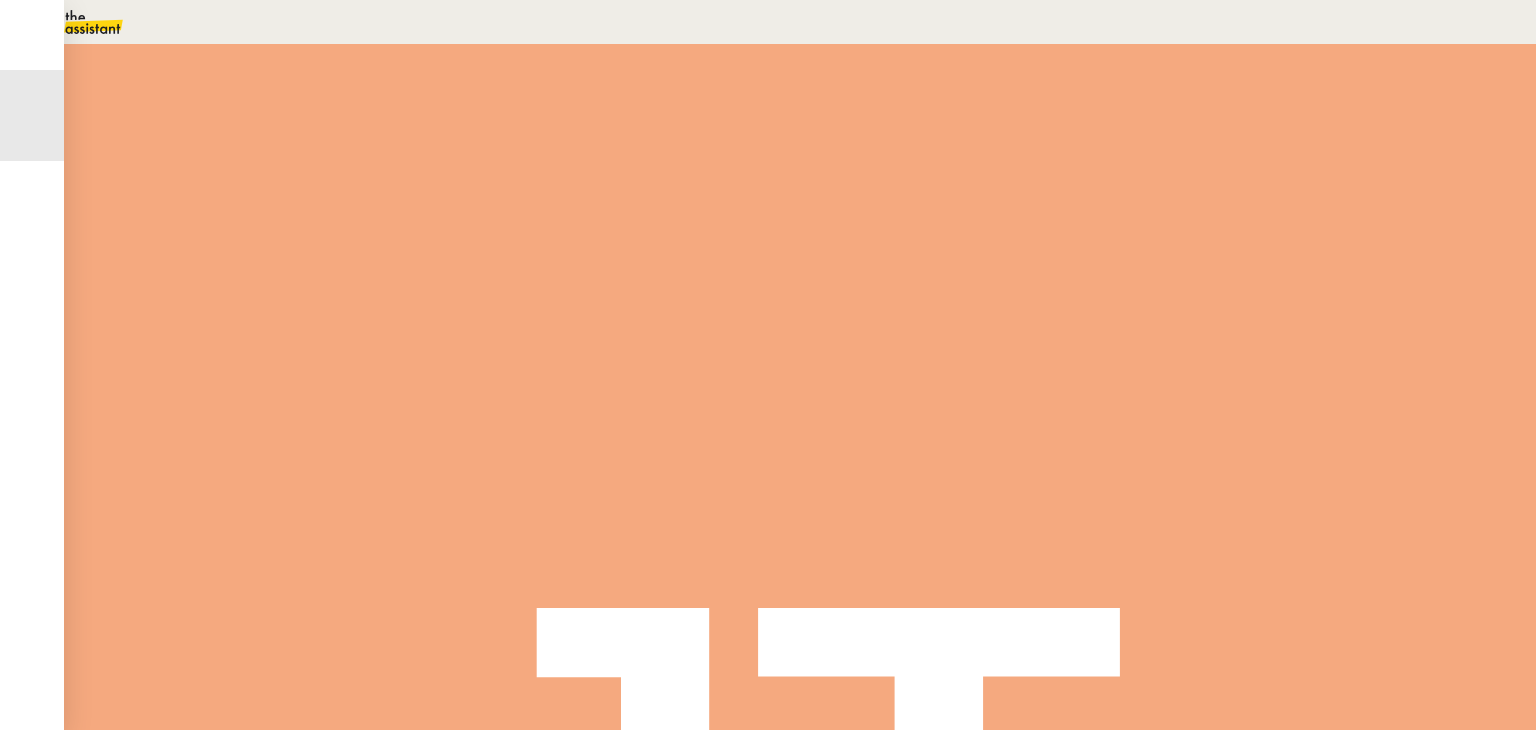 click at bounding box center [267, 240] 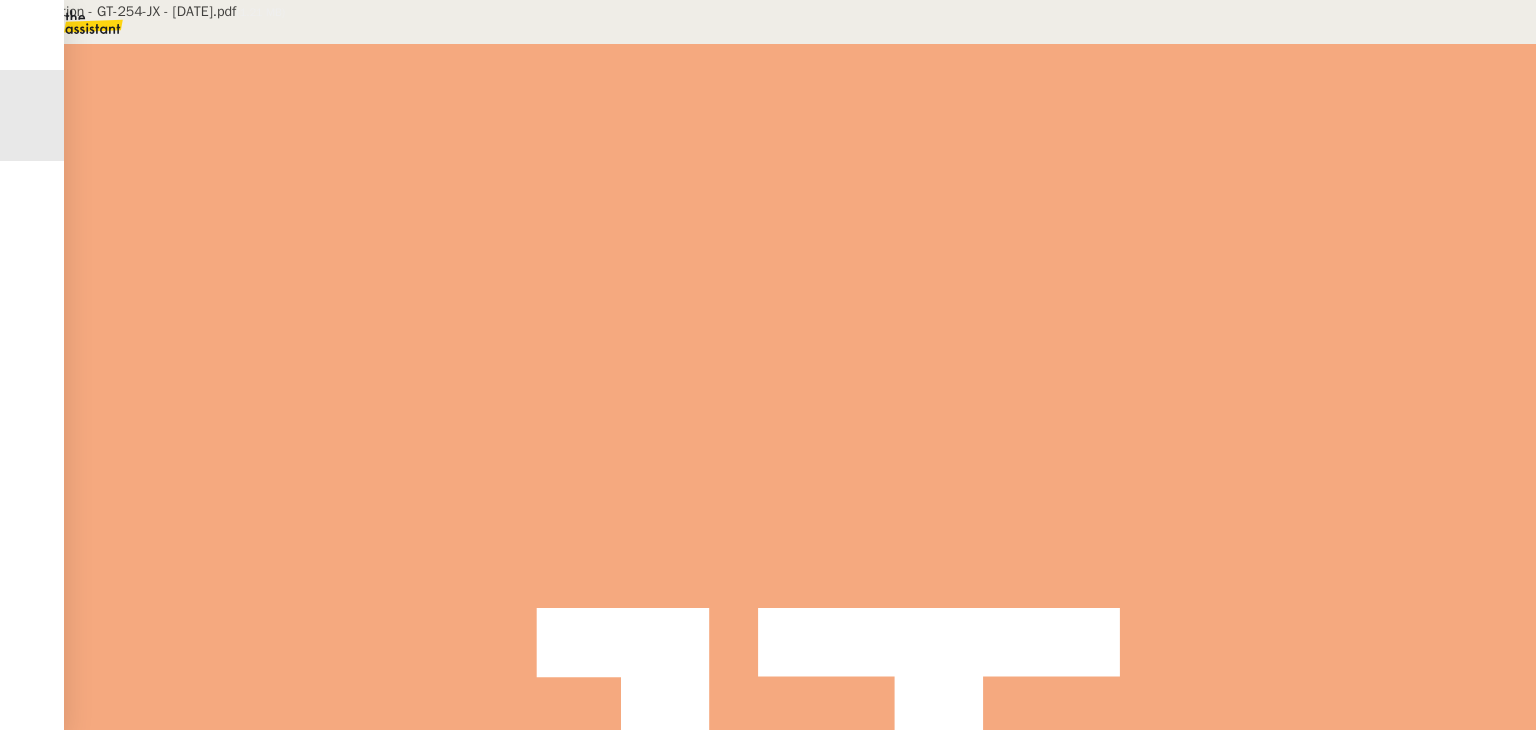 click on "Contravention - GT-254-JX - [DATE].pdf" at bounding box center [689, 697] 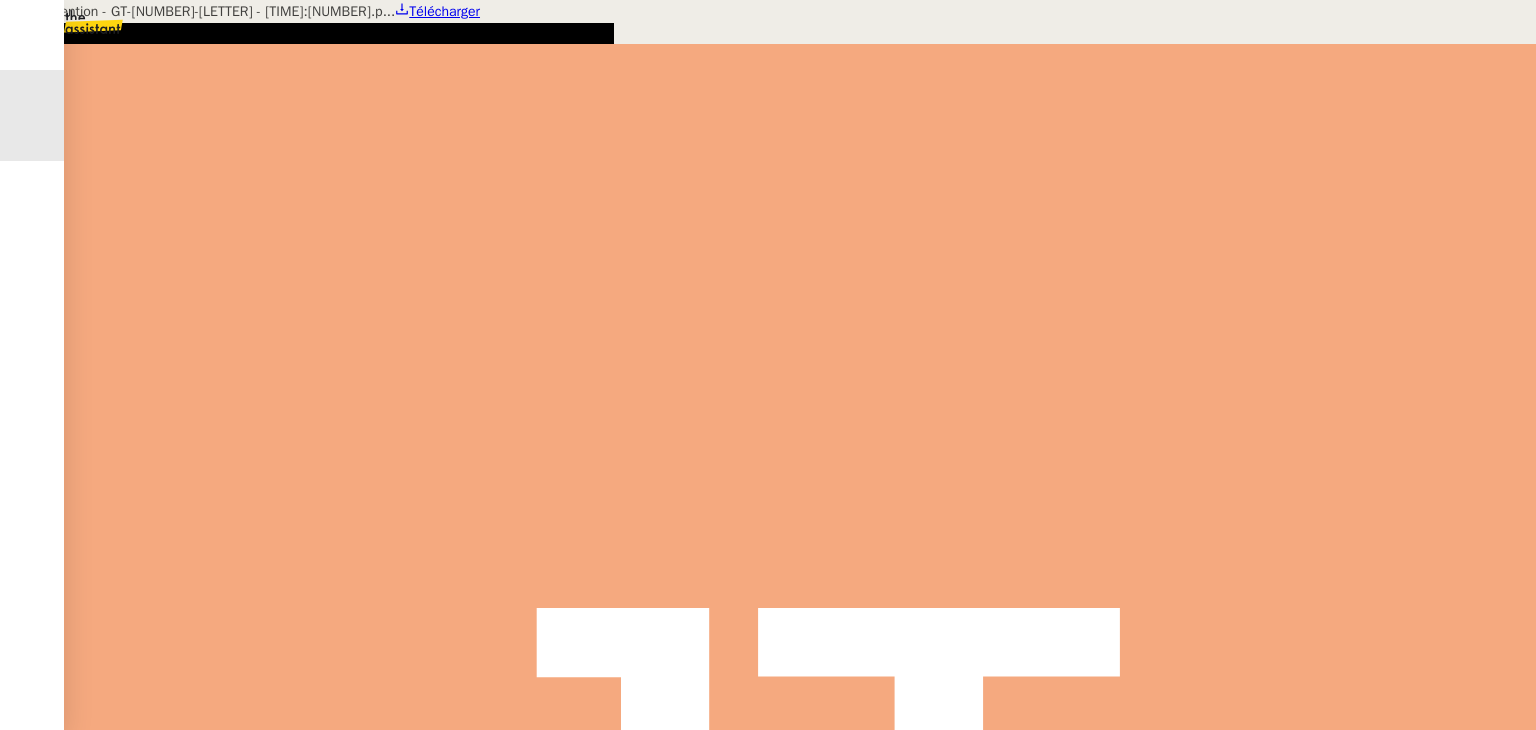 click at bounding box center (768, 0) 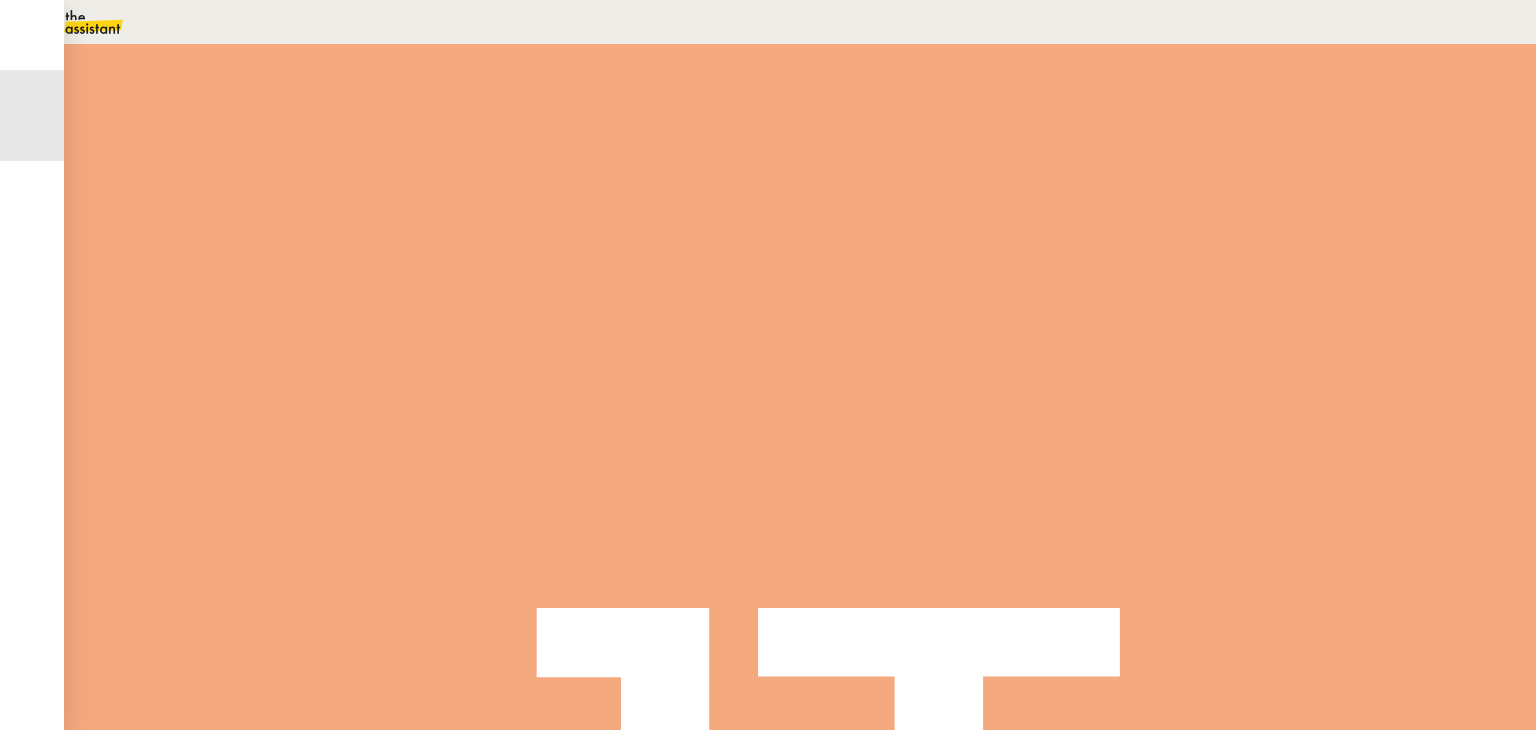 click at bounding box center (266, 719) 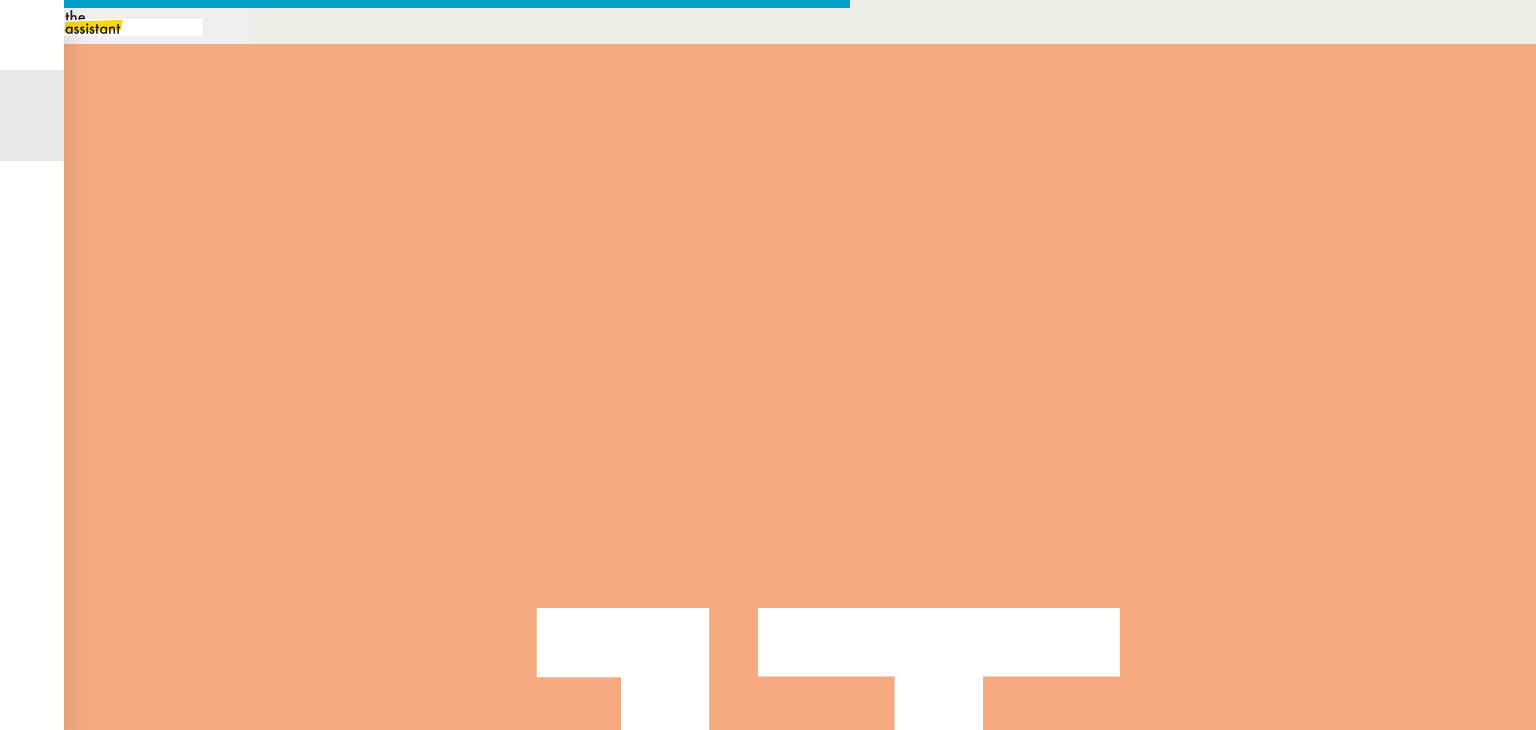 click at bounding box center (425, 837) 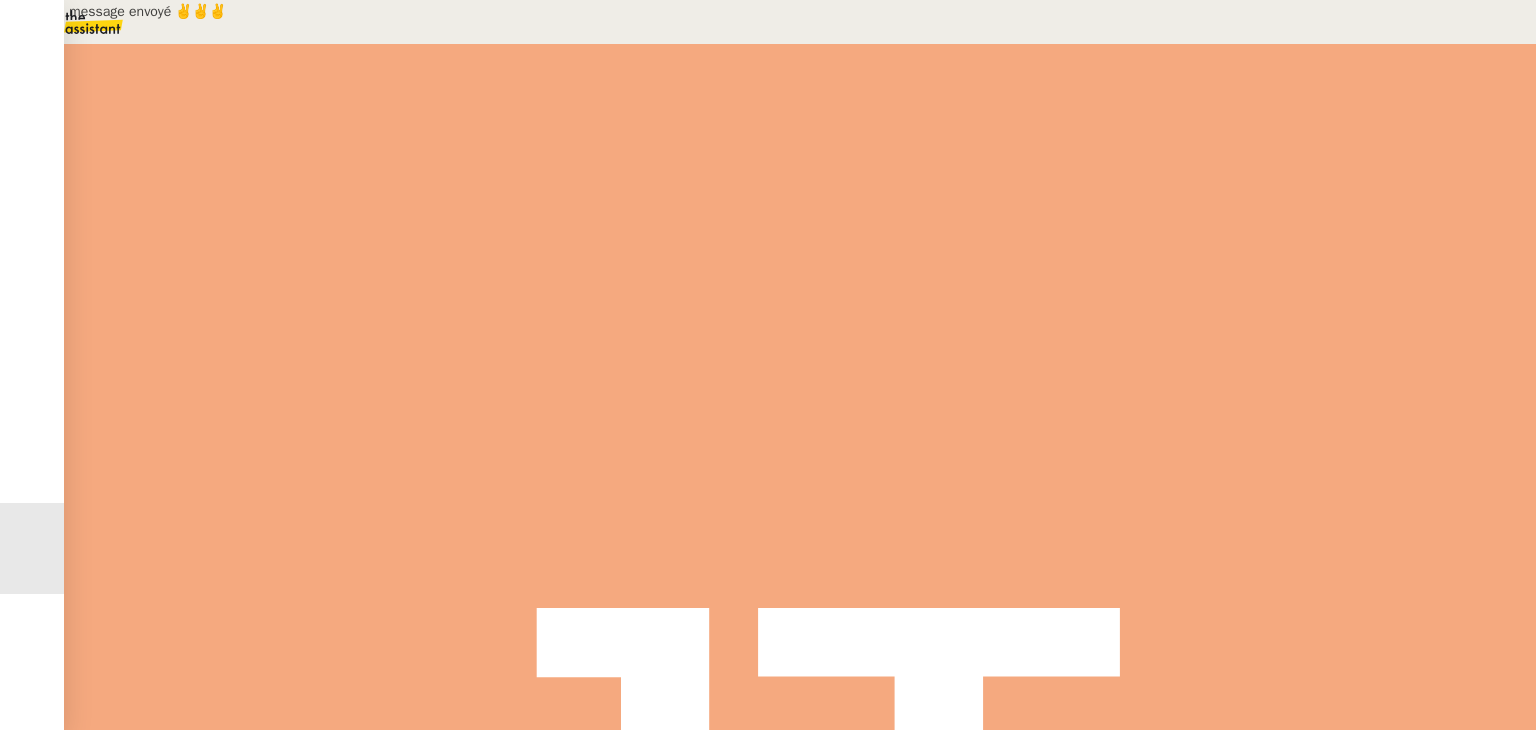 scroll, scrollTop: 1049, scrollLeft: 0, axis: vertical 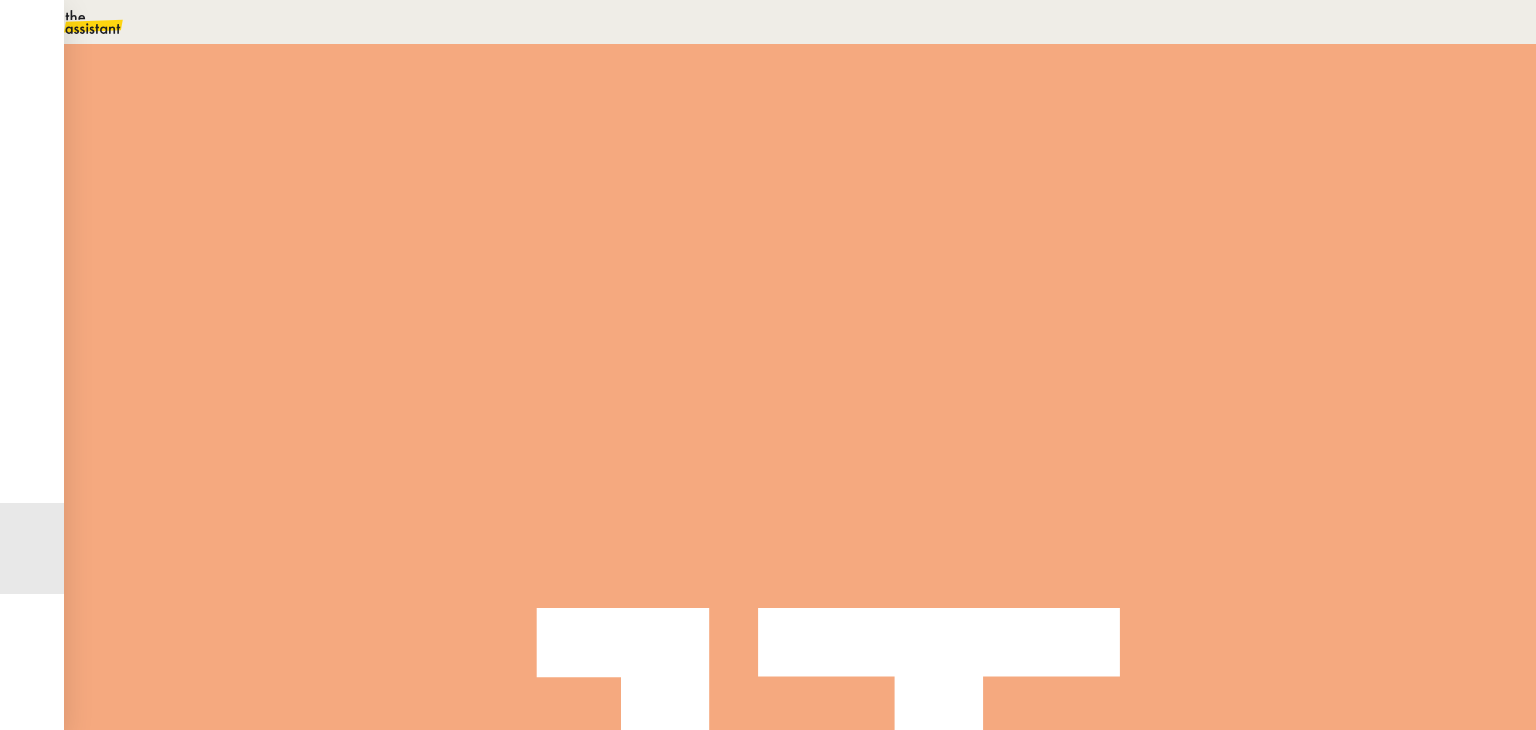 click on "•••" at bounding box center (269, 681) 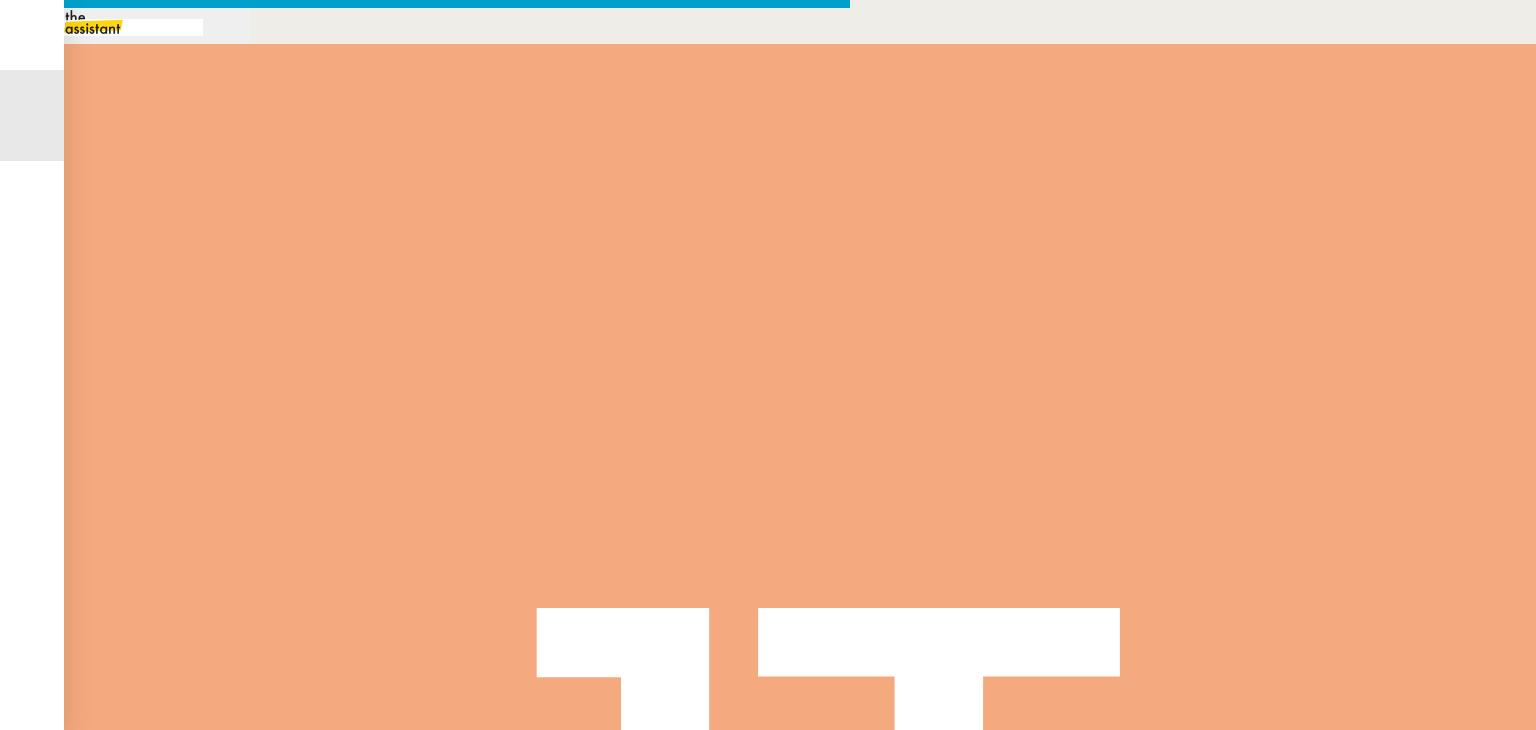 scroll, scrollTop: 0, scrollLeft: 42, axis: horizontal 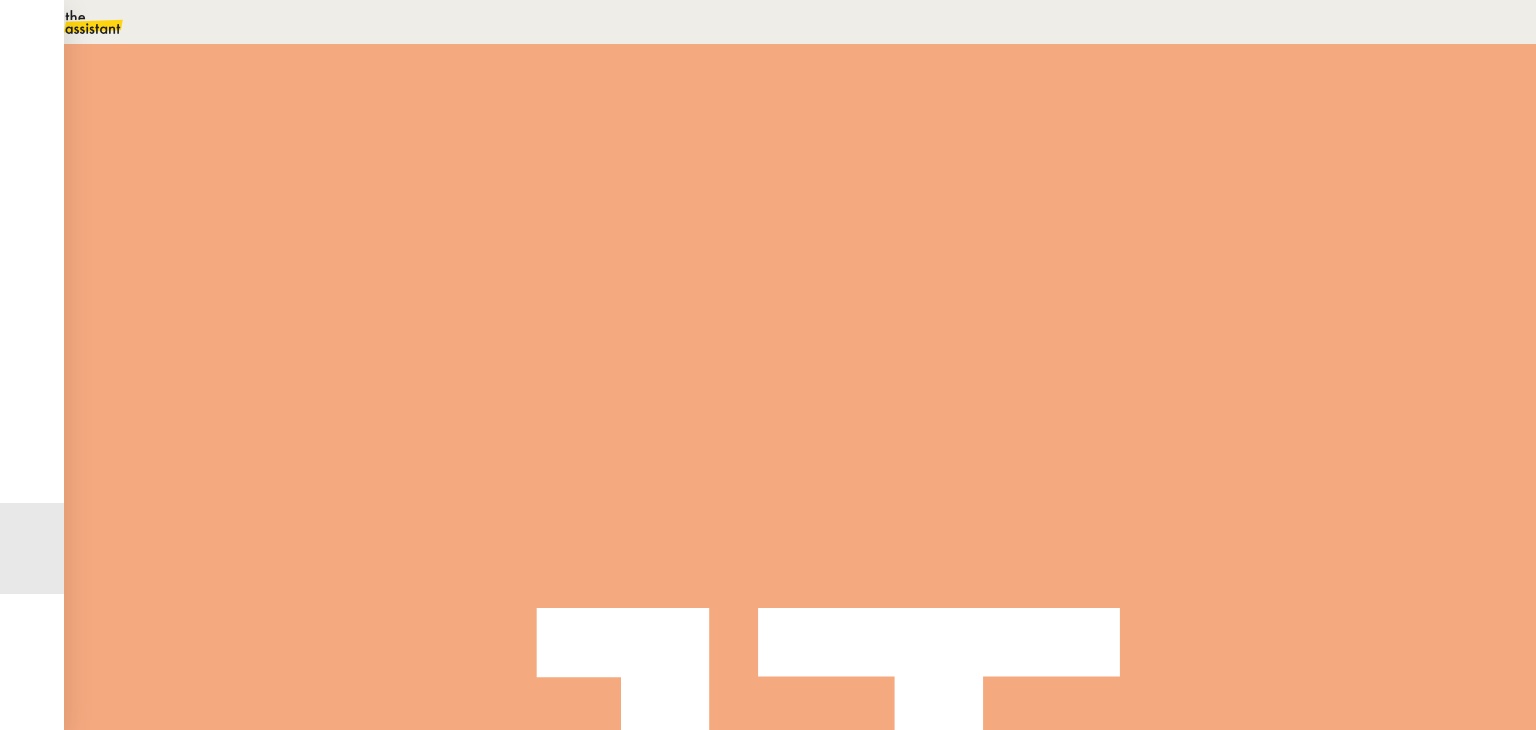 click on "Règlement de la contravention     5 min false par   [FIRST] [LAST]   il y a 5 minutes" at bounding box center (800, 370) 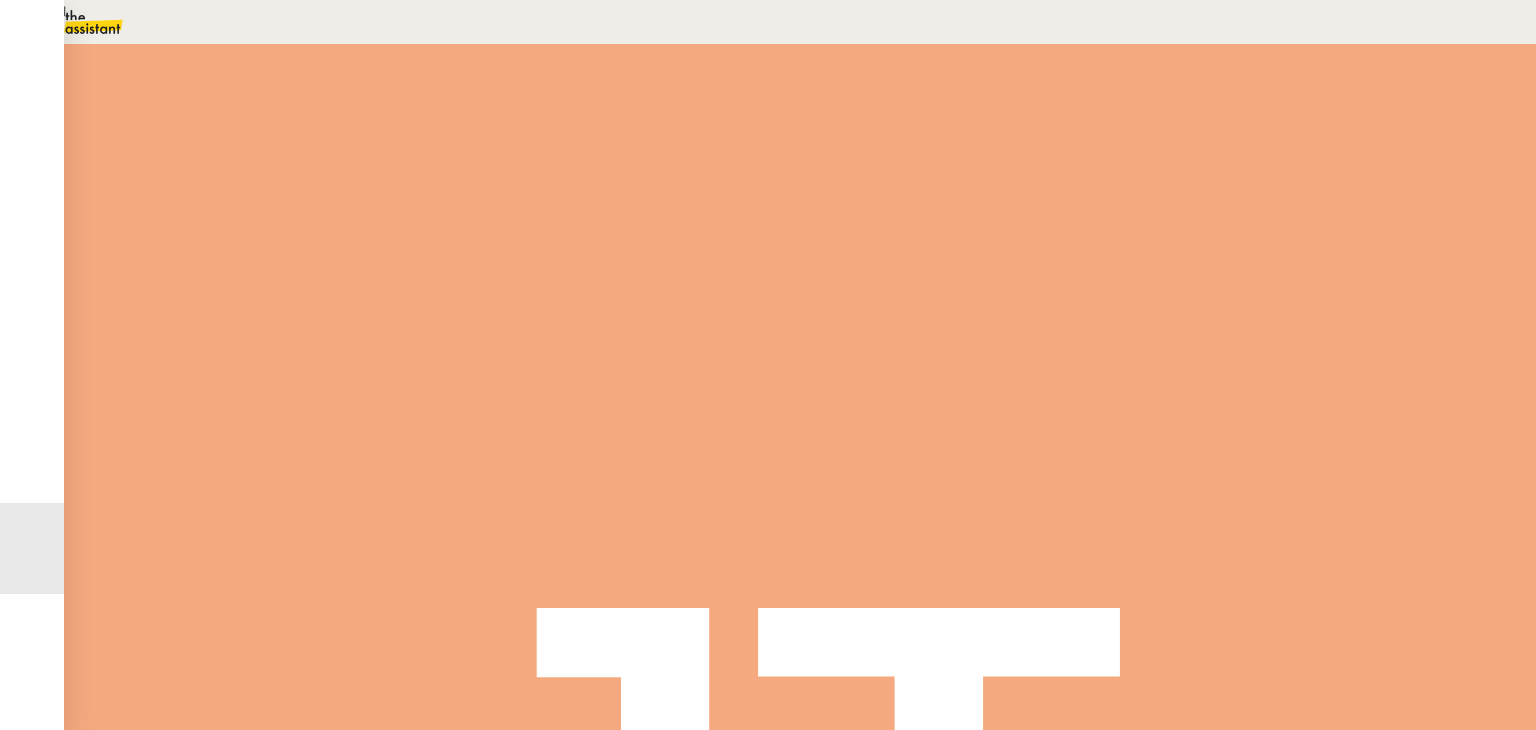 click at bounding box center [258, 156] 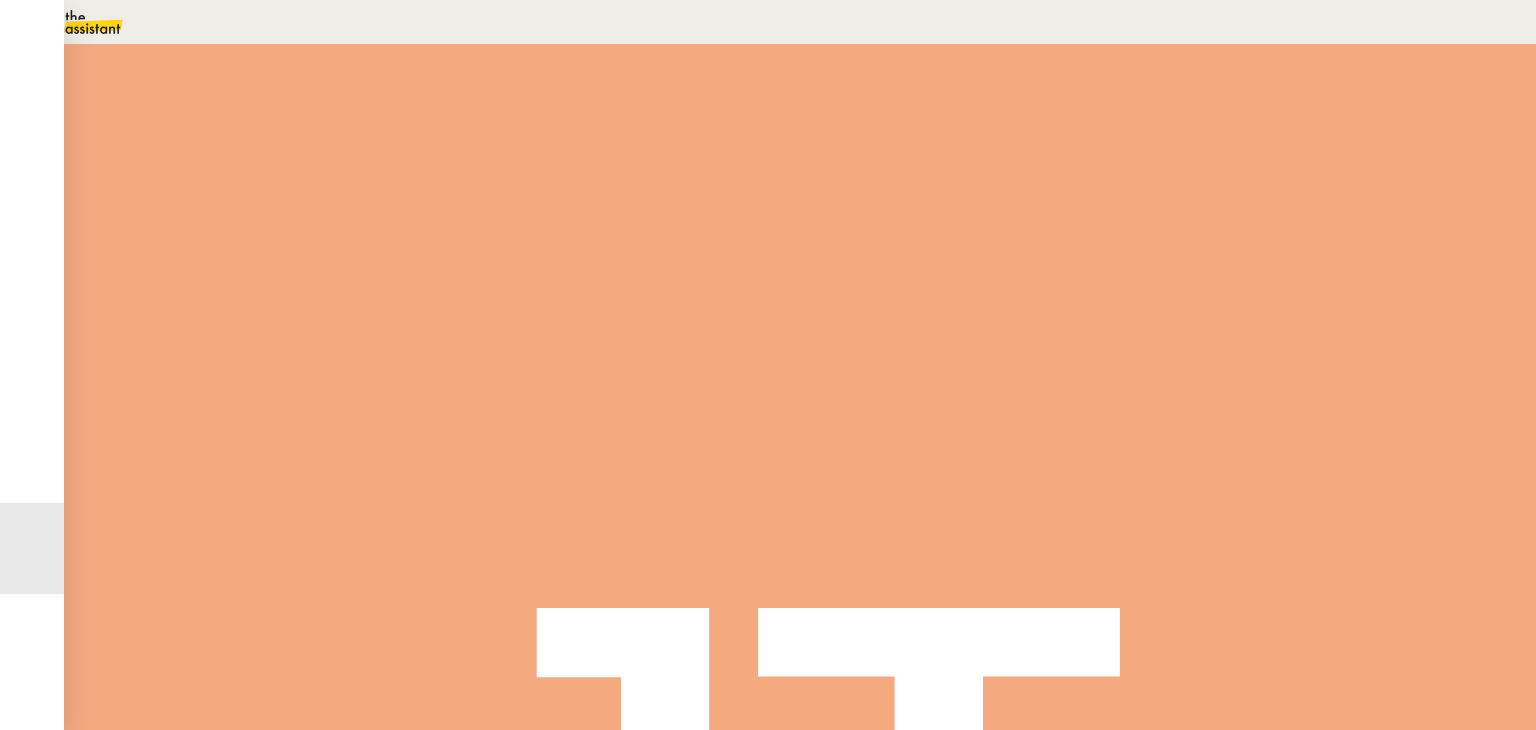 scroll, scrollTop: 0, scrollLeft: 0, axis: both 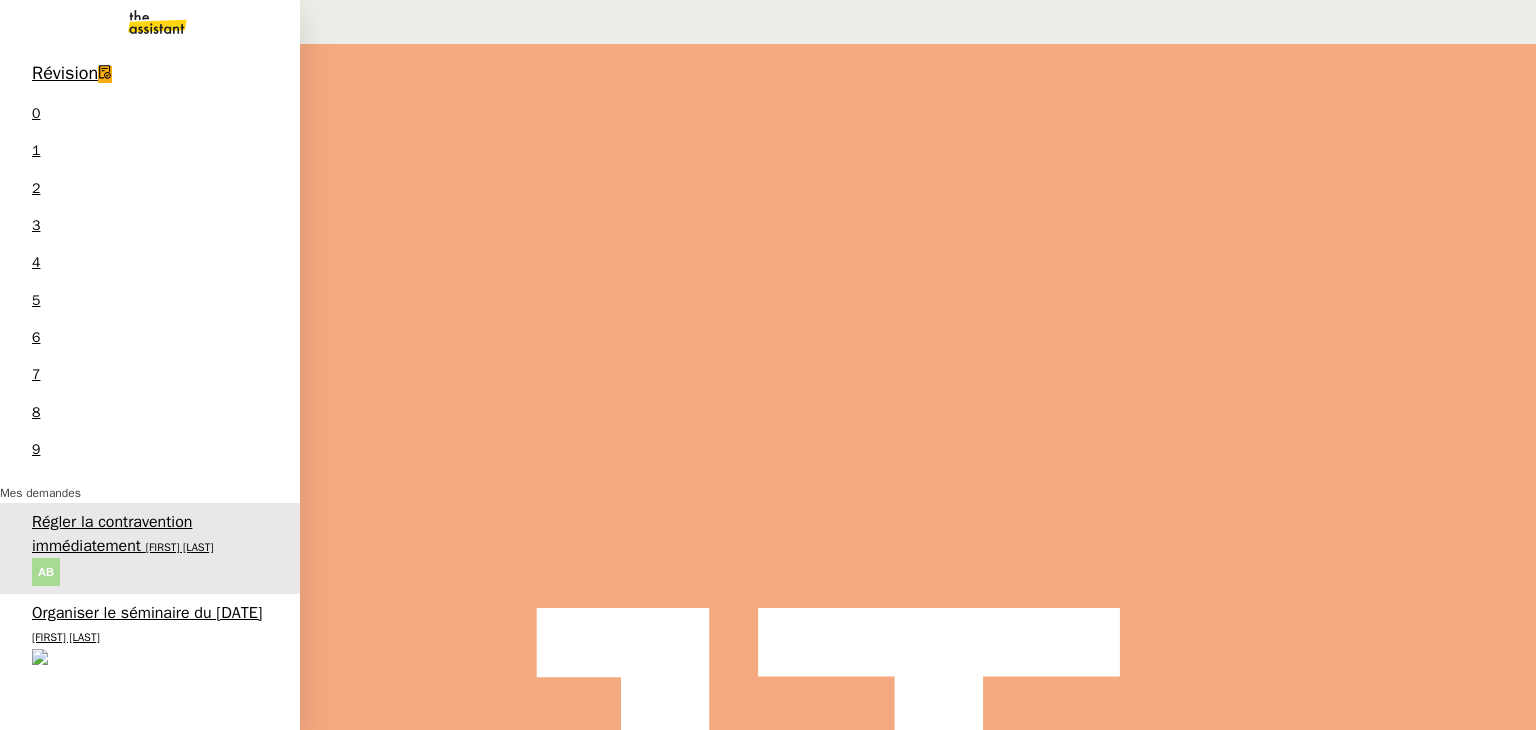 click on "Régler la contravention immédiatement" at bounding box center [112, 533] 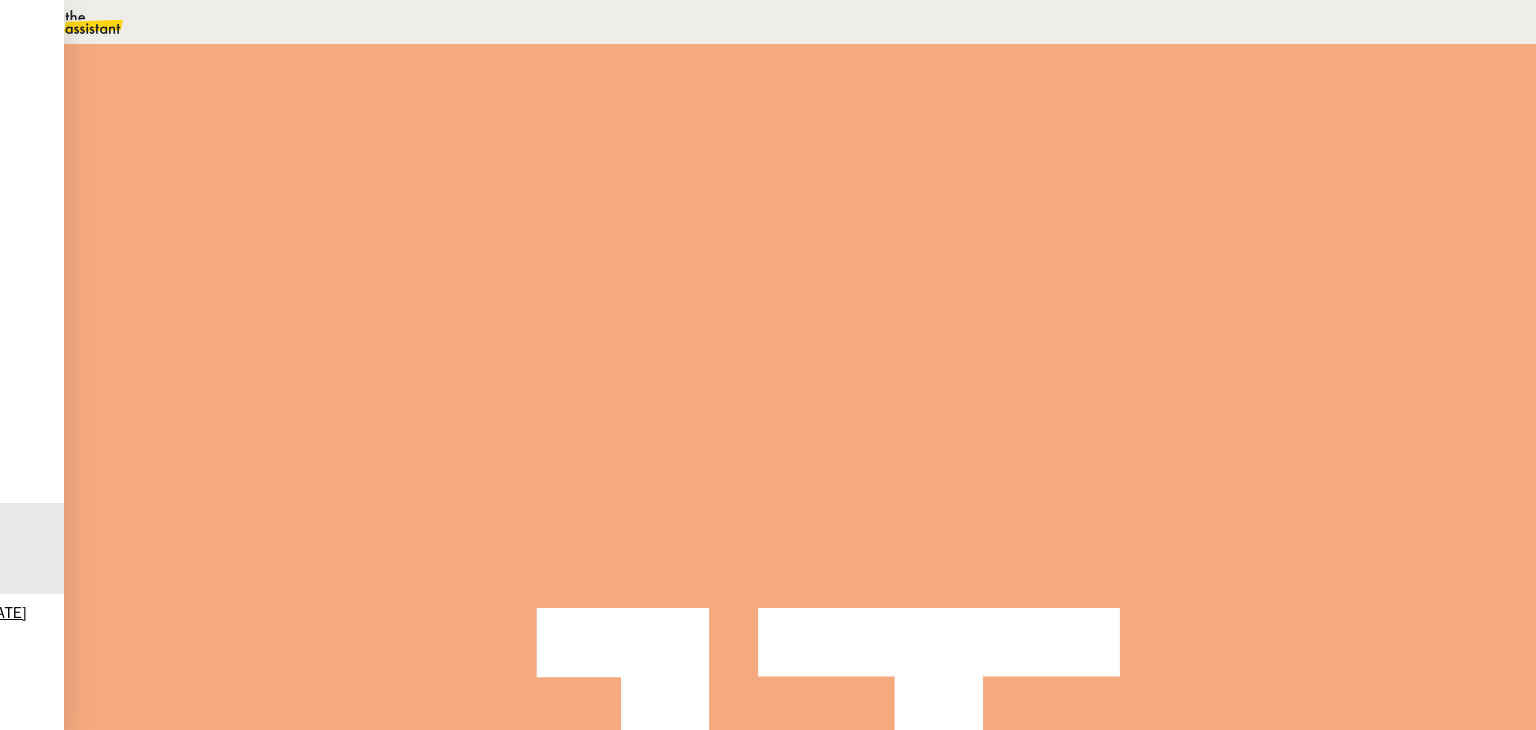 scroll, scrollTop: 500, scrollLeft: 0, axis: vertical 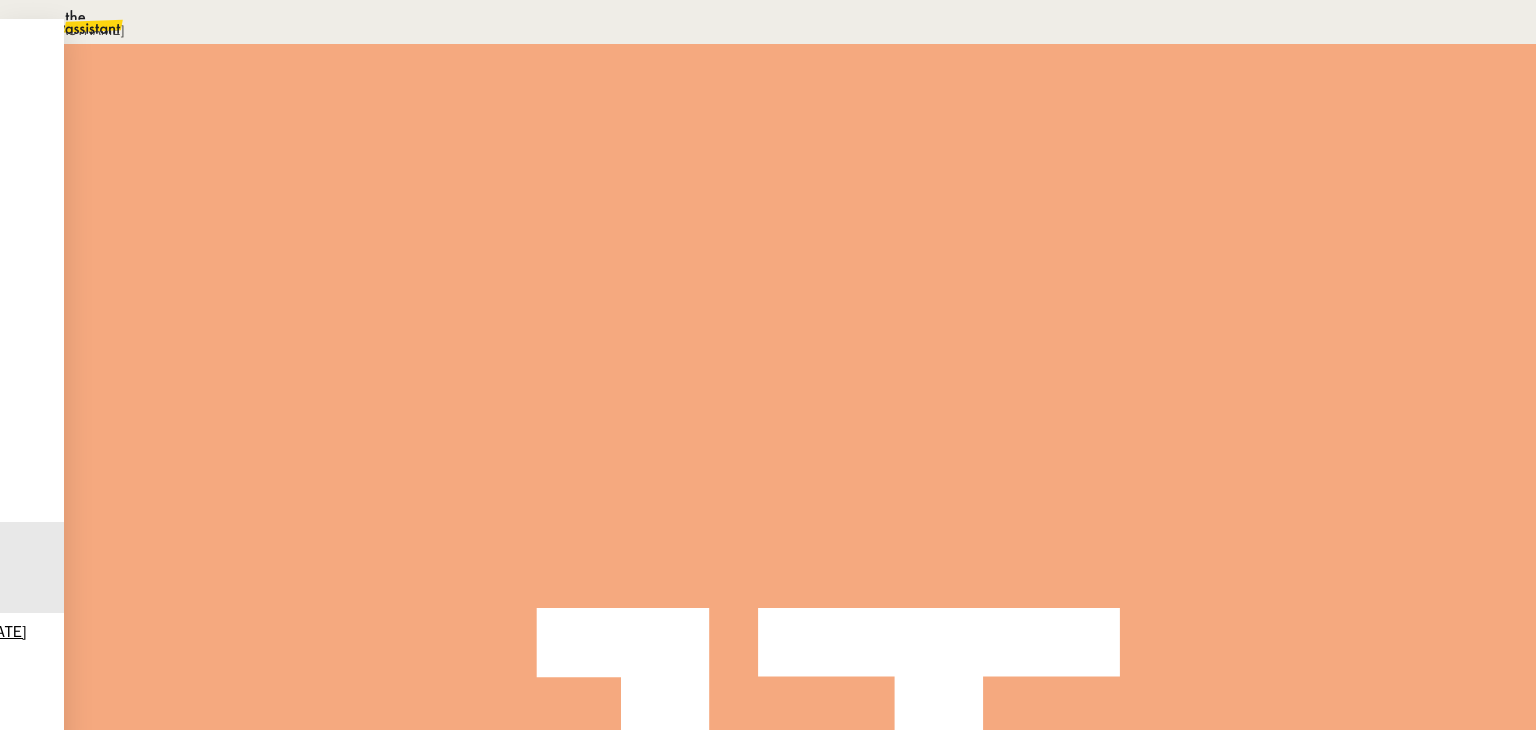 click on "[FIRST] [LAST] [FIRST] [LAST] **** **** **** [NUMBER] [DATE] Fermer" at bounding box center (768, 82) 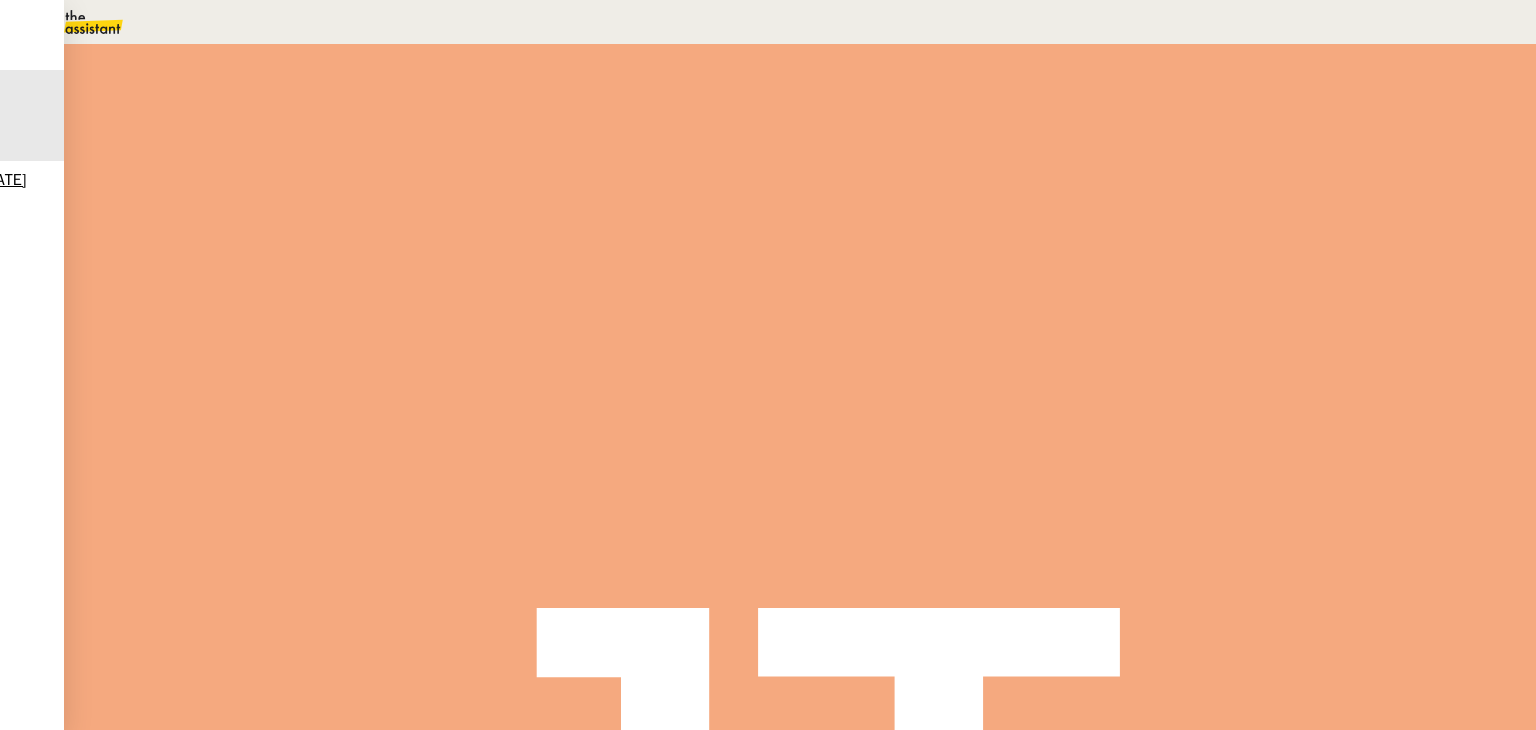 click on "Statut" at bounding box center (800, 111) 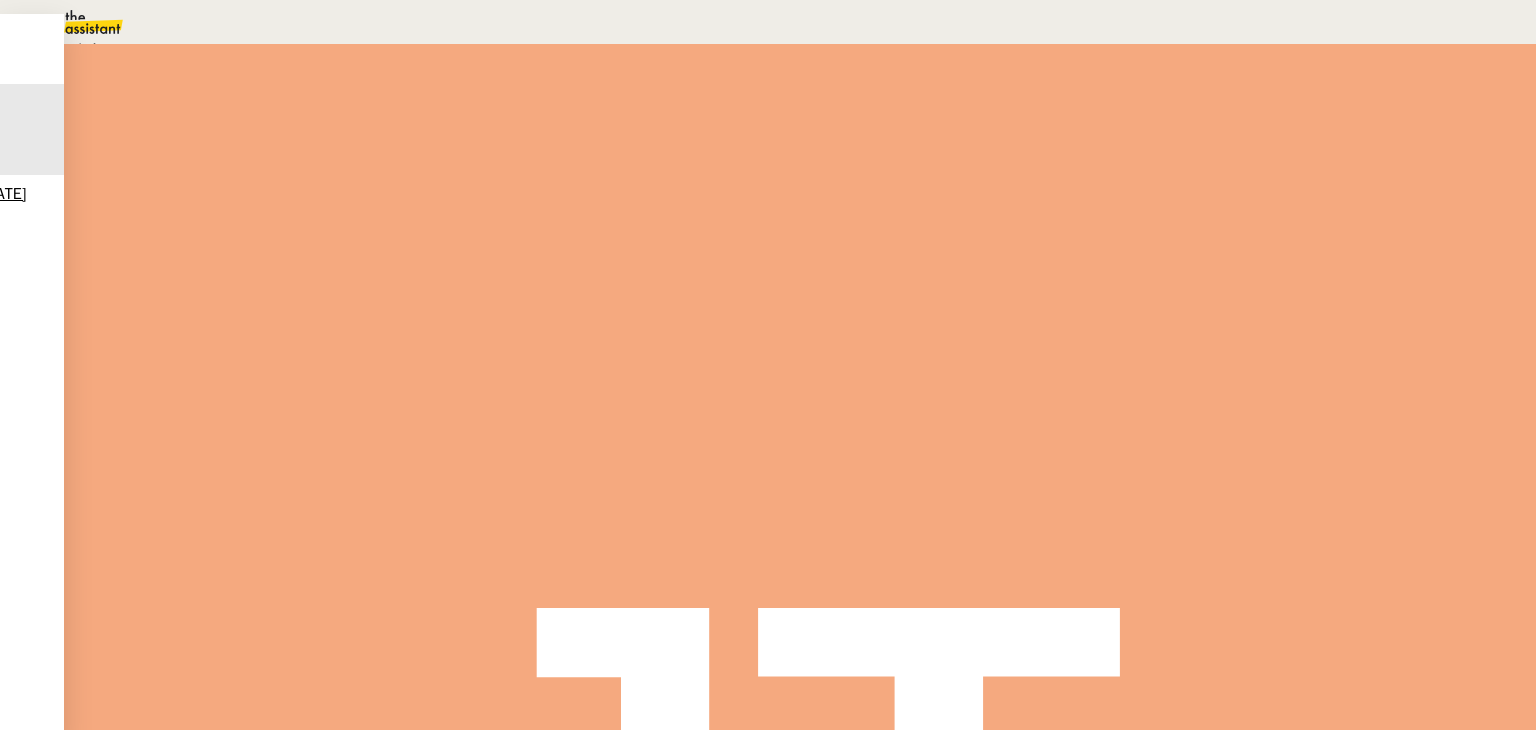 click on "Aide" at bounding box center [72, 48] 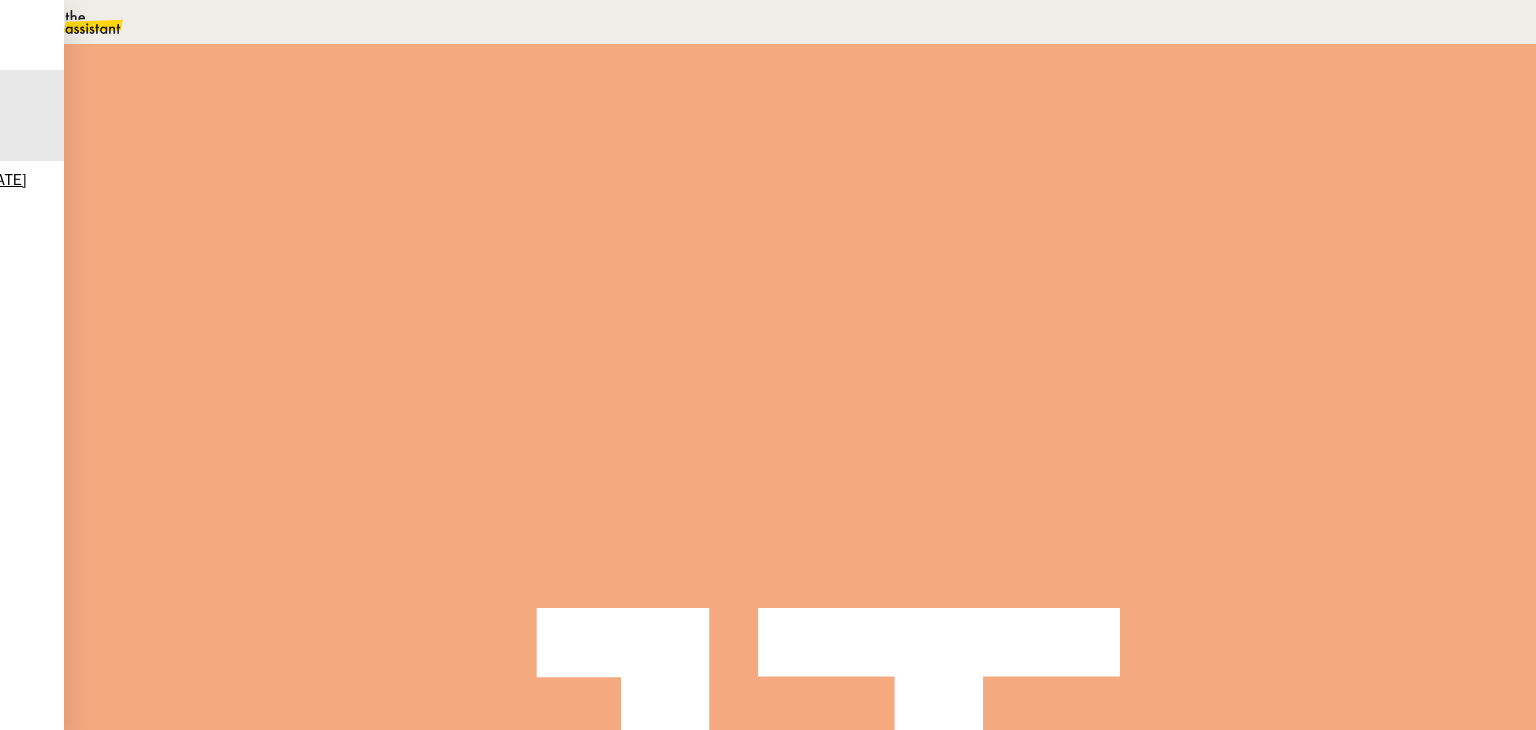 click at bounding box center (1184, 133) 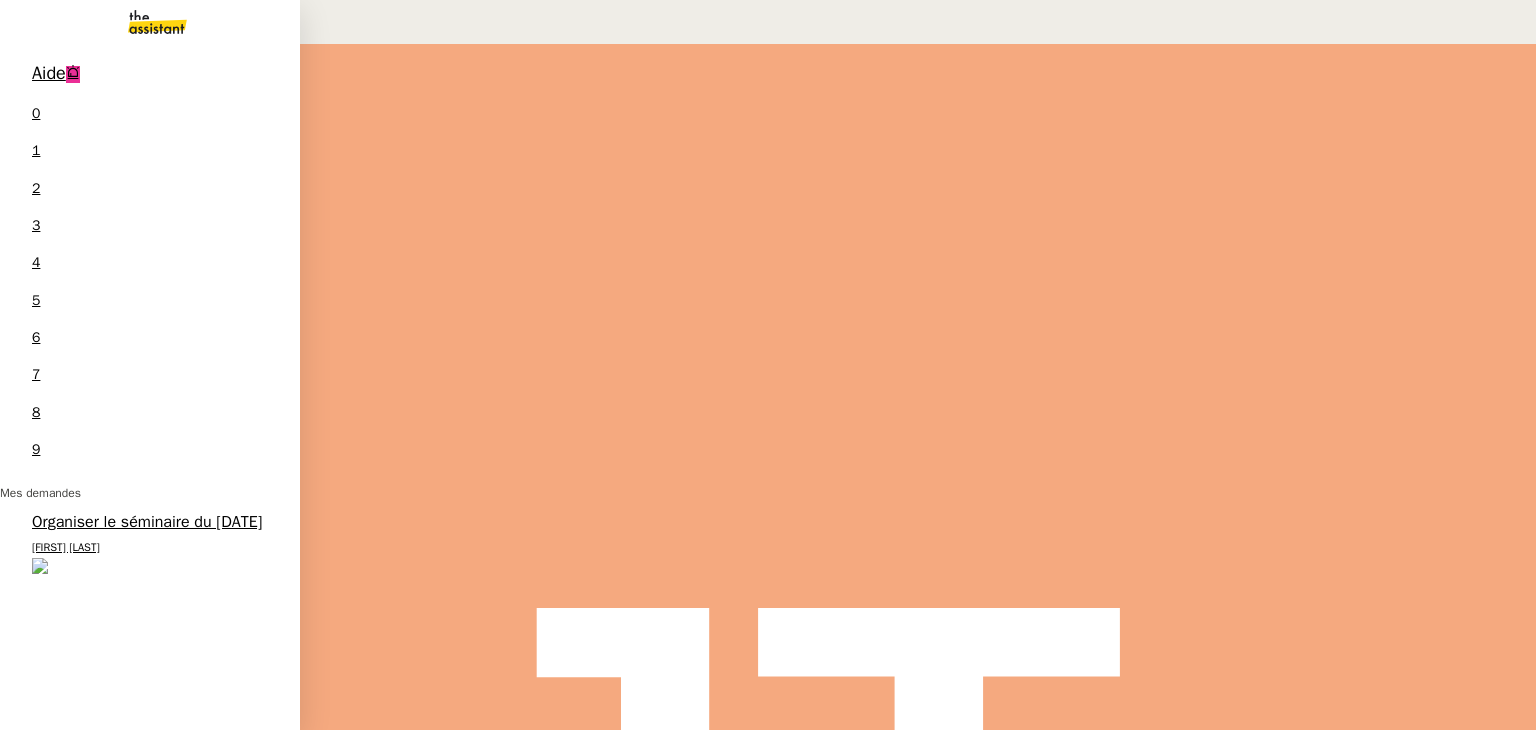 click on "Organiser le séminaire du [DATE]" at bounding box center (147, 522) 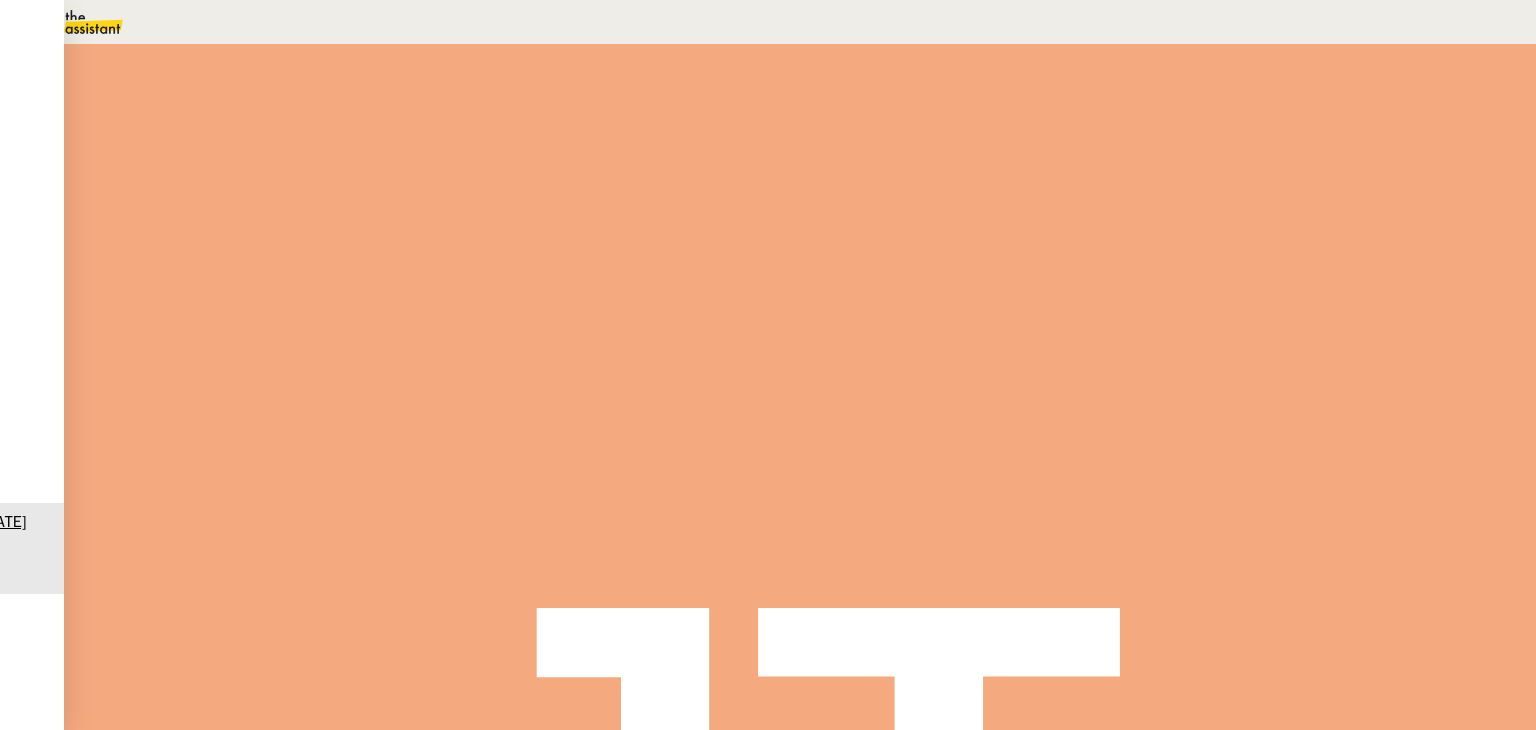 scroll, scrollTop: 268, scrollLeft: 0, axis: vertical 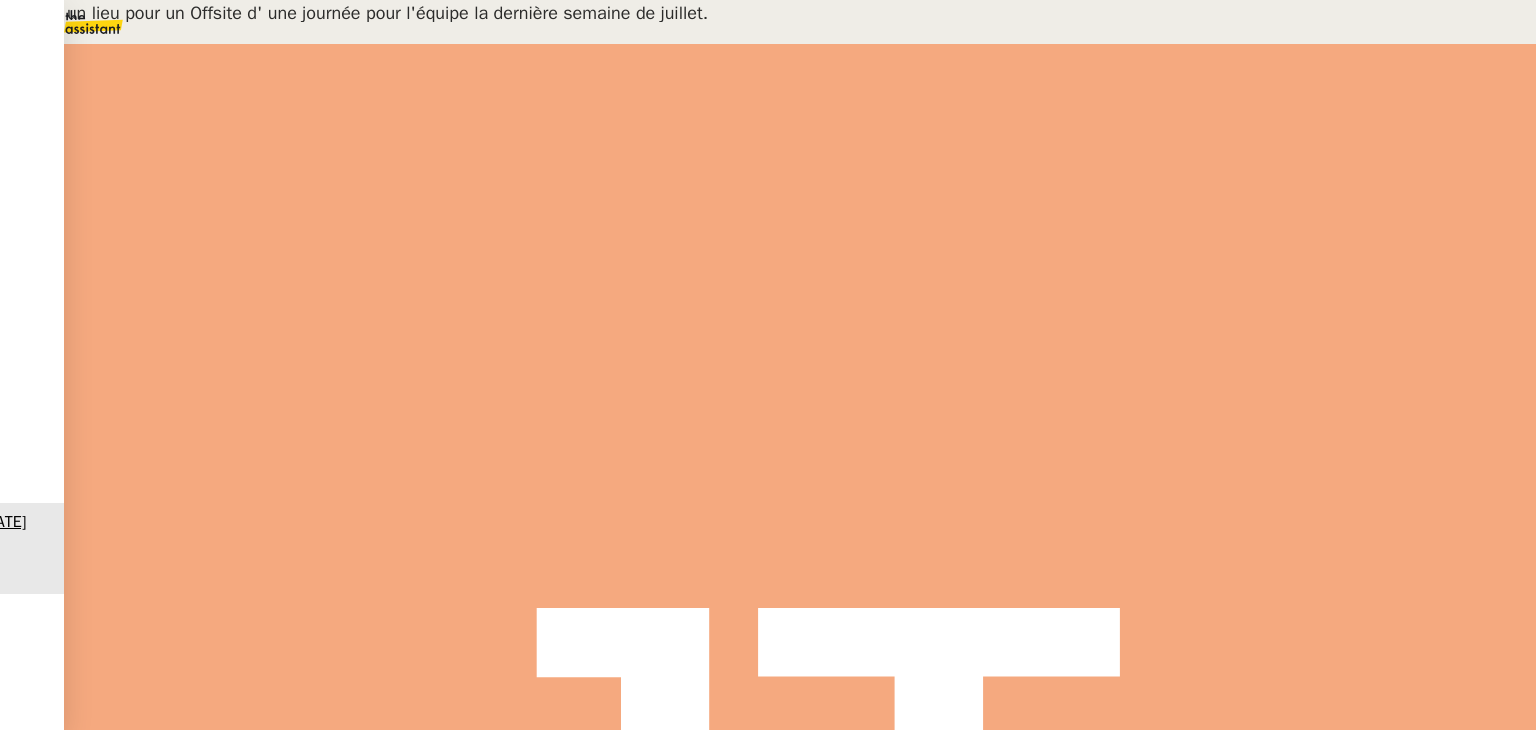 click on "Trouver un lieu pour un Offsite d' une journée pour l'équipe la dernière semaine de juillet." at bounding box center (176, 1383) 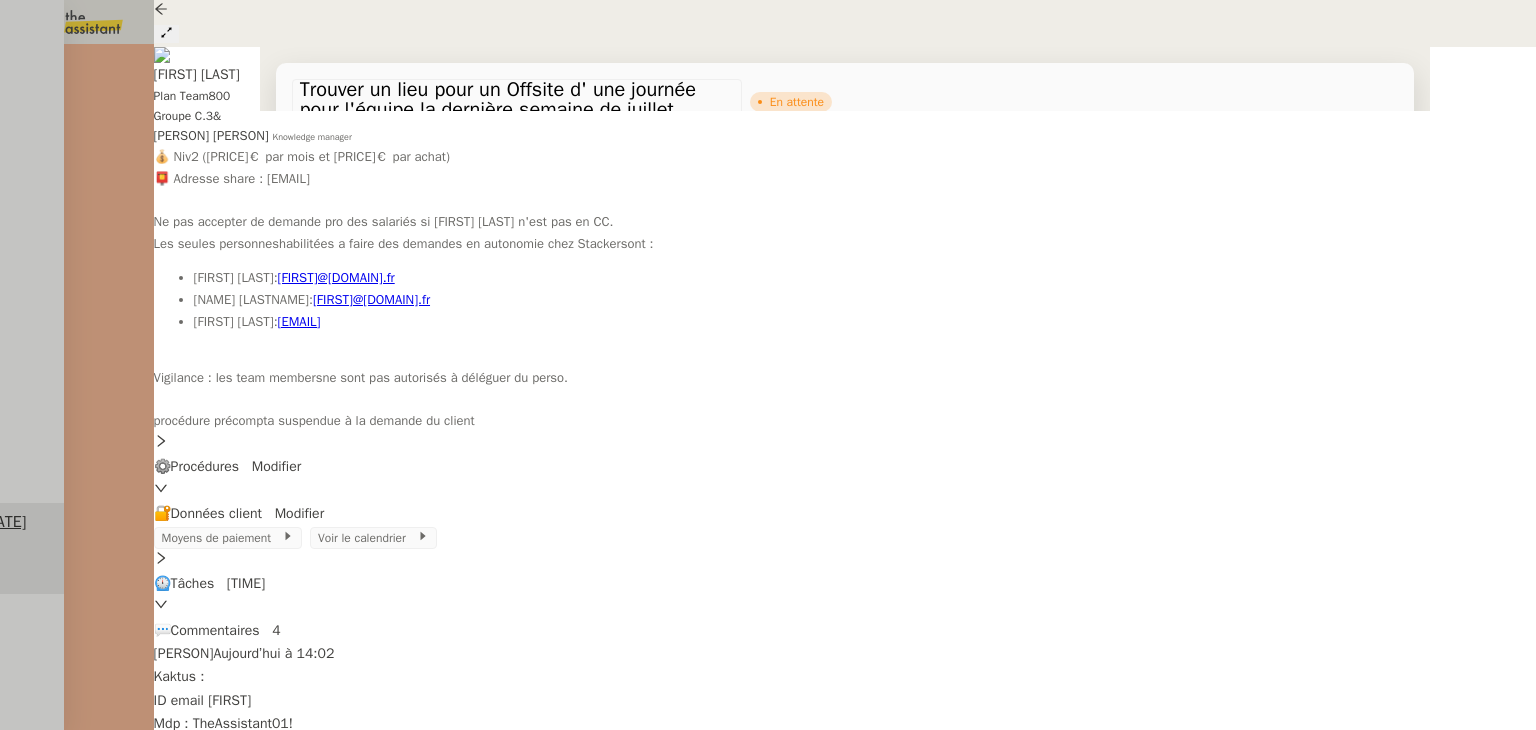 scroll, scrollTop: 300, scrollLeft: 0, axis: vertical 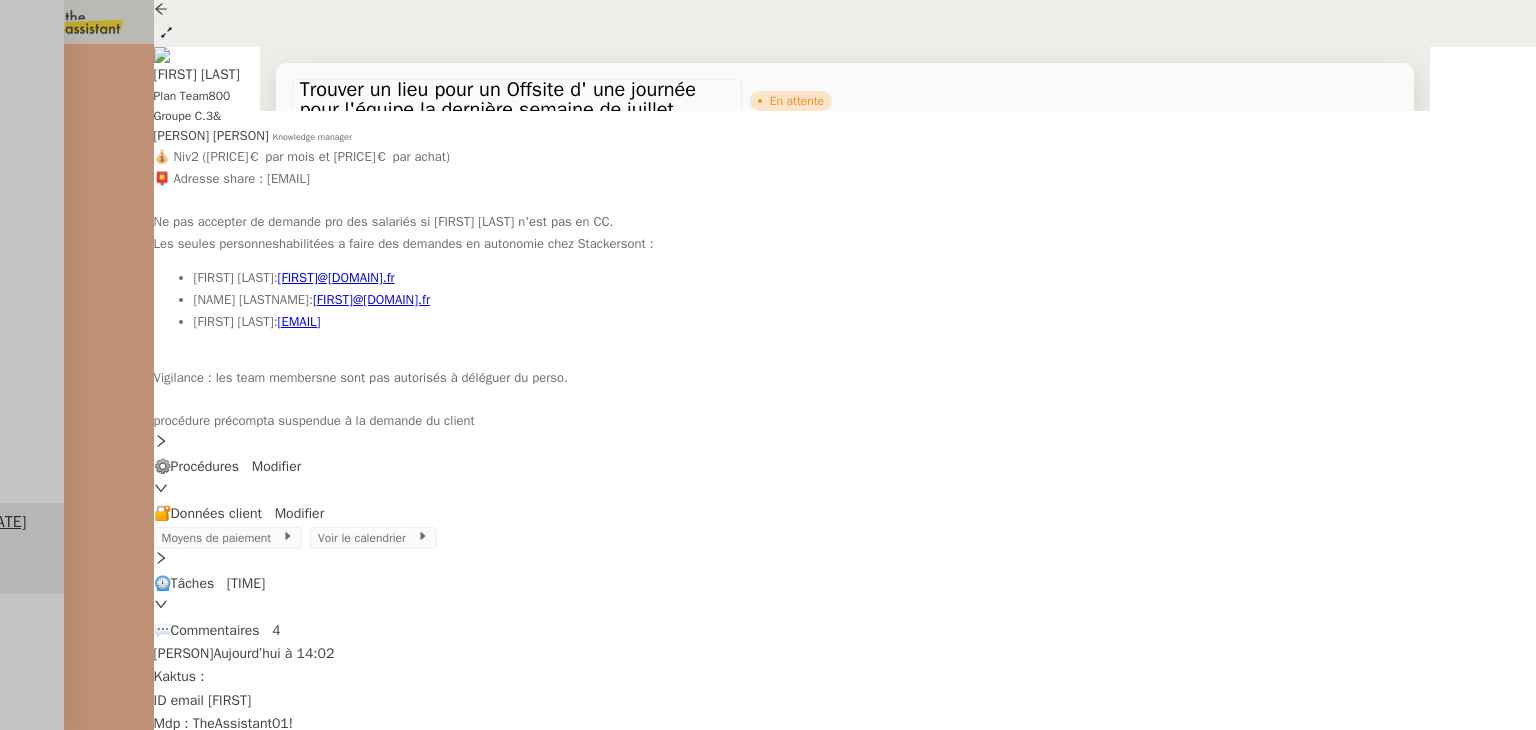 click at bounding box center (768, 365) 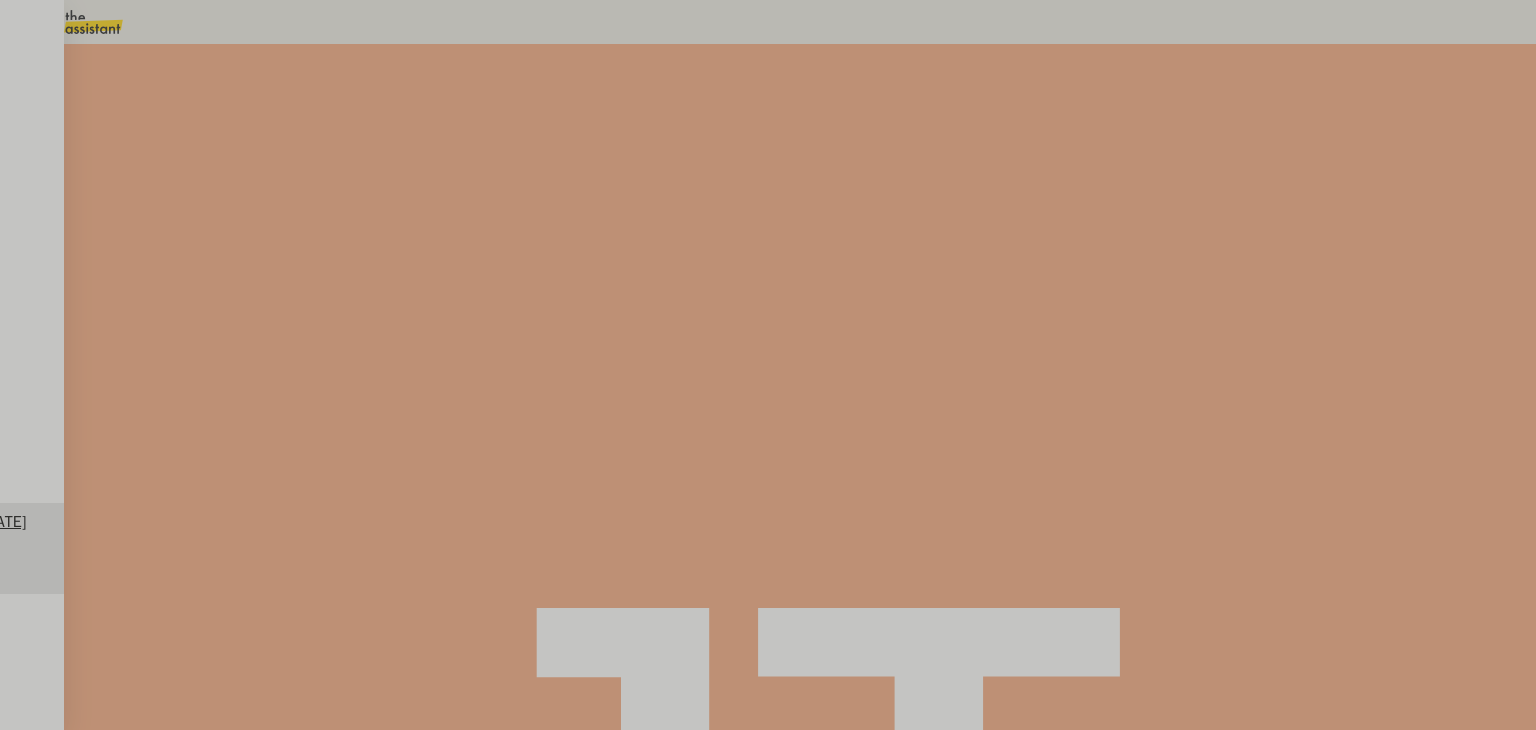 scroll, scrollTop: 0, scrollLeft: 0, axis: both 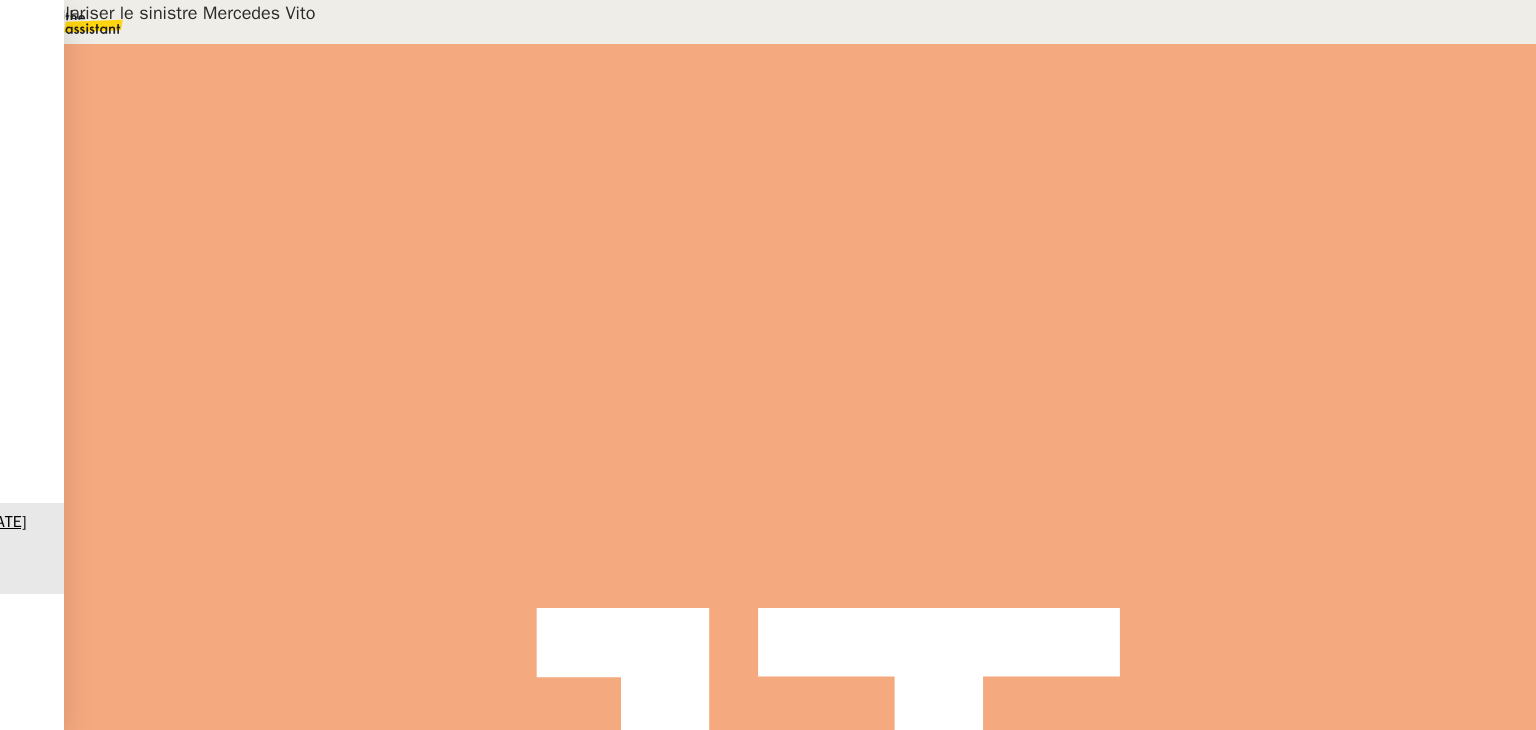 click on "Trouver un lieu pour un Offsite d' une journée pour l'équipe la dernière semaine de juillet." at bounding box center [176, 1383] 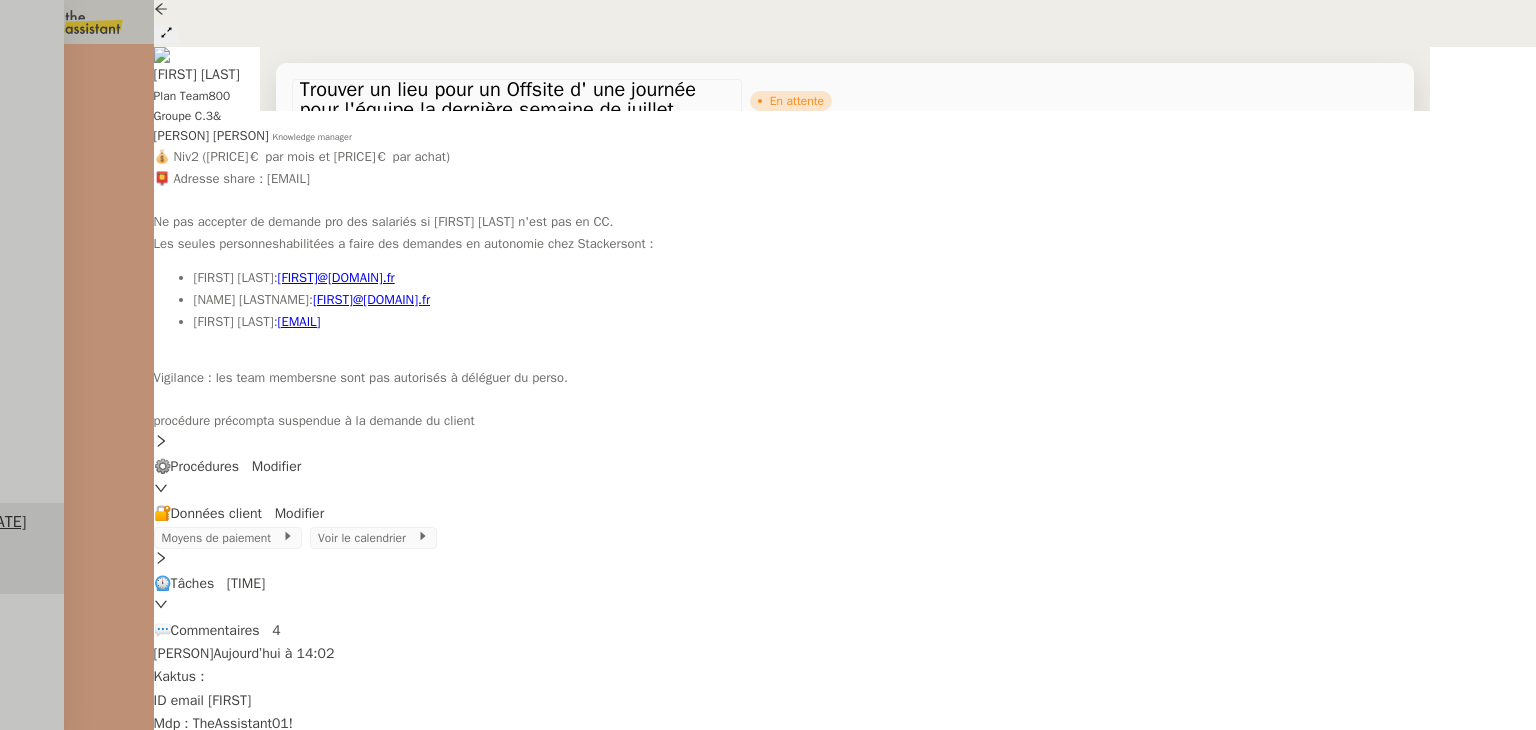 scroll, scrollTop: 200, scrollLeft: 0, axis: vertical 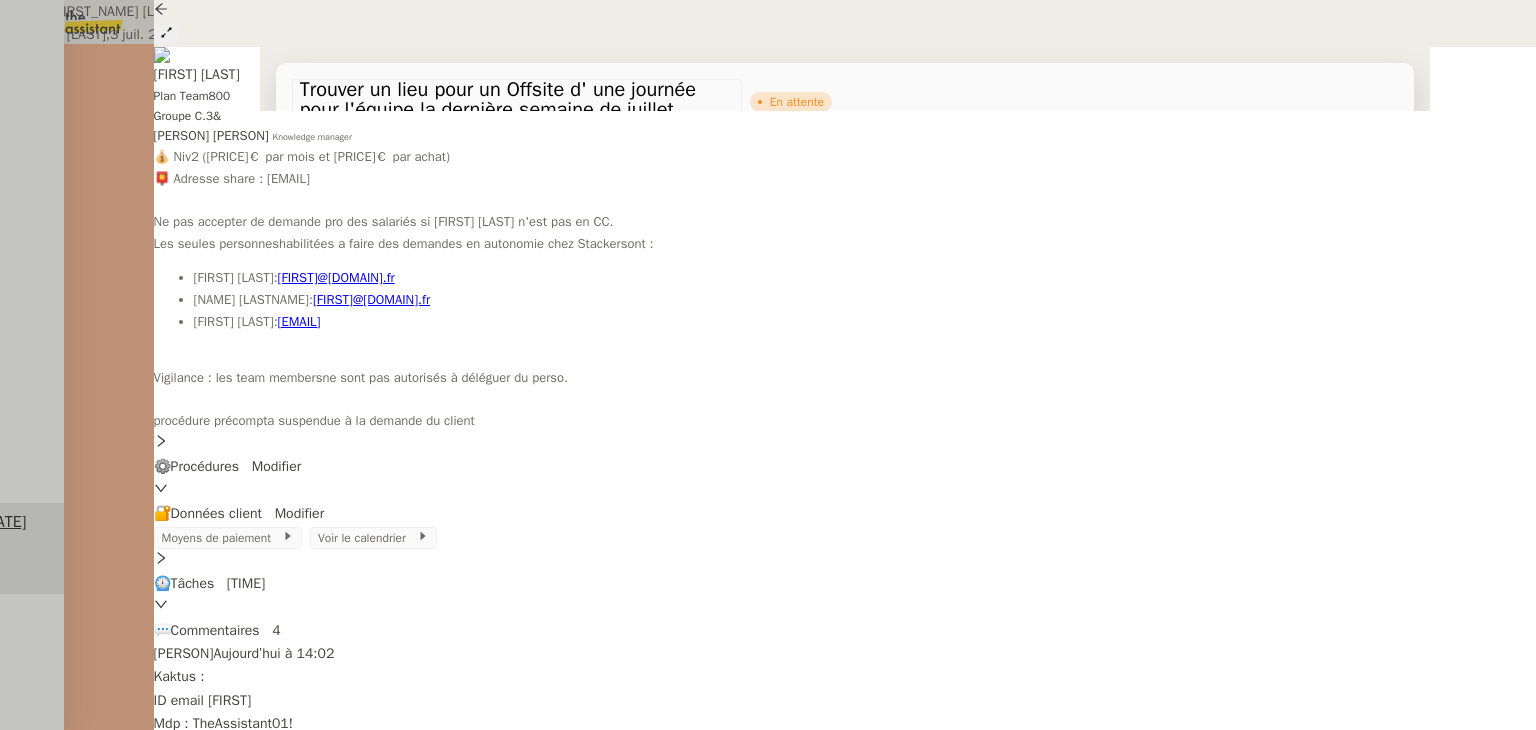 click at bounding box center [768, 365] 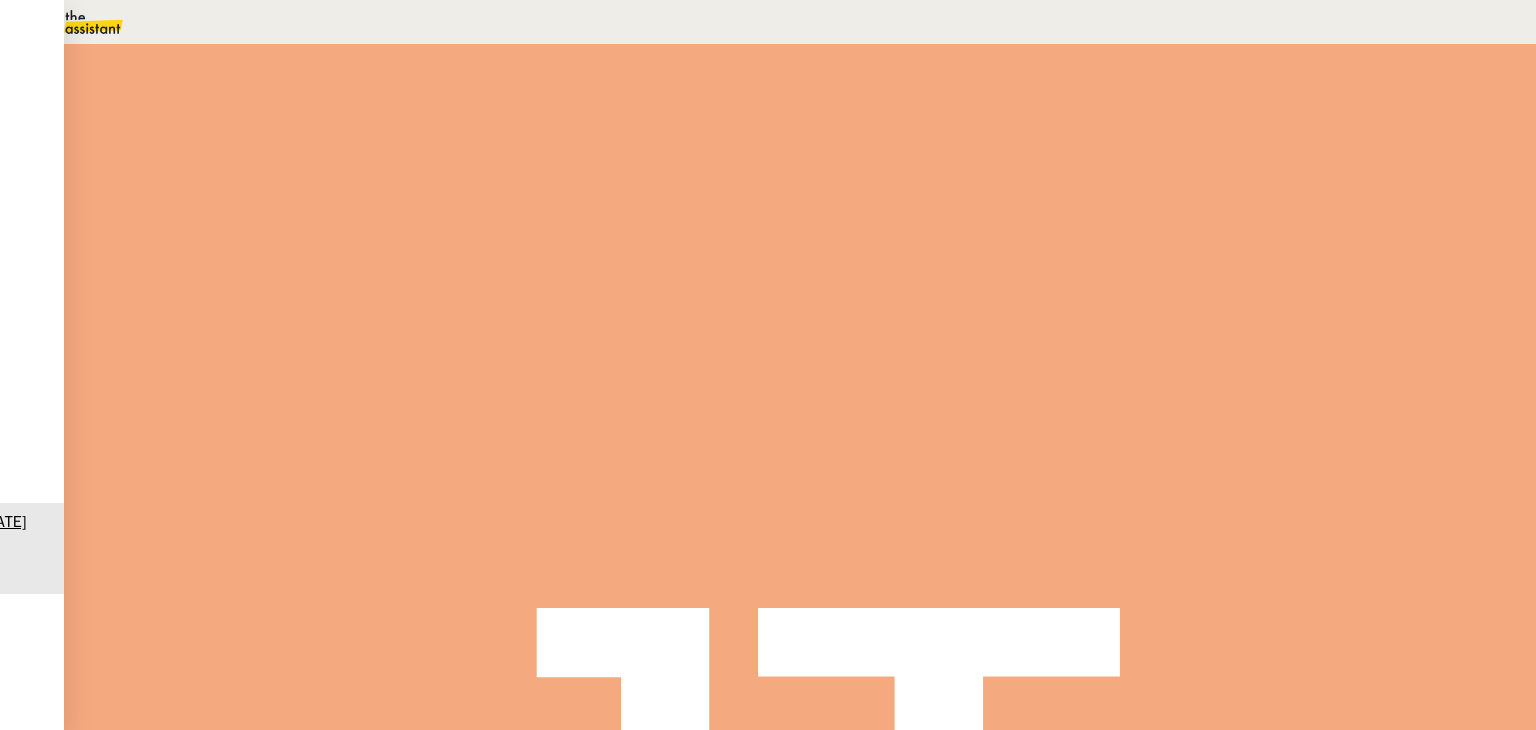 click on "Statut" at bounding box center (290, 112) 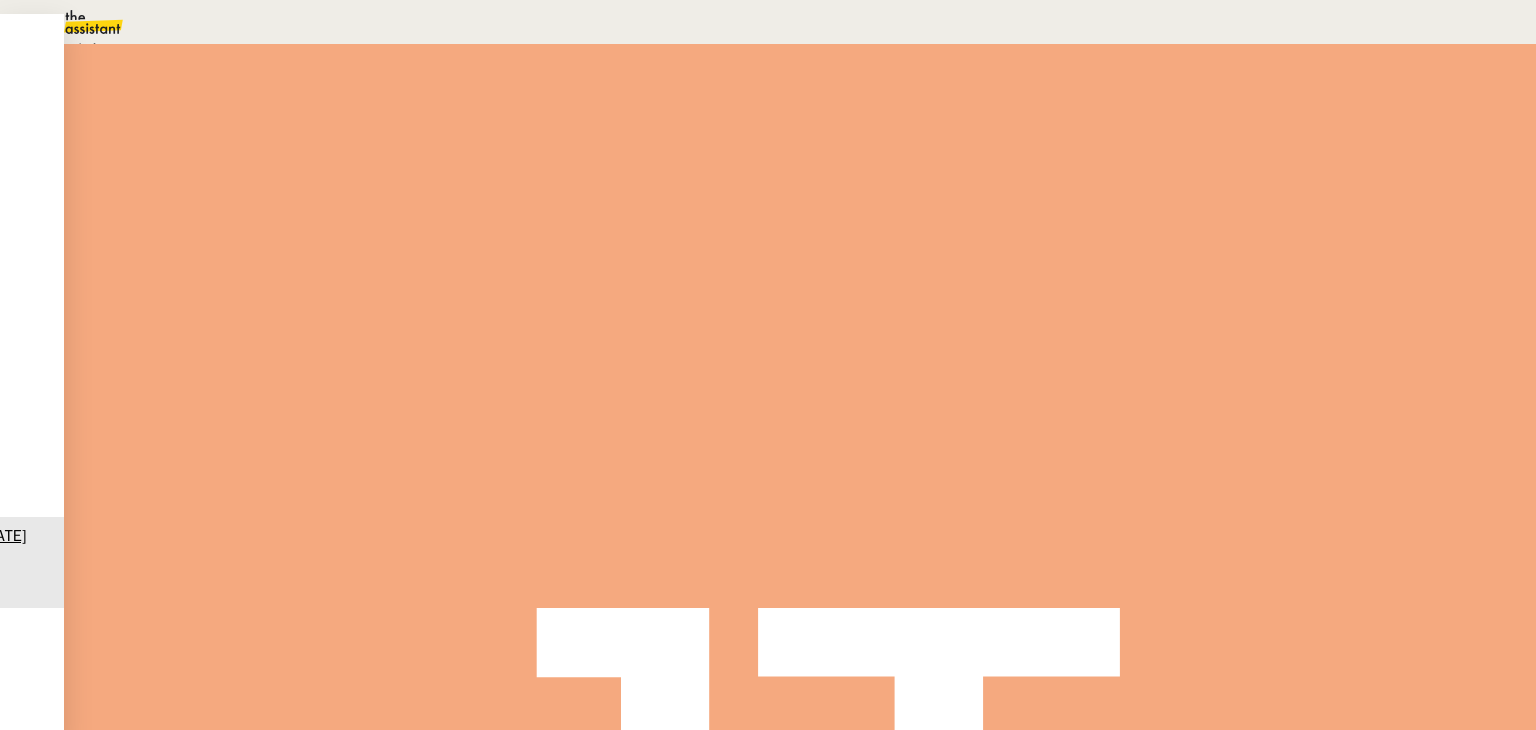 click on "Aide" at bounding box center [72, 48] 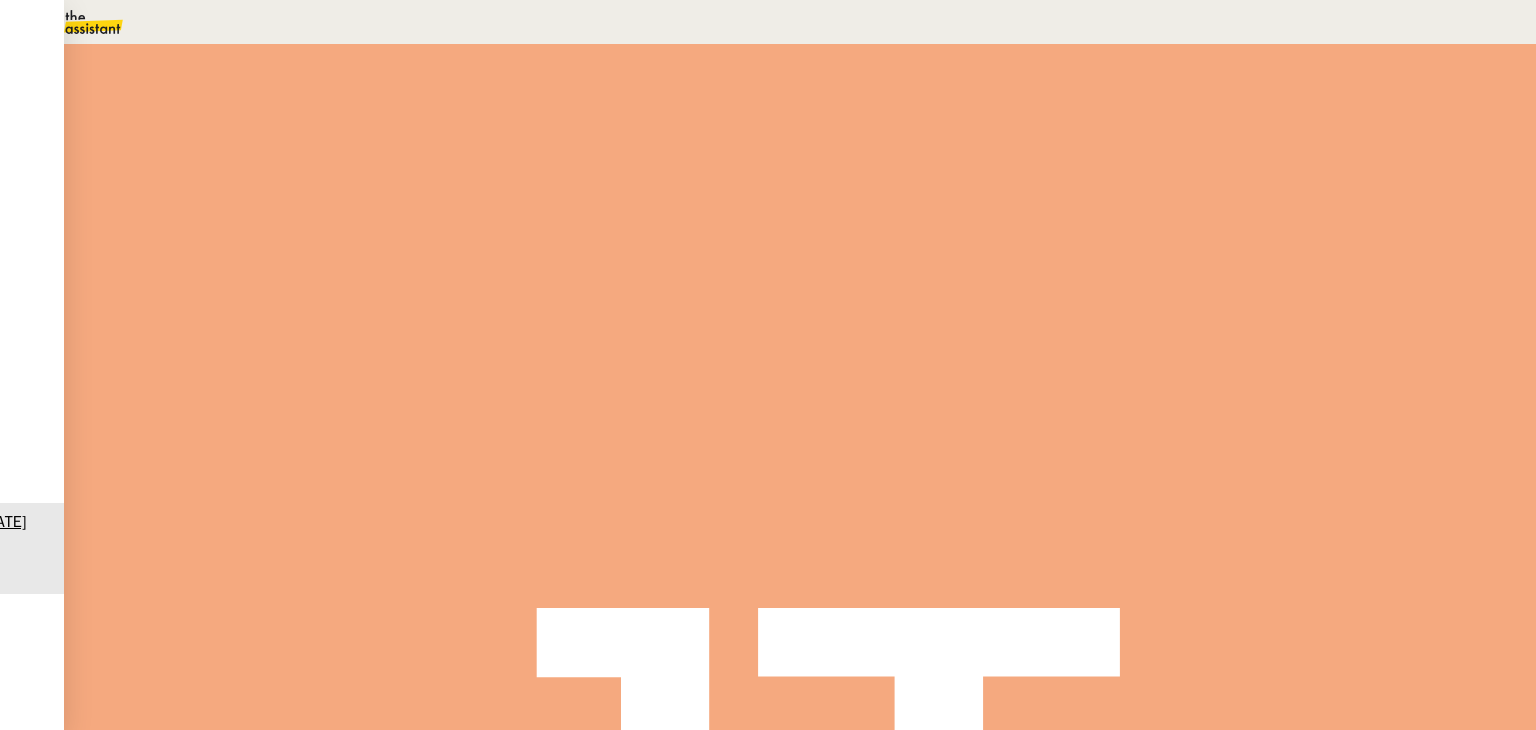 click at bounding box center (1184, 133) 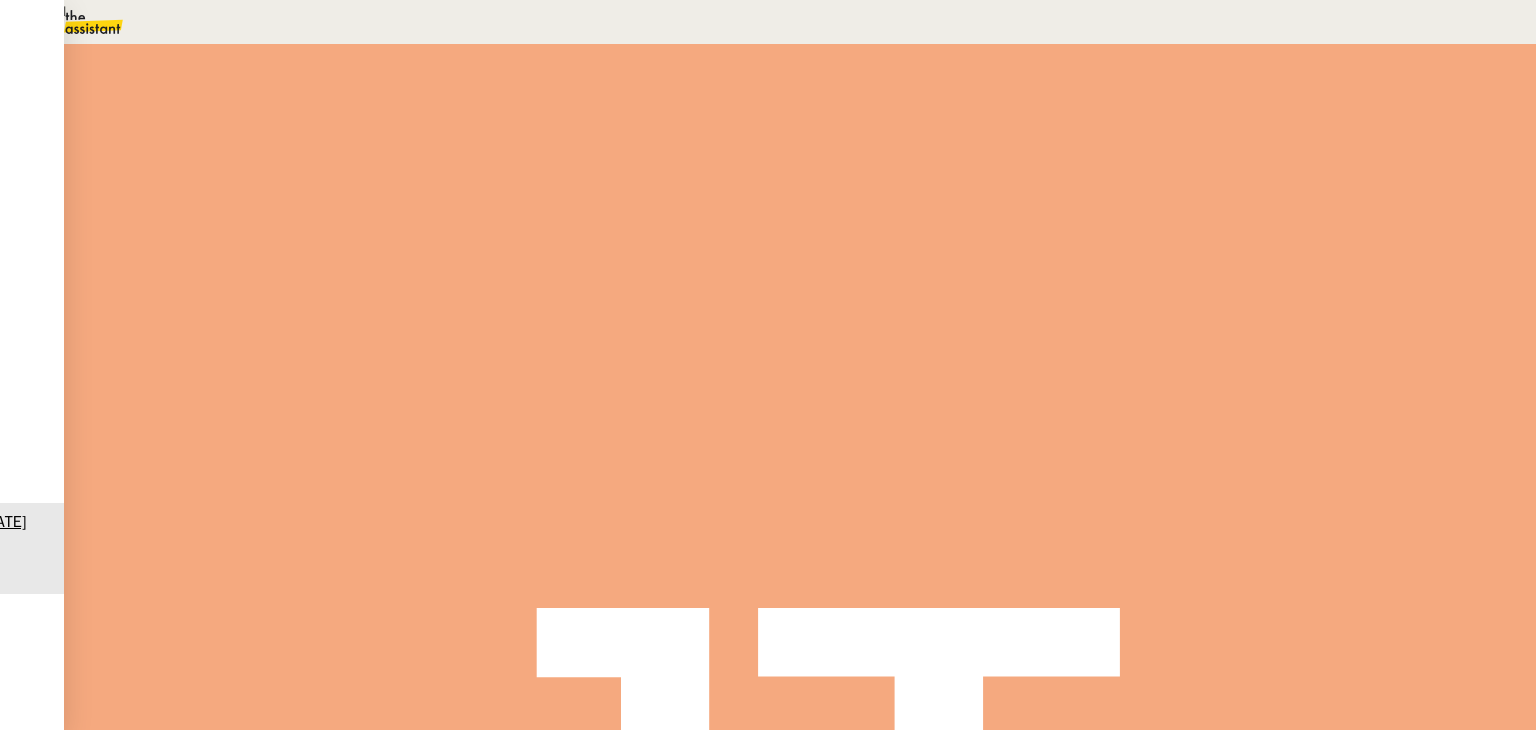 click at bounding box center (257, 156) 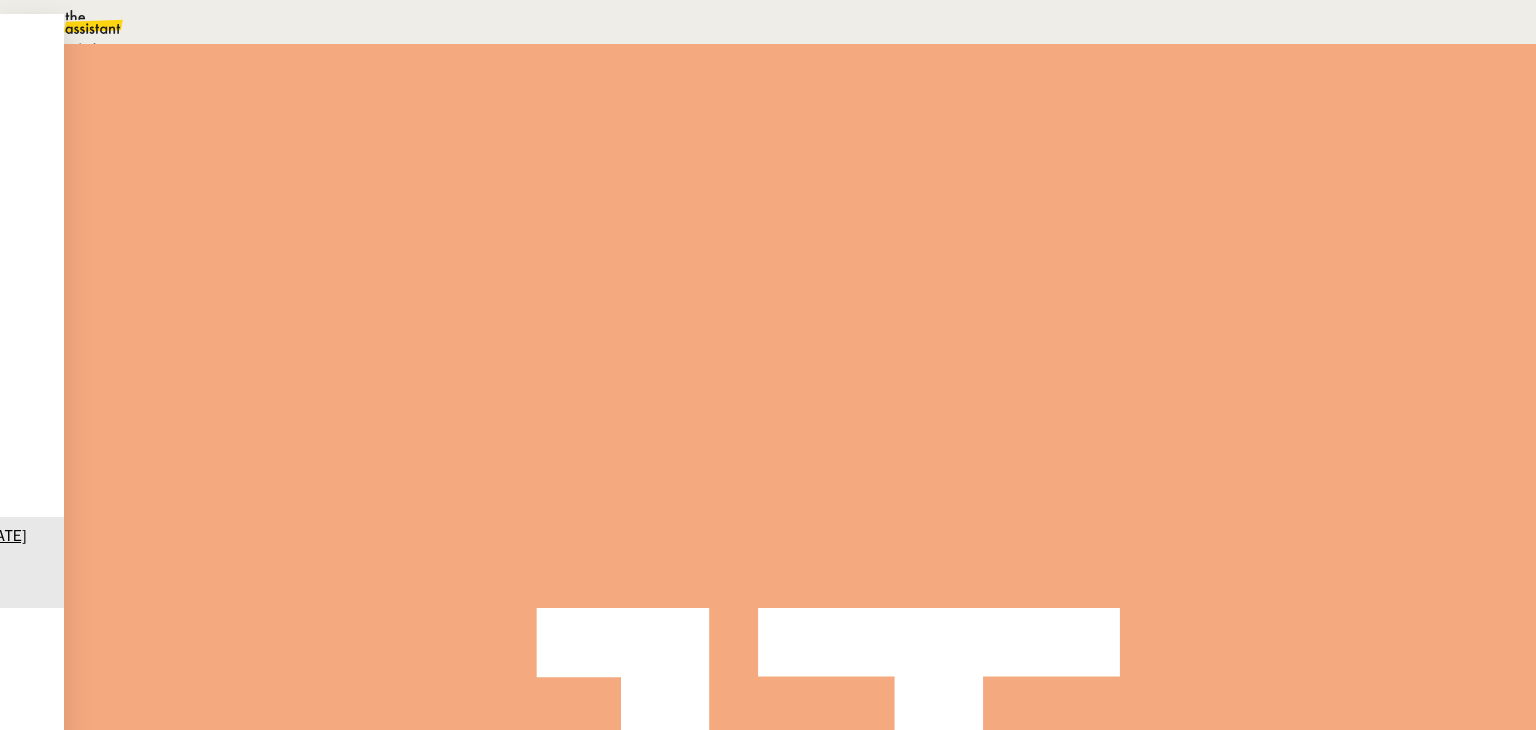 click on "Statut" at bounding box center (290, 112) 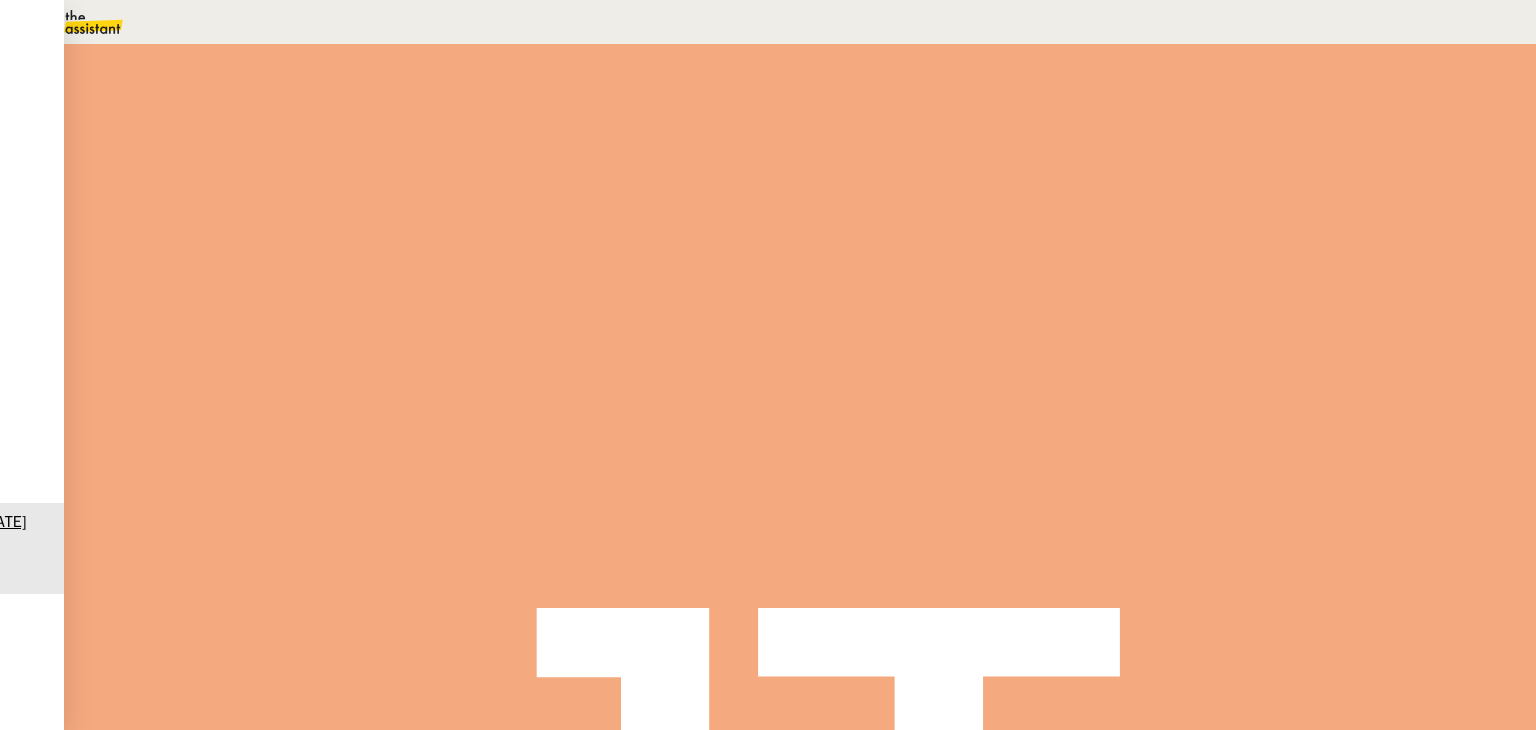 click at bounding box center (1184, 133) 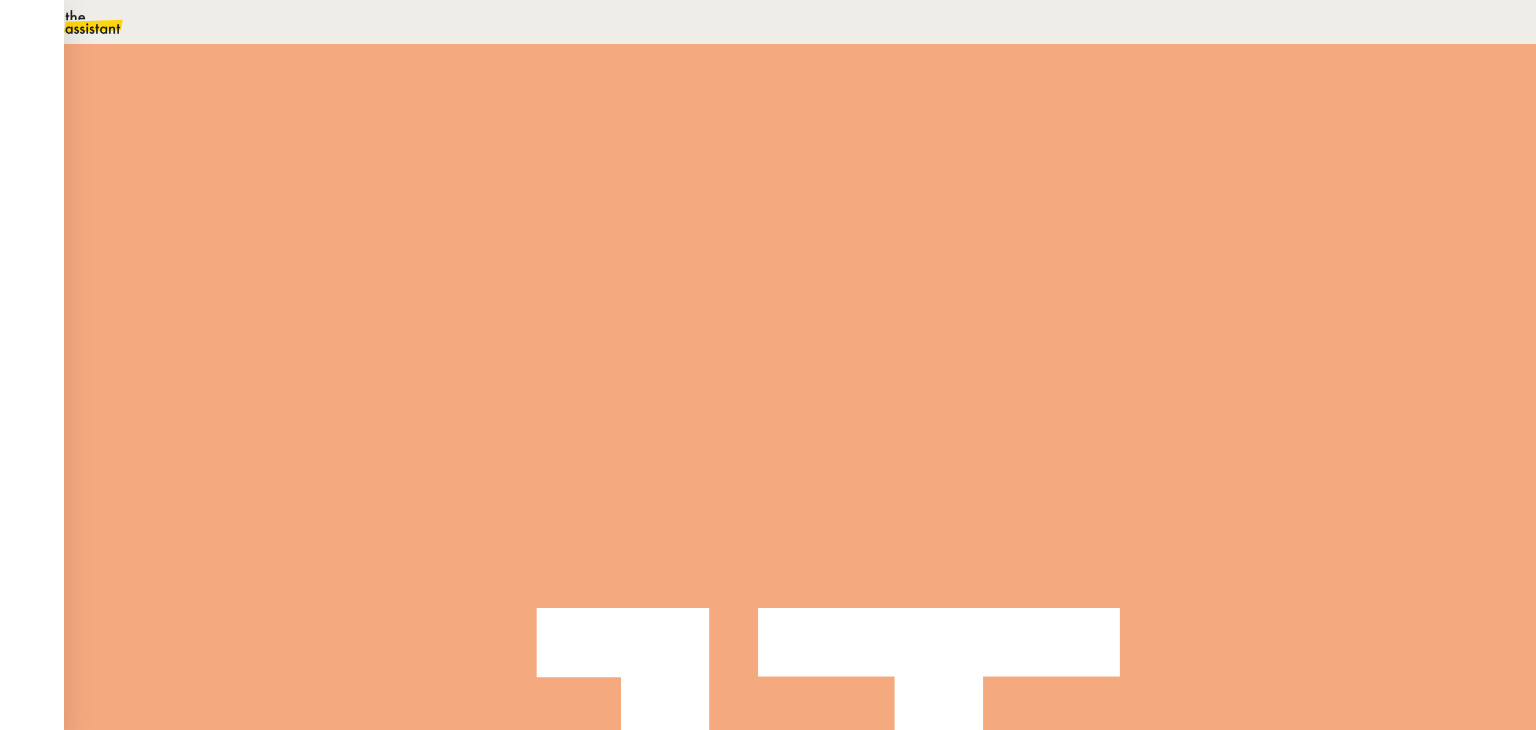 scroll, scrollTop: 0, scrollLeft: 0, axis: both 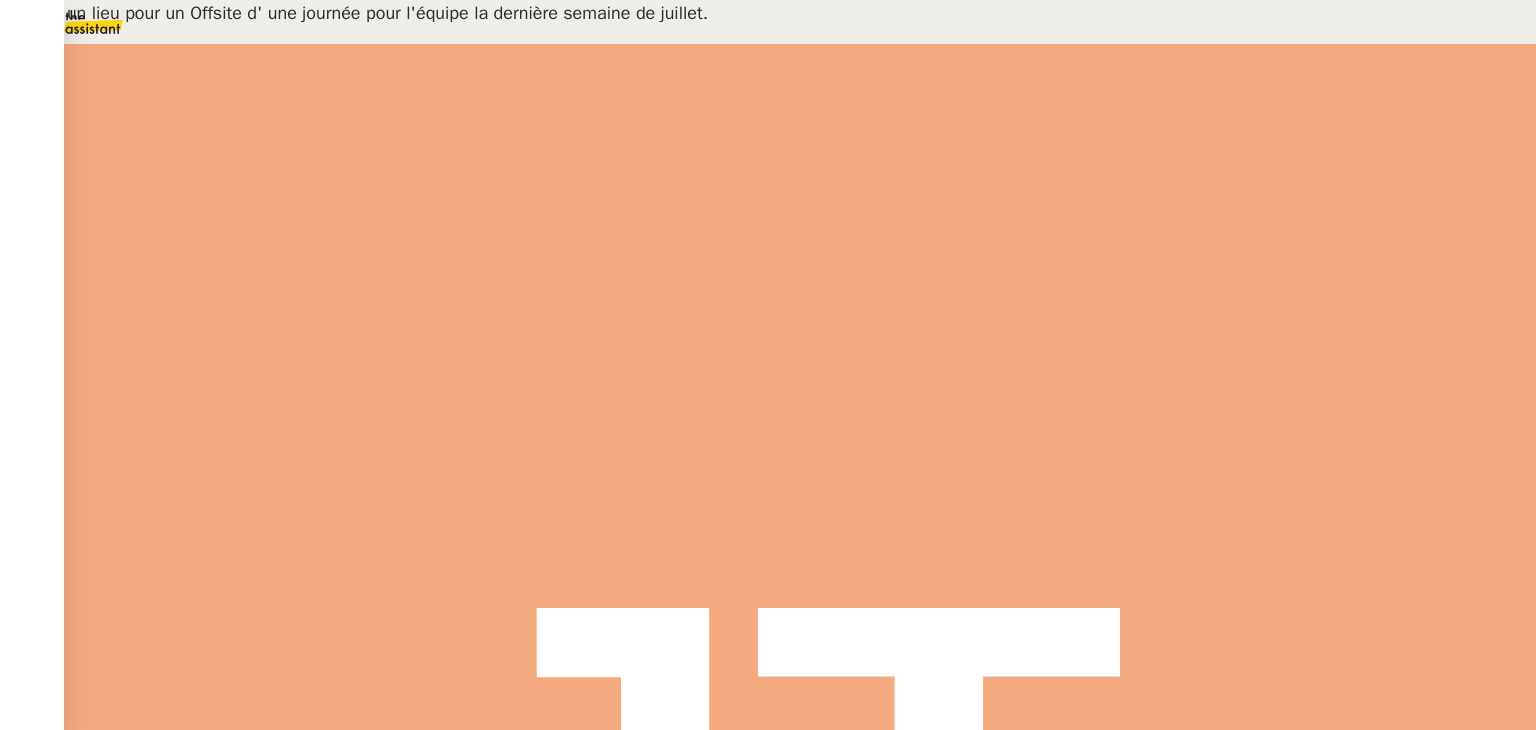 click on "Trouver un lieu pour un Offsite d' une journée pour l'équipe la dernière semaine de juillet." at bounding box center (176, 1383) 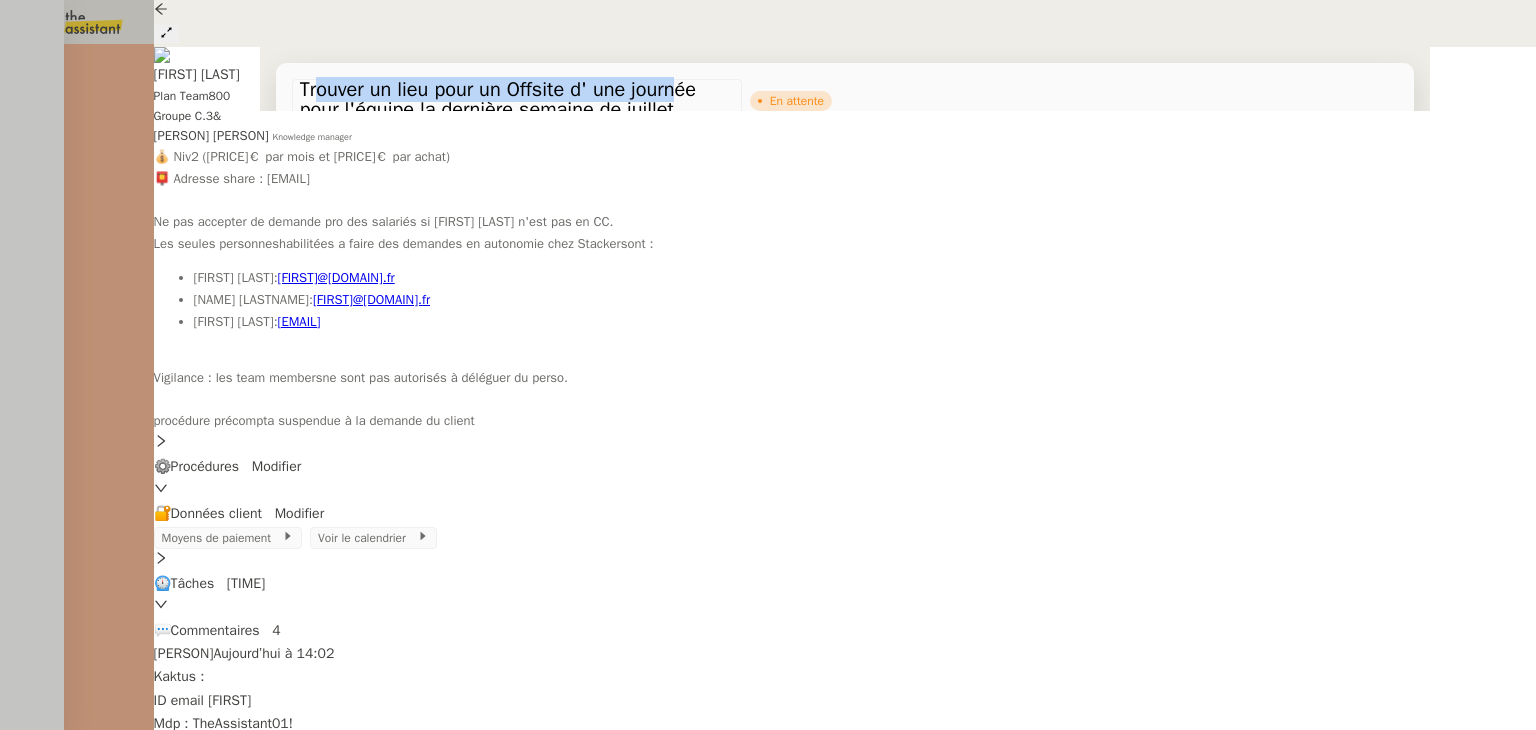 drag, startPoint x: 198, startPoint y: 93, endPoint x: 575, endPoint y: 93, distance: 377 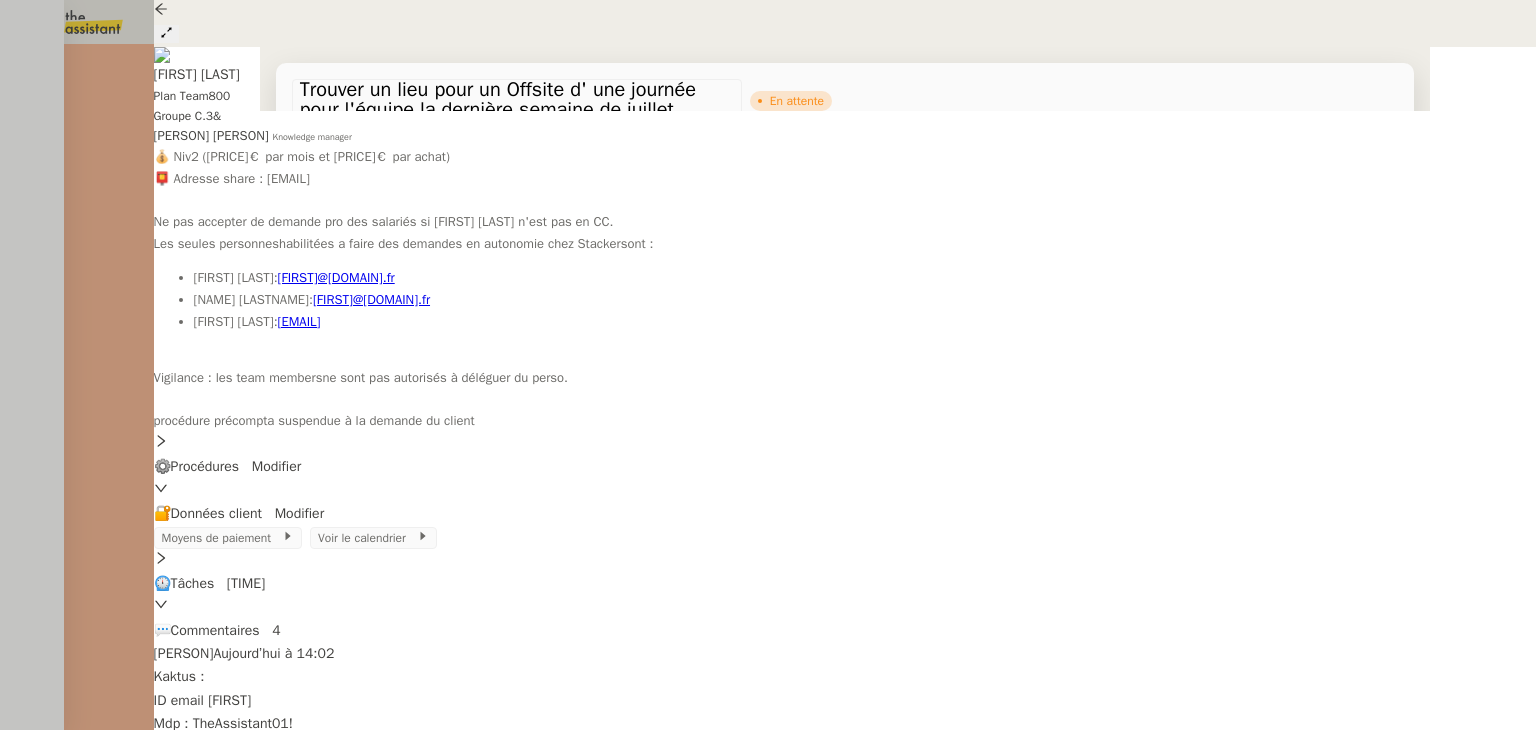 click at bounding box center (768, 365) 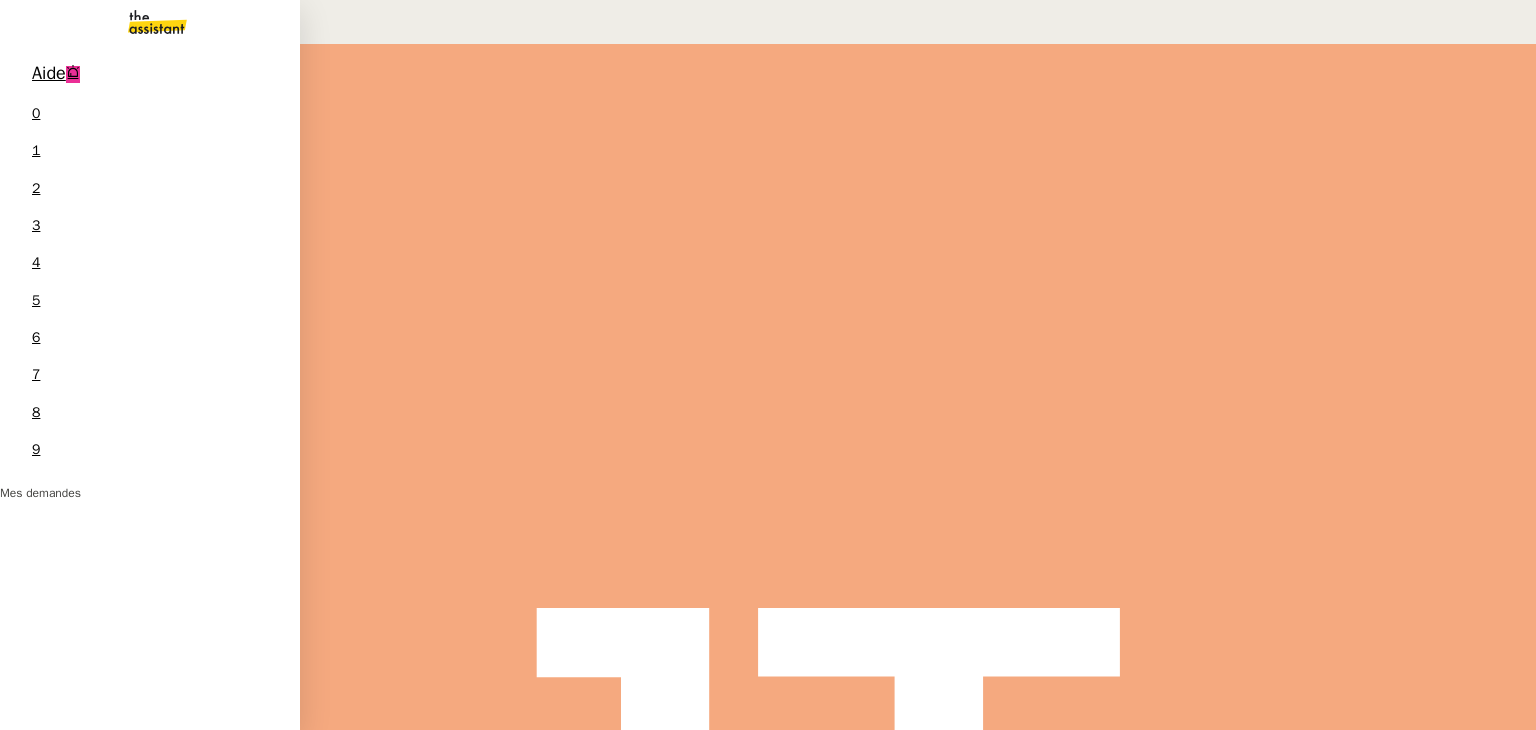 click on "Aide  0   1   2   3   4   5   6   7   8   9" at bounding box center (150, 266) 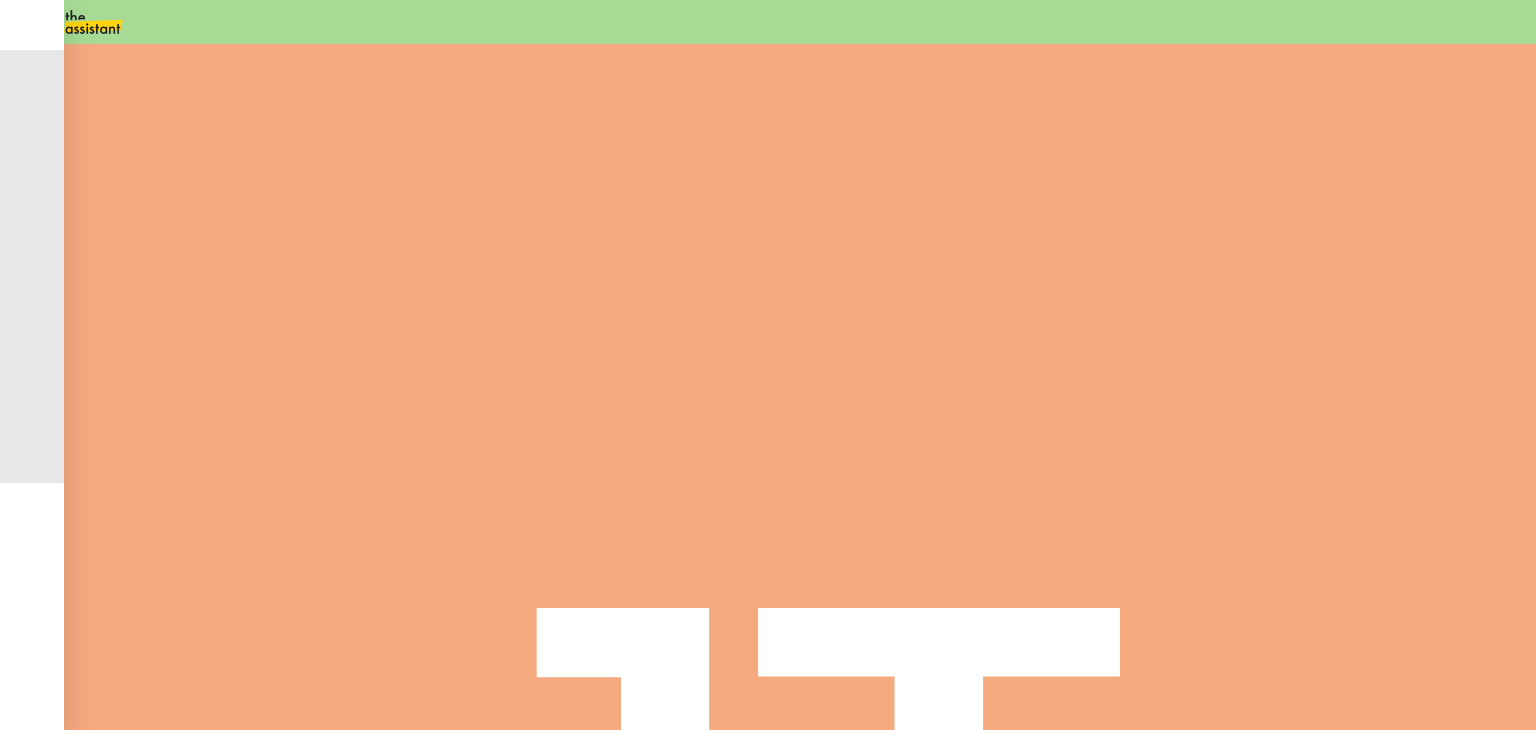 click on "[FIRST] [LAST]    client" at bounding box center (800, 865) 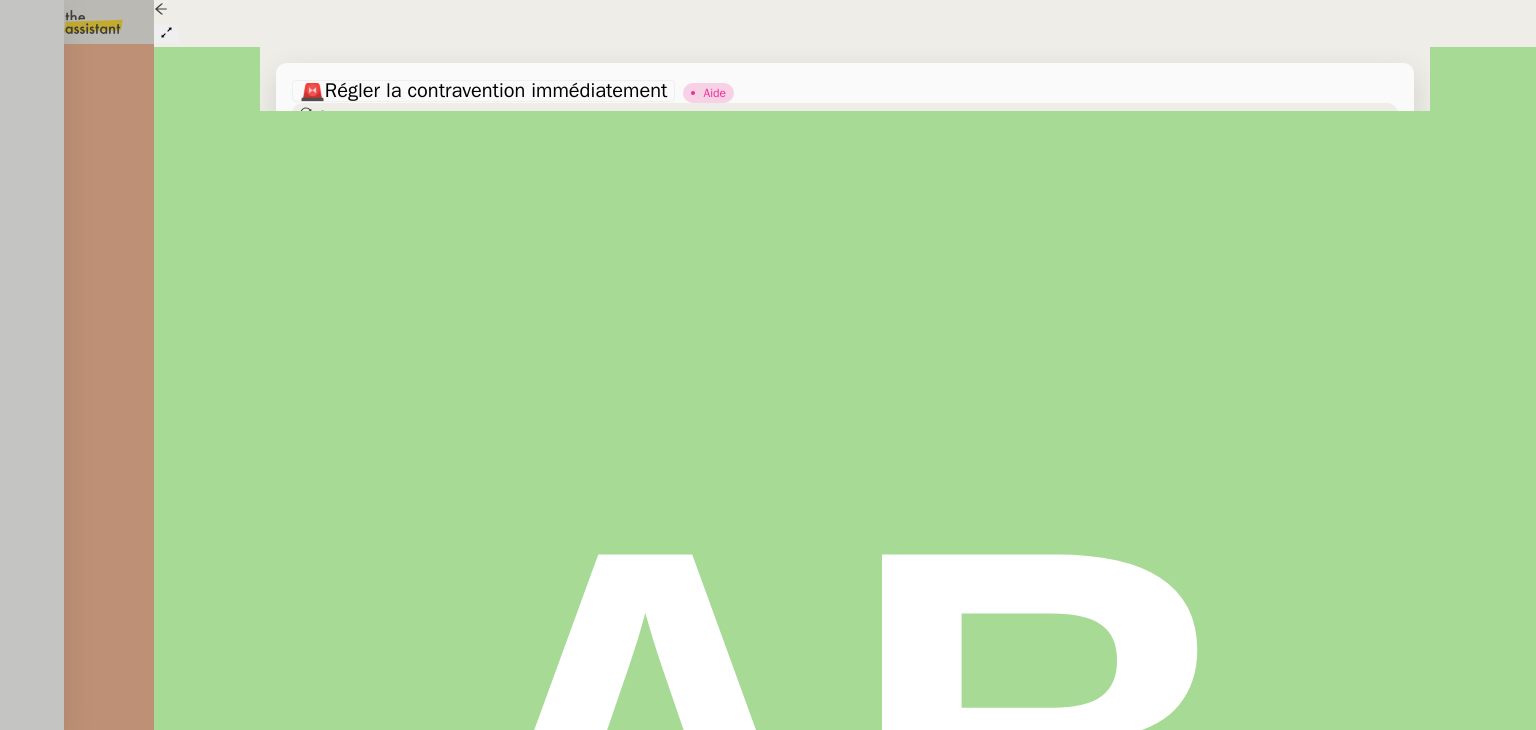click on "Moyens de paiement" at bounding box center [222, 1618] 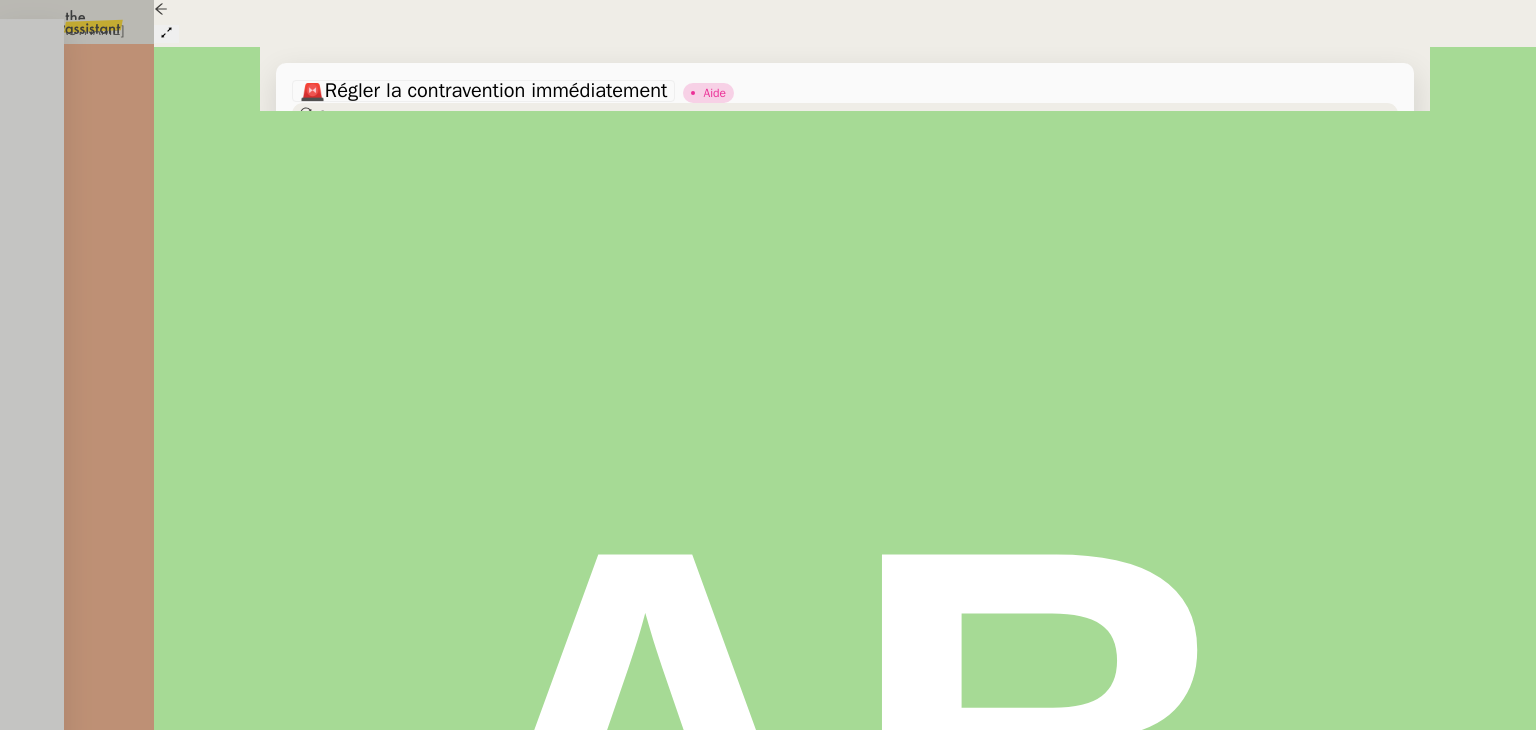 click on "[FIRST] [LAST] [FIRST] [LAST] **** **** **** [NUMBER] [DATE] Fermer" at bounding box center [768, 82] 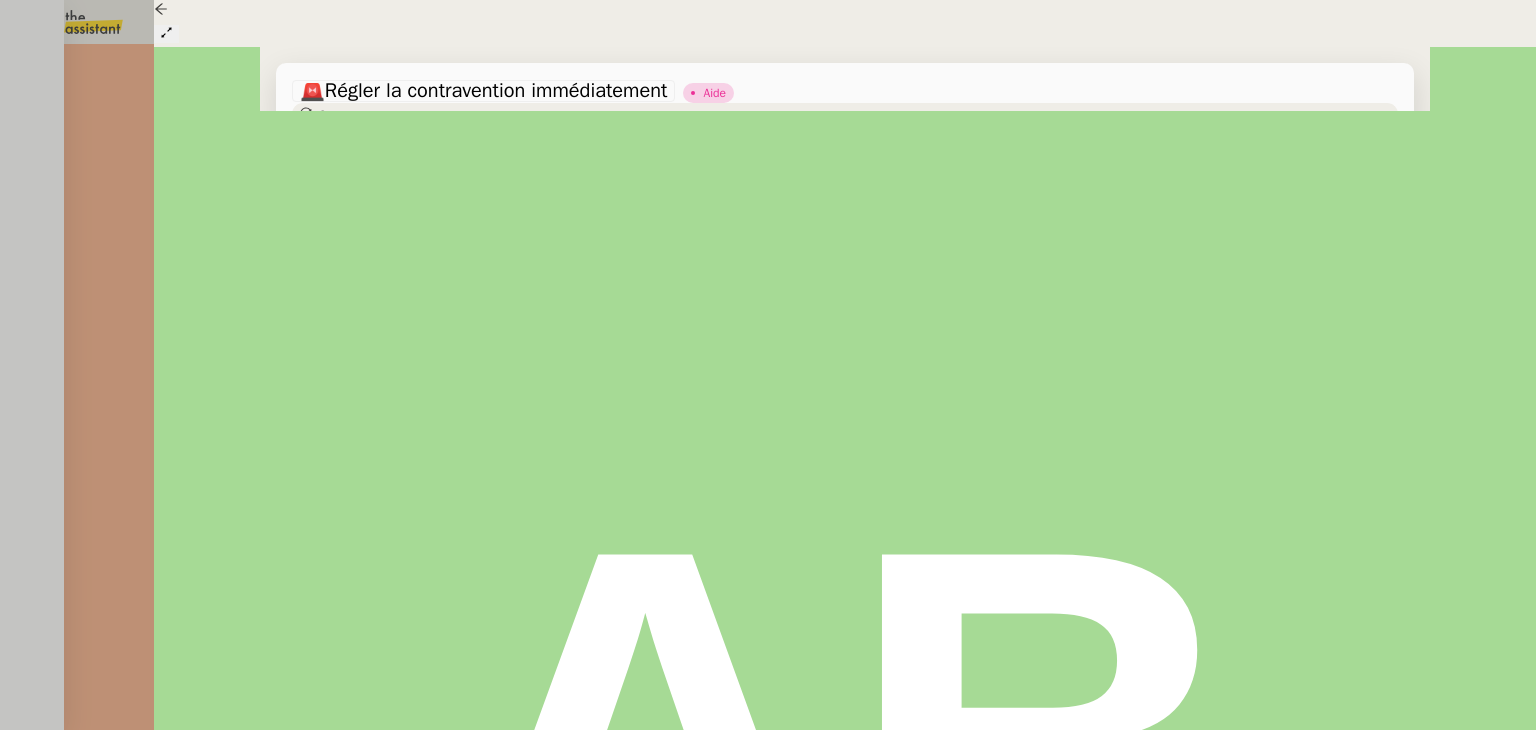 click at bounding box center (768, 365) 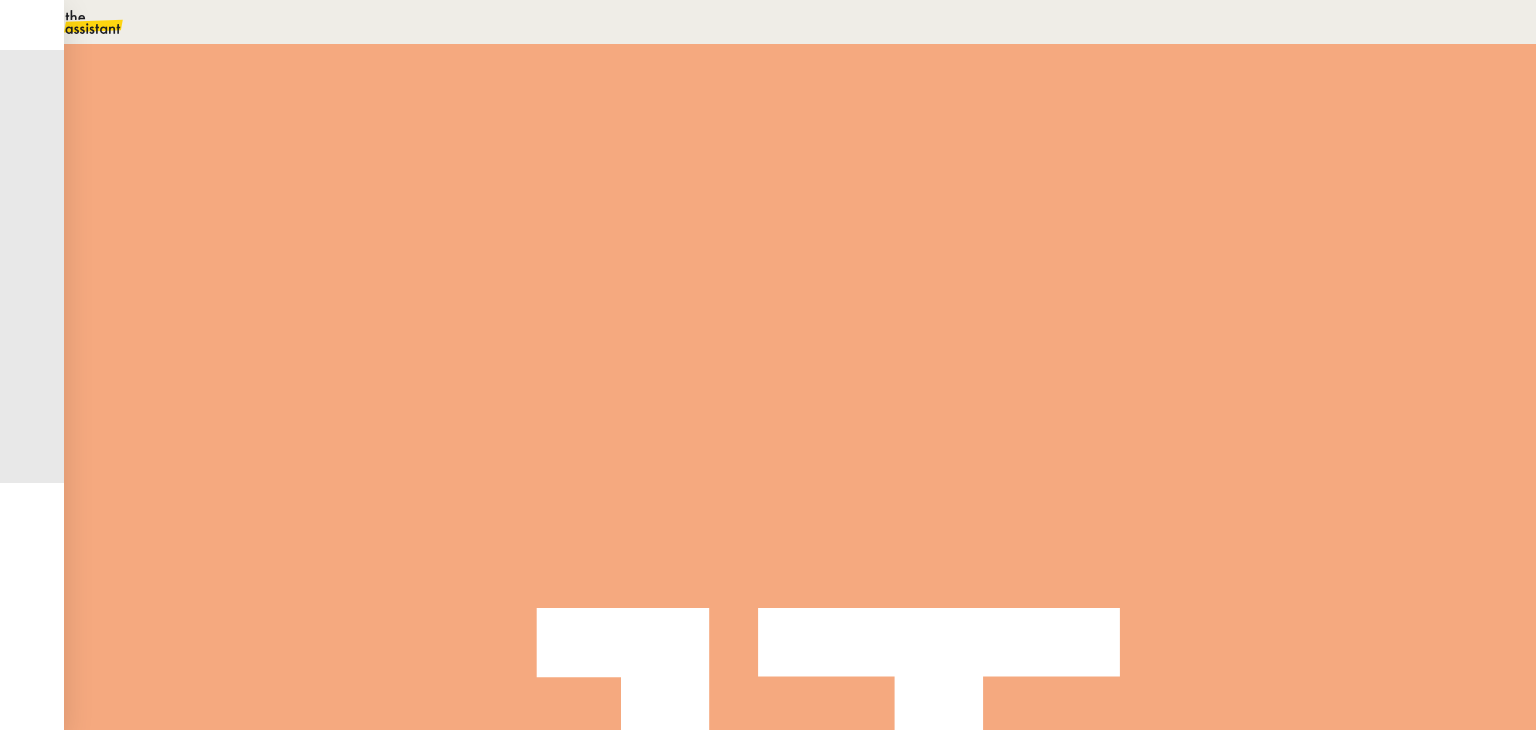 click at bounding box center (77, 22) 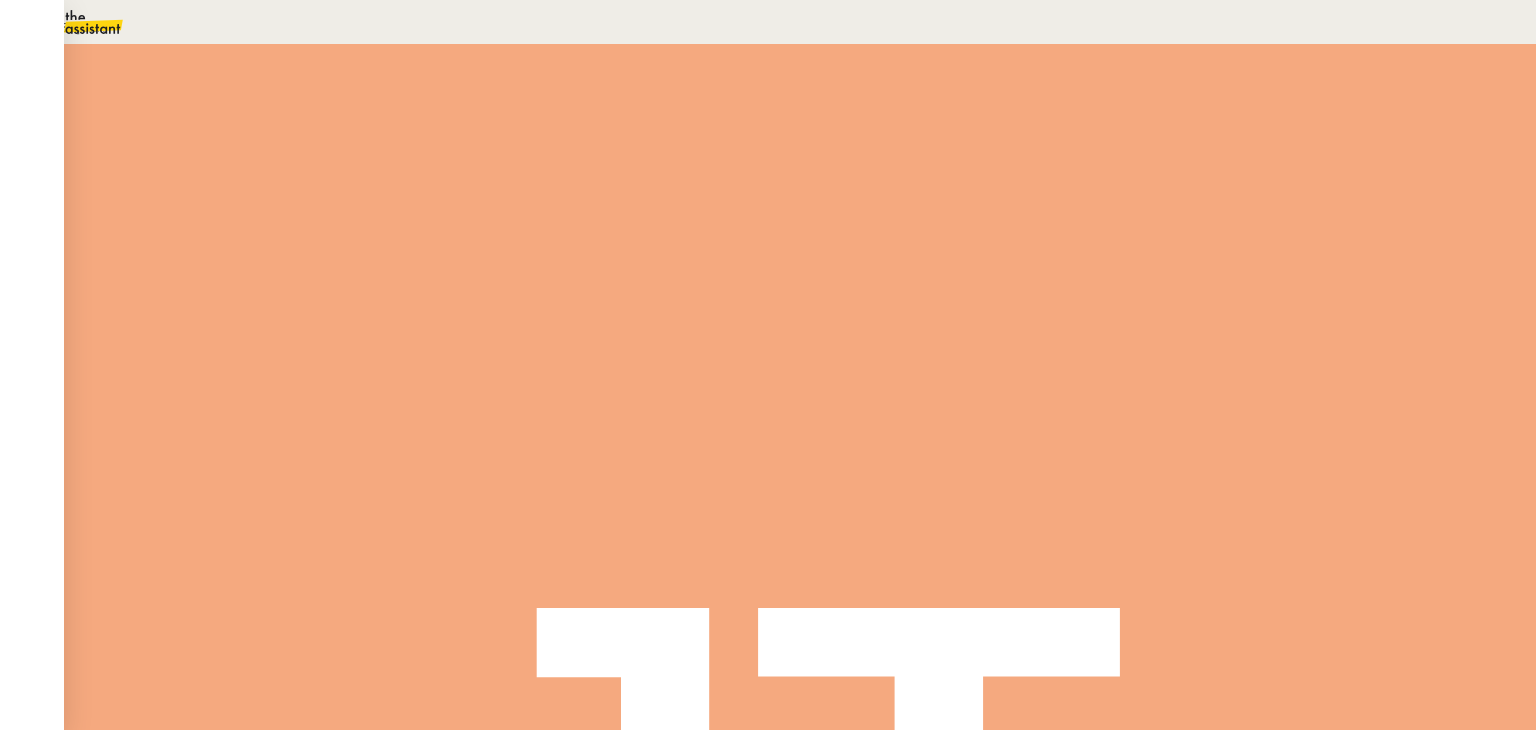 click on "[FIRST] [LAST] client" at bounding box center [800, 1228] 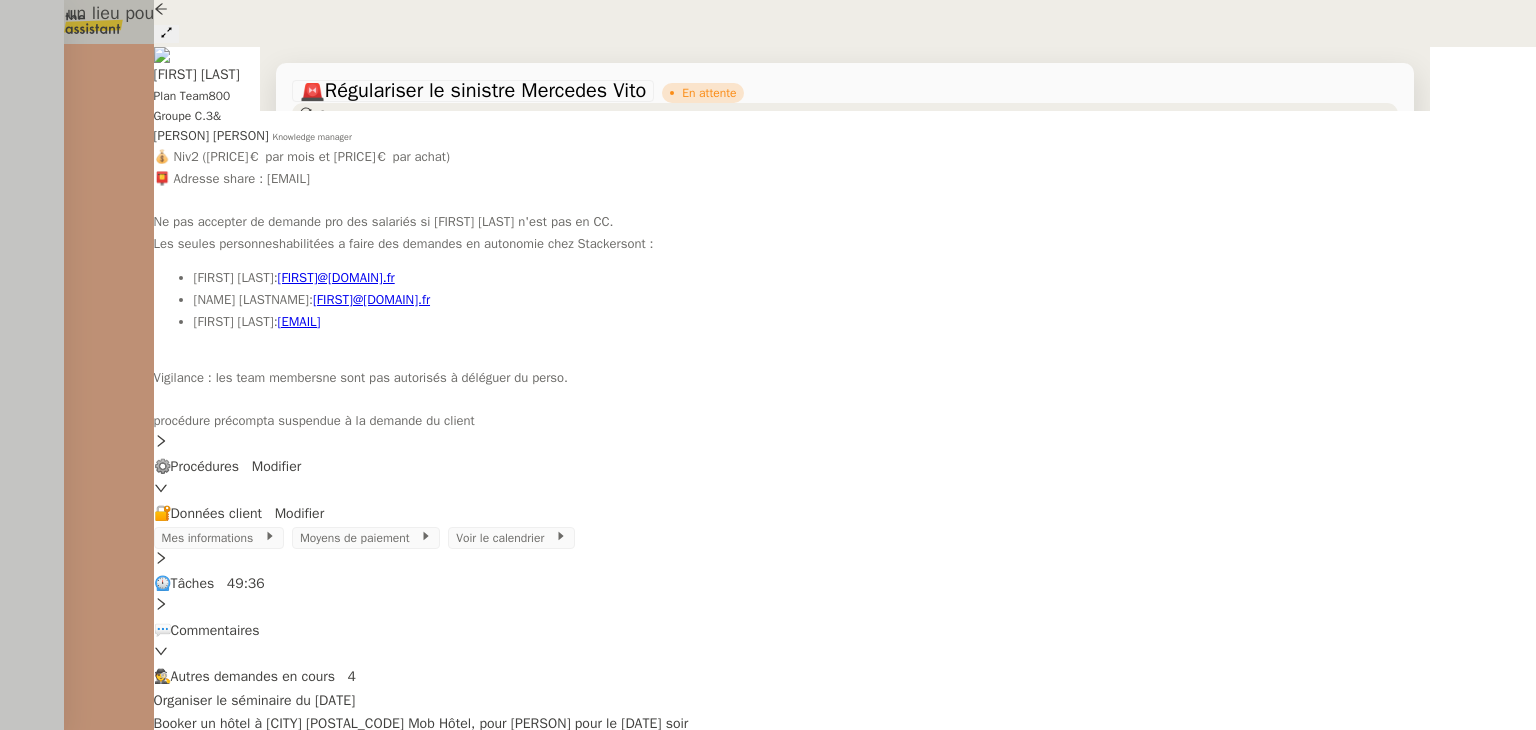 click on "Trouver un lieu pour un Offsite d' une journée pour l'équipe la dernière semaine de juillet." at bounding box center [255, 700] 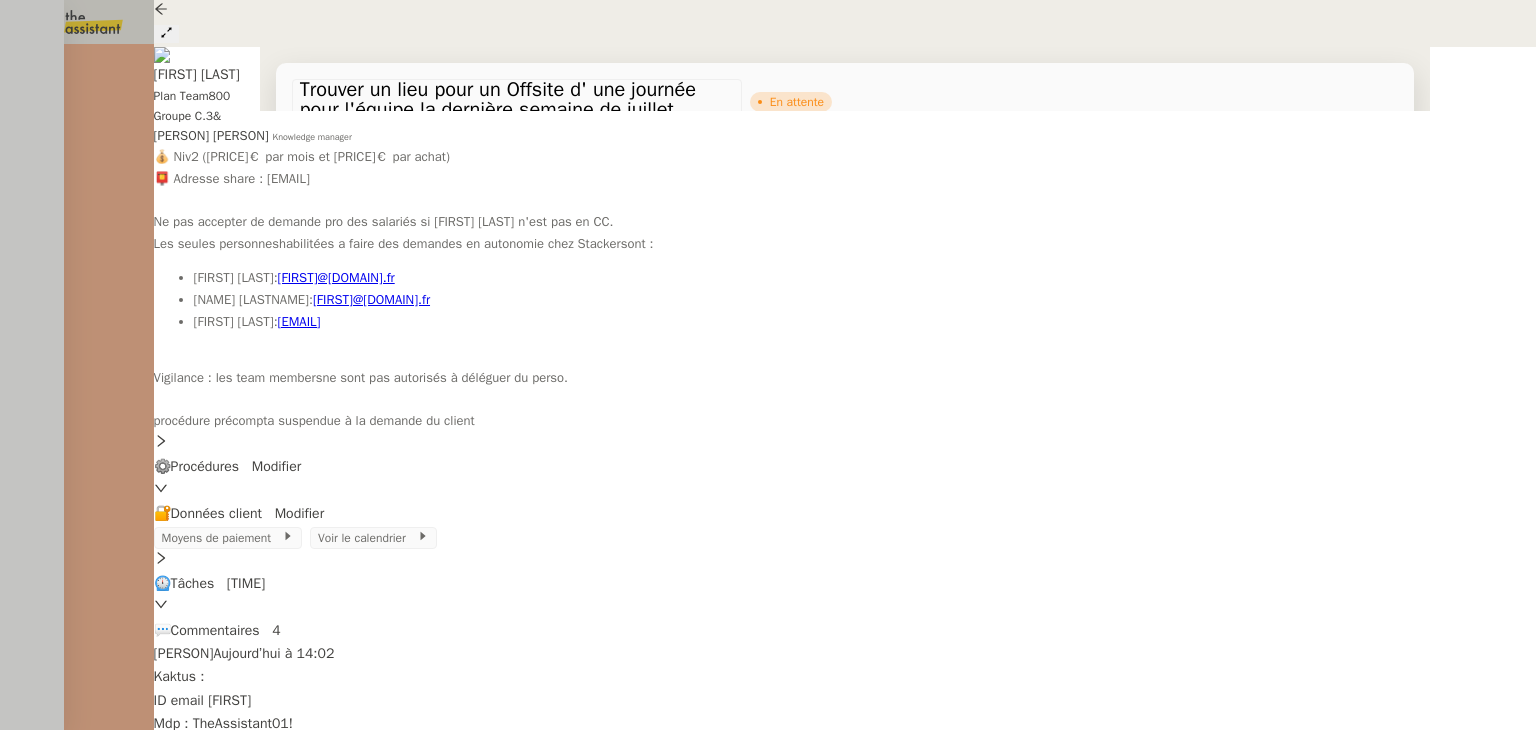 scroll, scrollTop: 0, scrollLeft: 0, axis: both 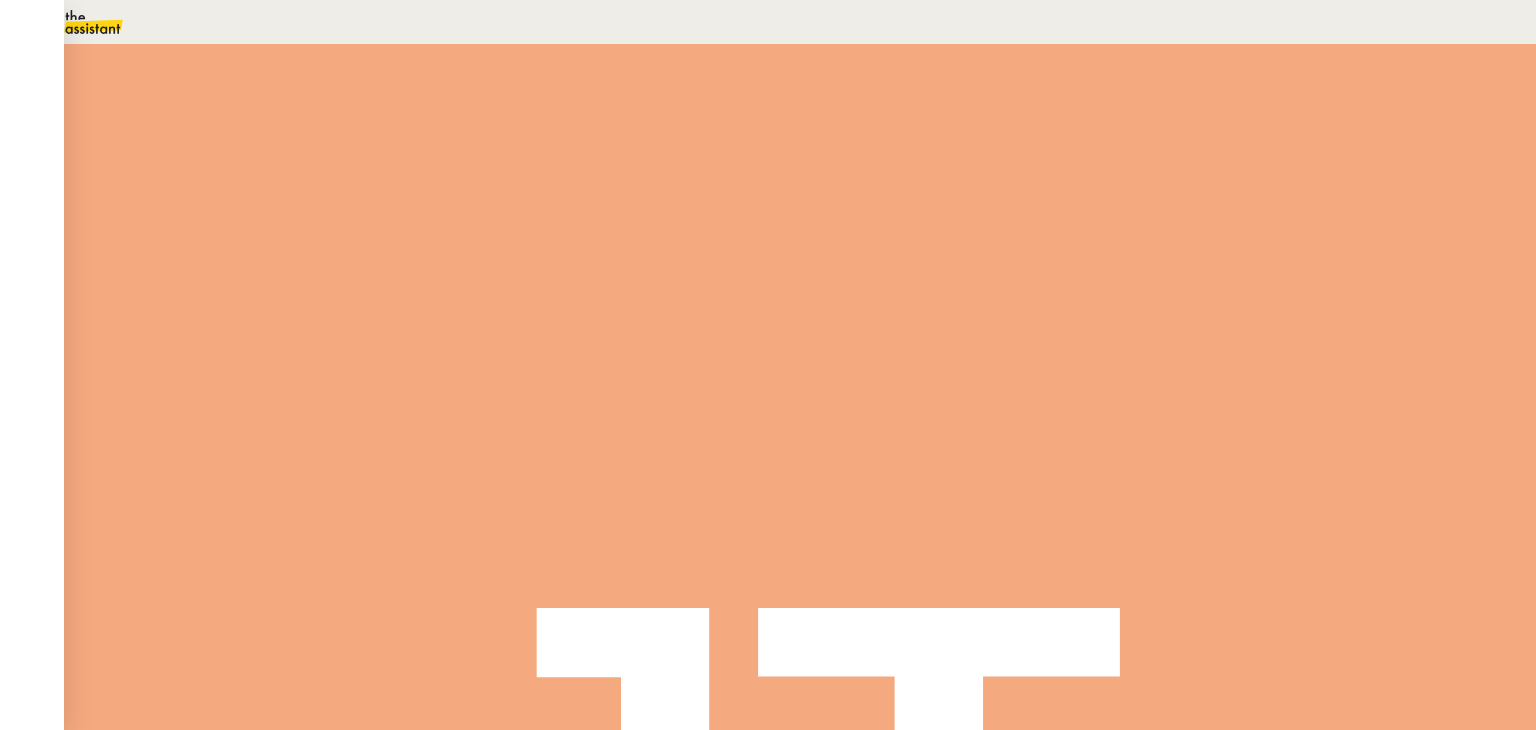 click at bounding box center (768, 812) 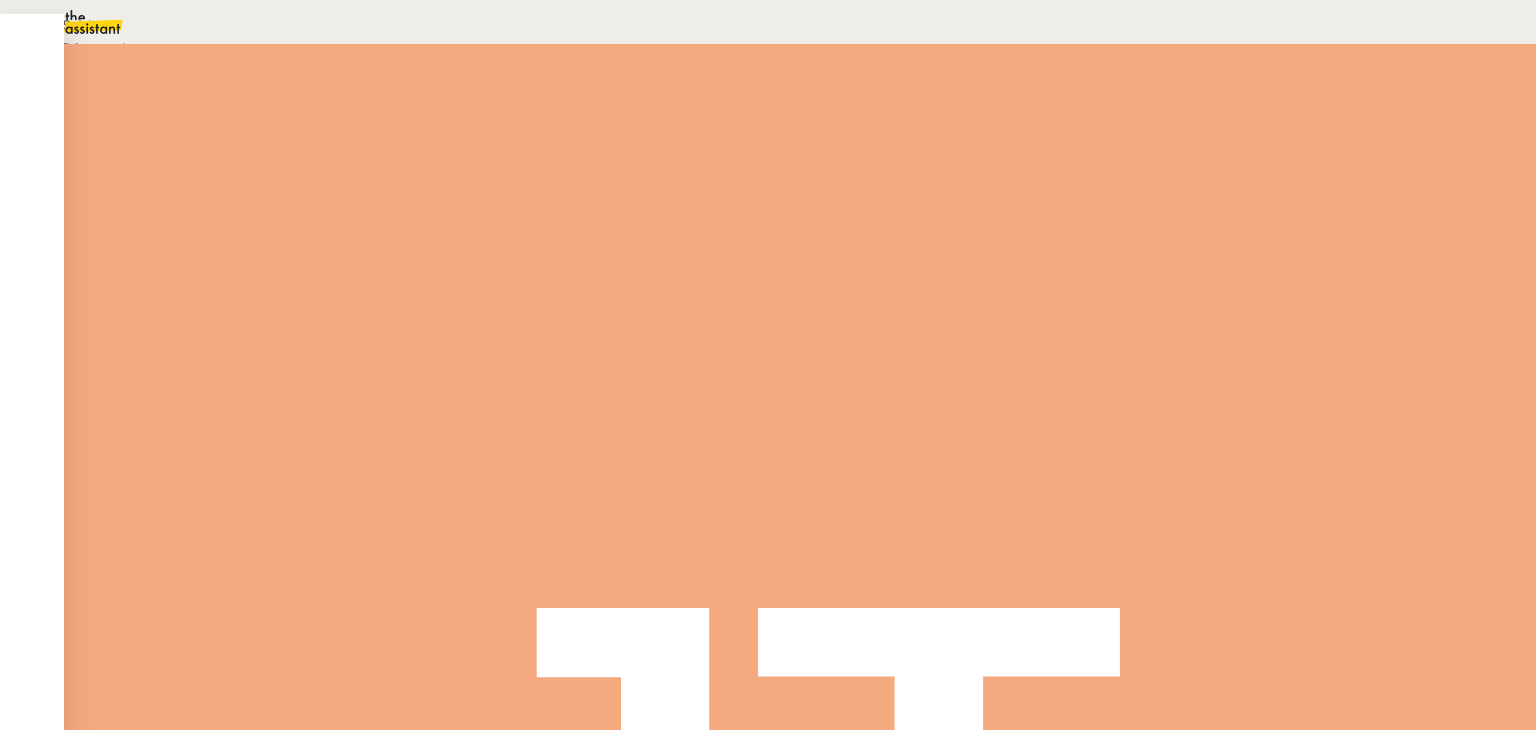 click on "Suivi" at bounding box center [76, 25] 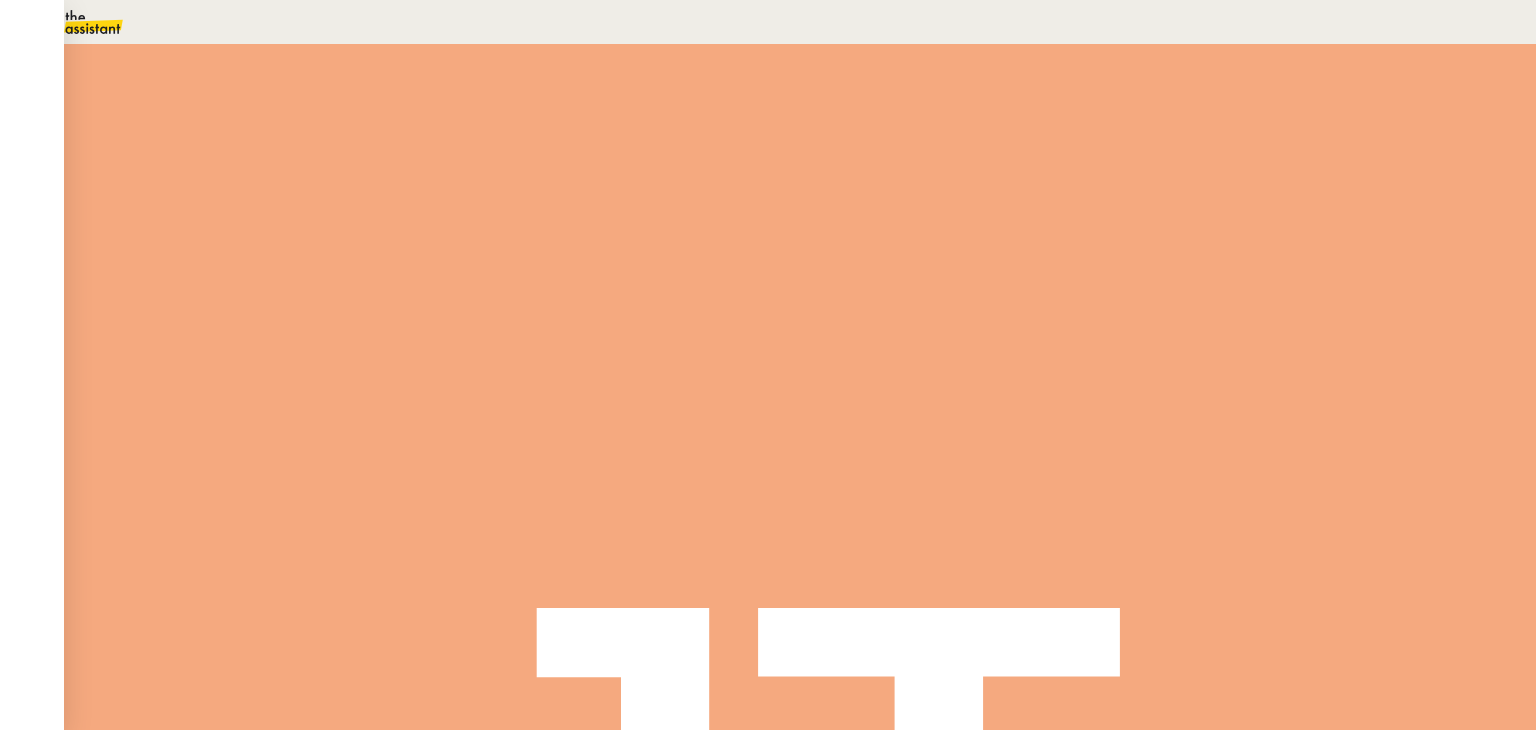 click at bounding box center (77, 22) 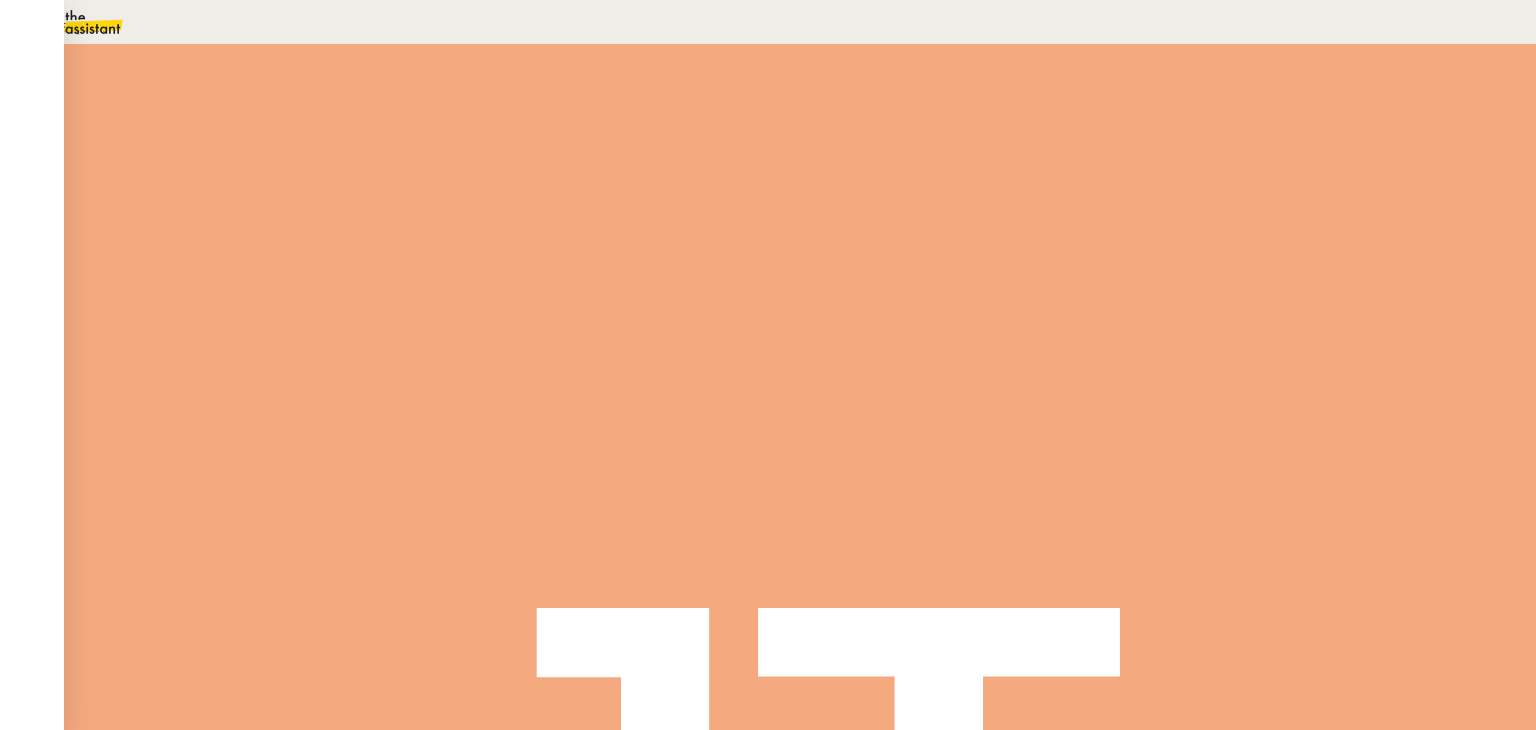 click on "[FIRST] [LAST]" at bounding box center [108, 1960] 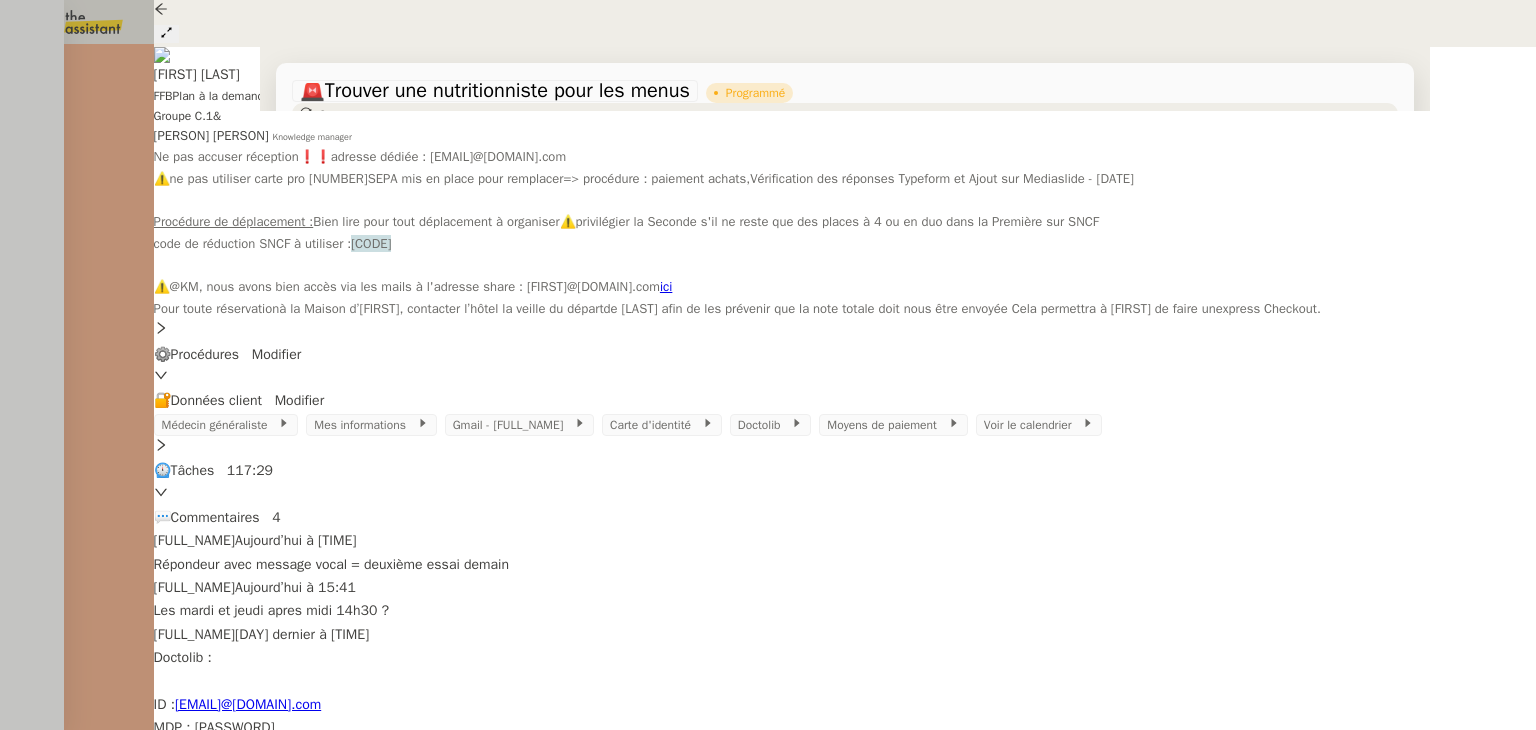 click at bounding box center [768, 365] 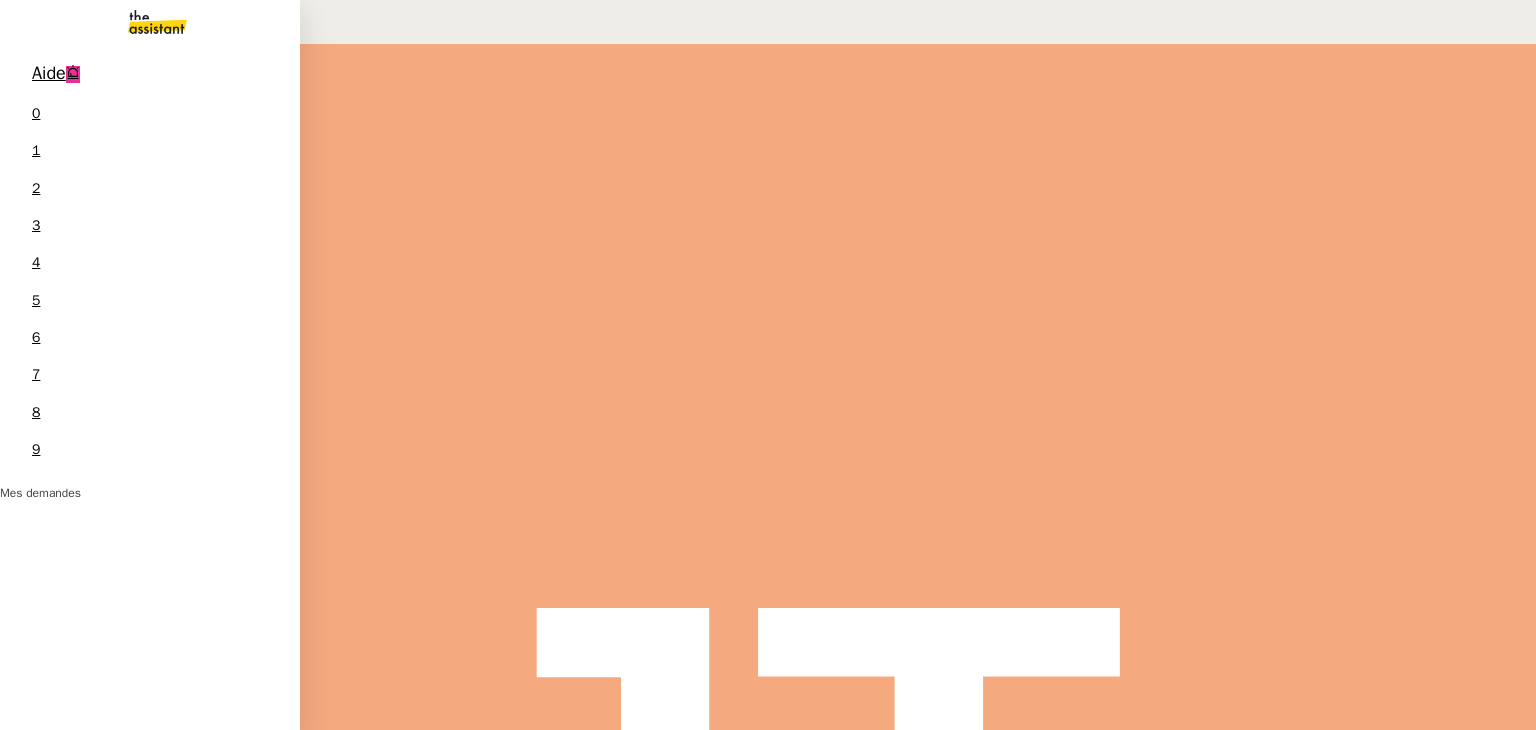 click on "Aide" at bounding box center [49, 73] 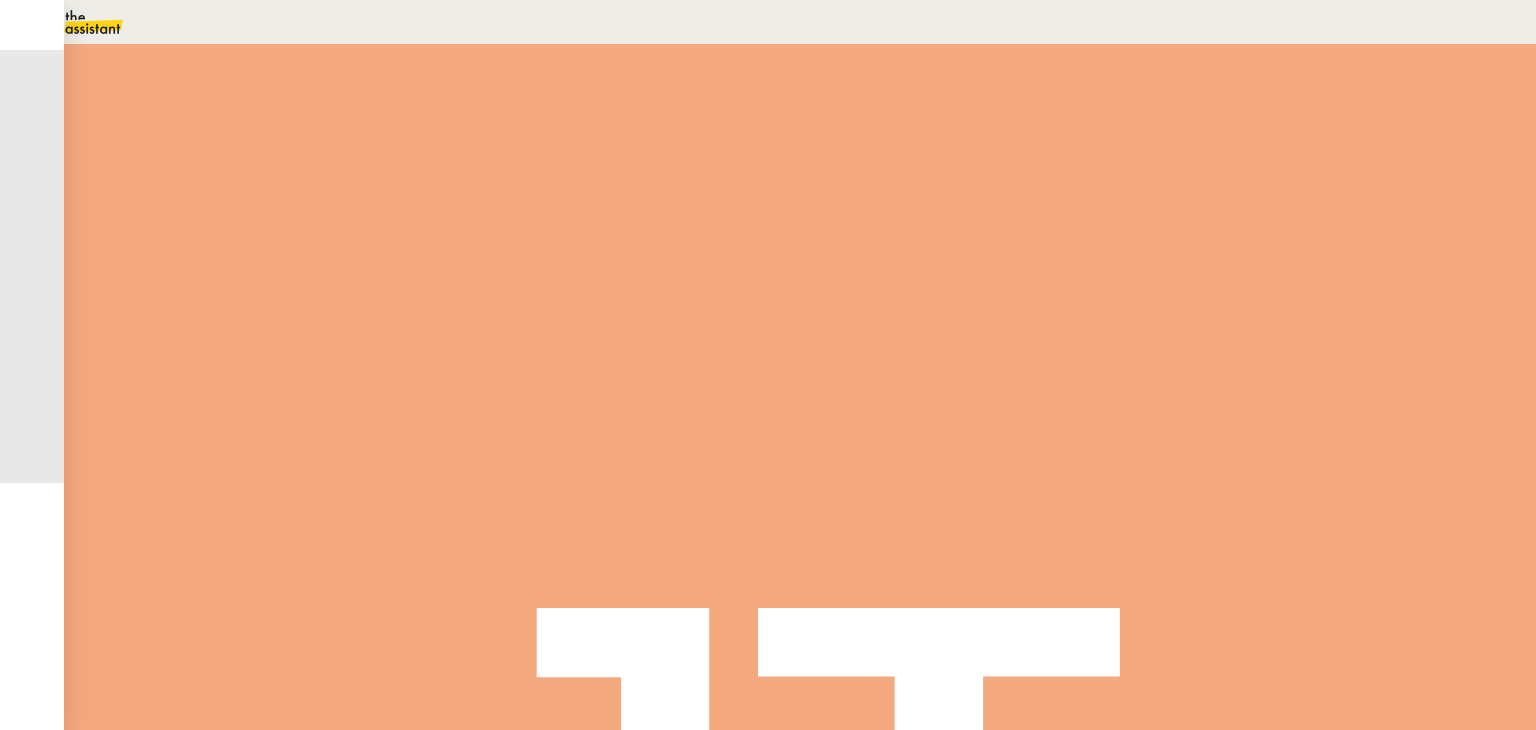 click on "[FIRST] [LAST]    client" at bounding box center (800, 865) 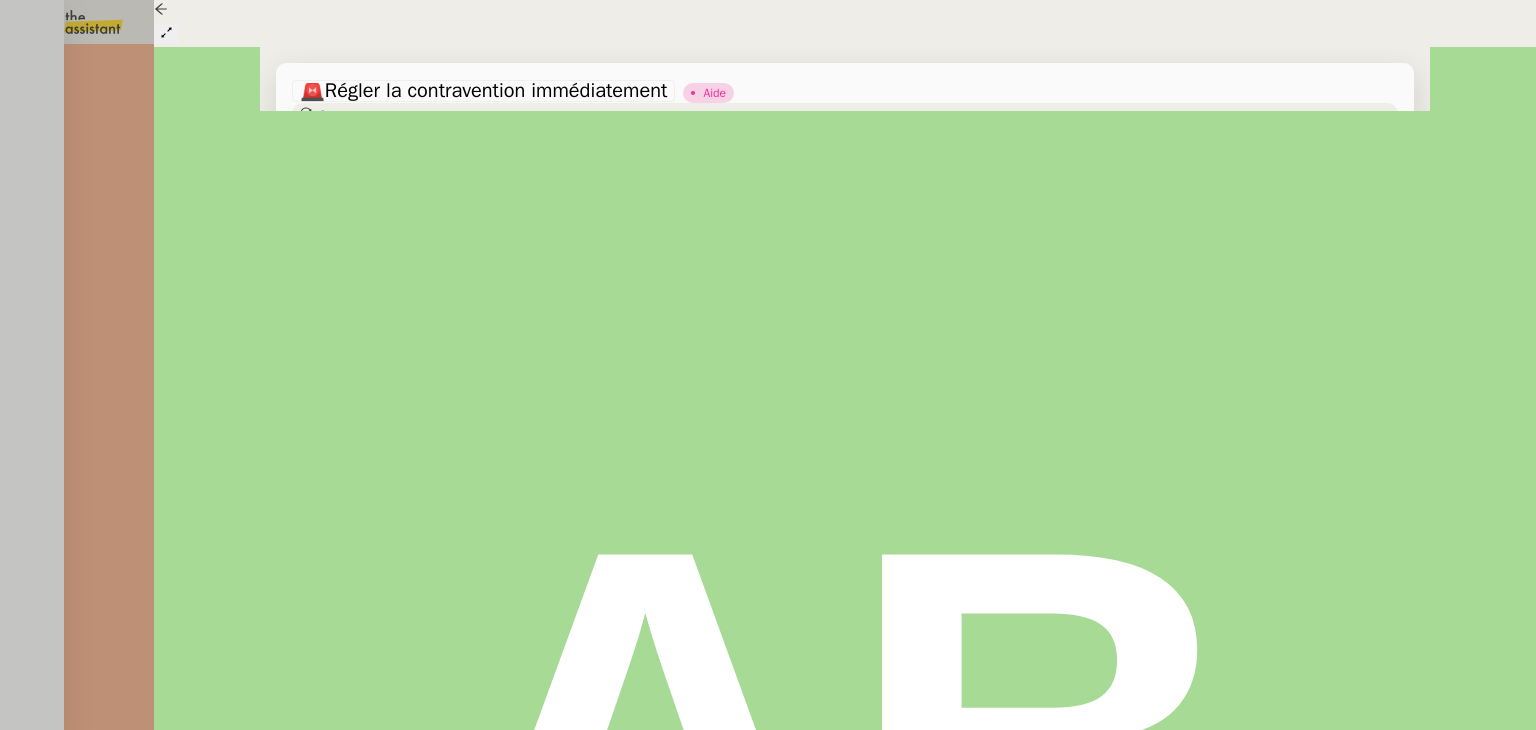 scroll, scrollTop: 1729, scrollLeft: 0, axis: vertical 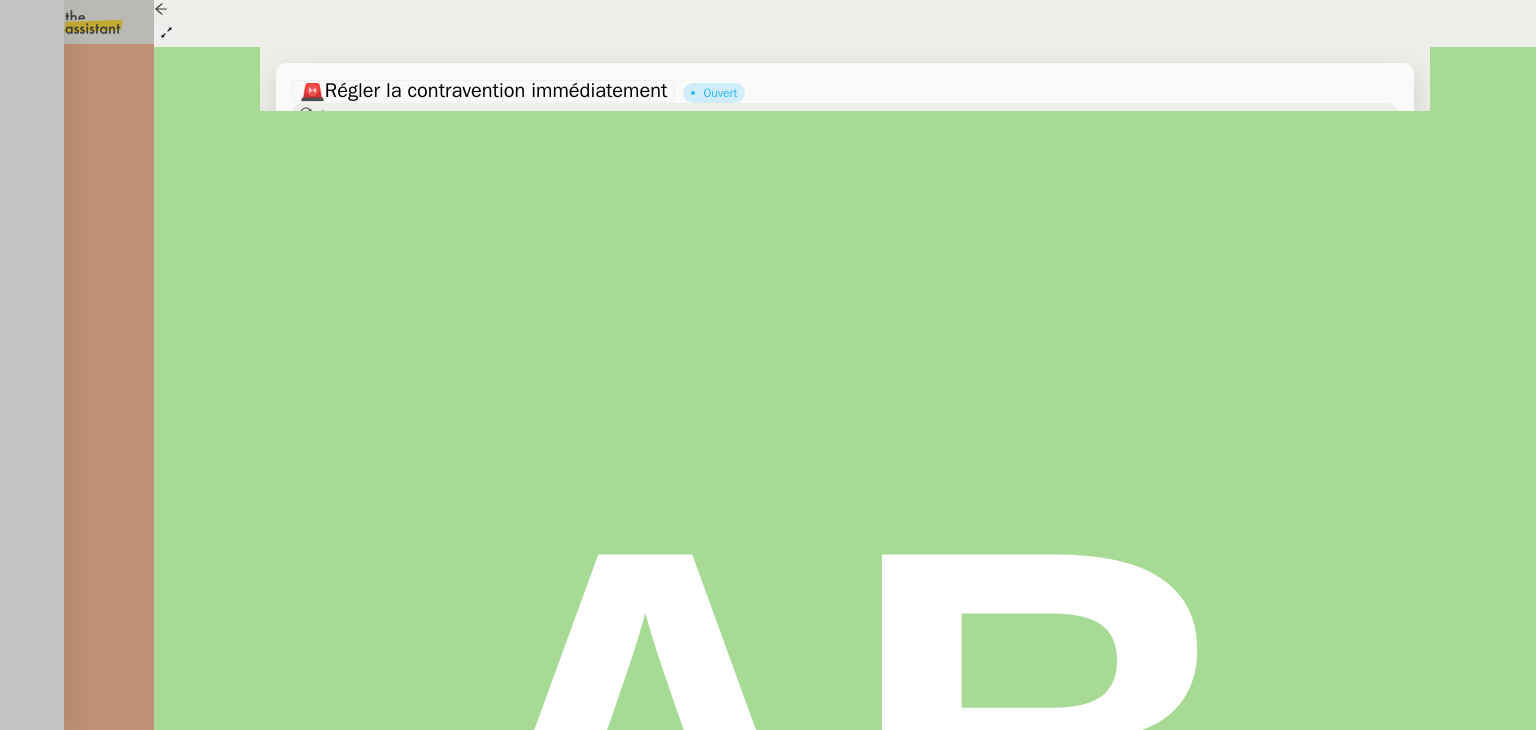 click at bounding box center [768, 365] 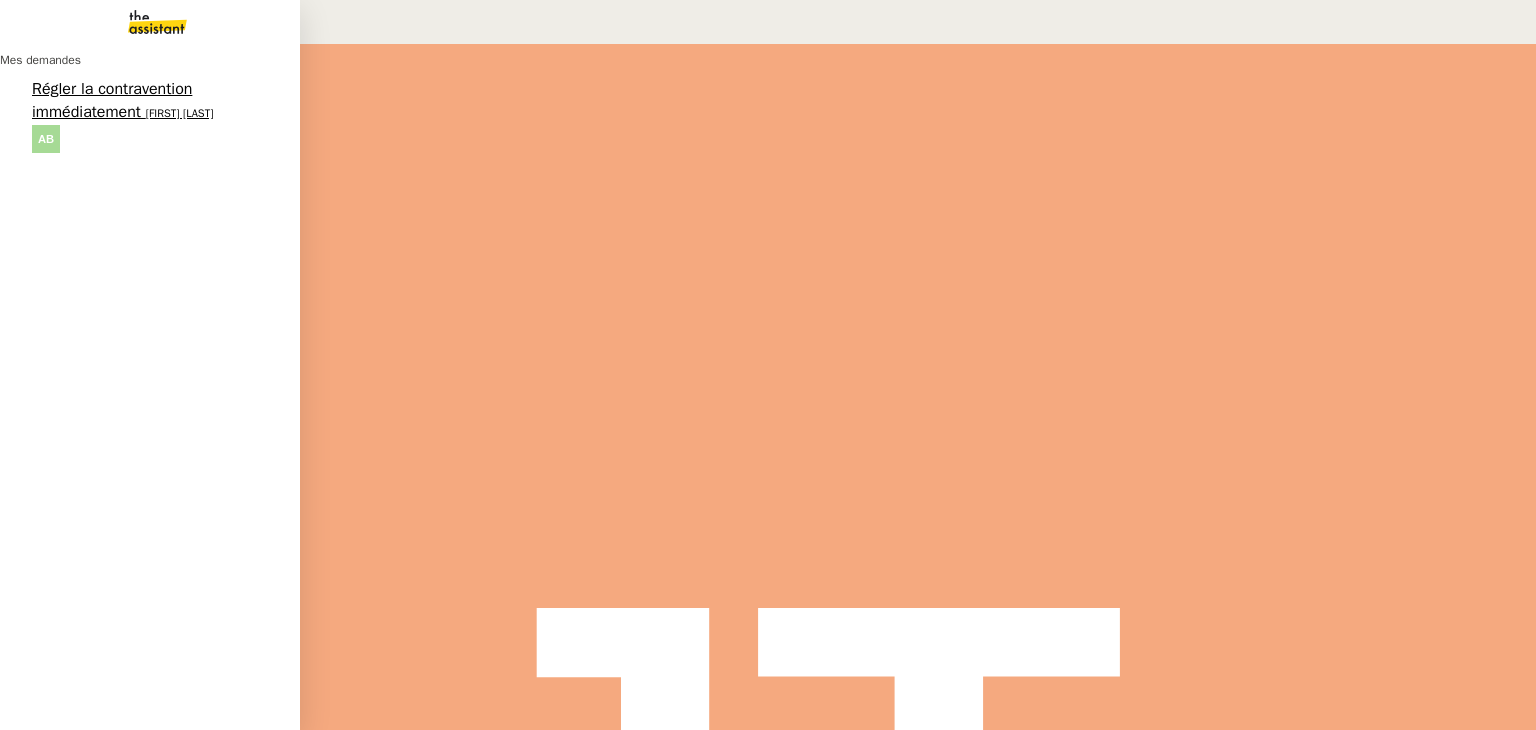 click on "[FIRST] [LAST]" at bounding box center [180, 113] 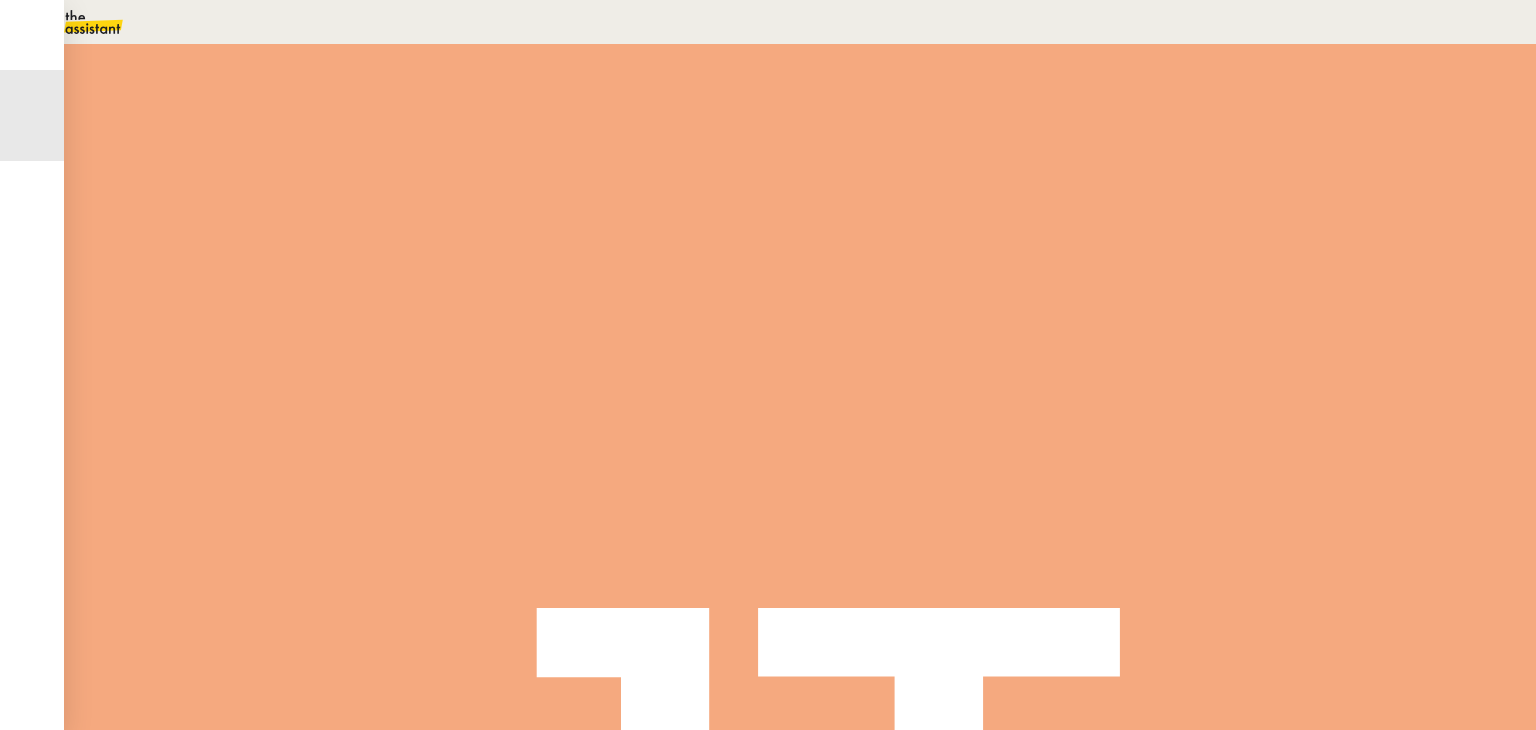 click at bounding box center [287, 775] 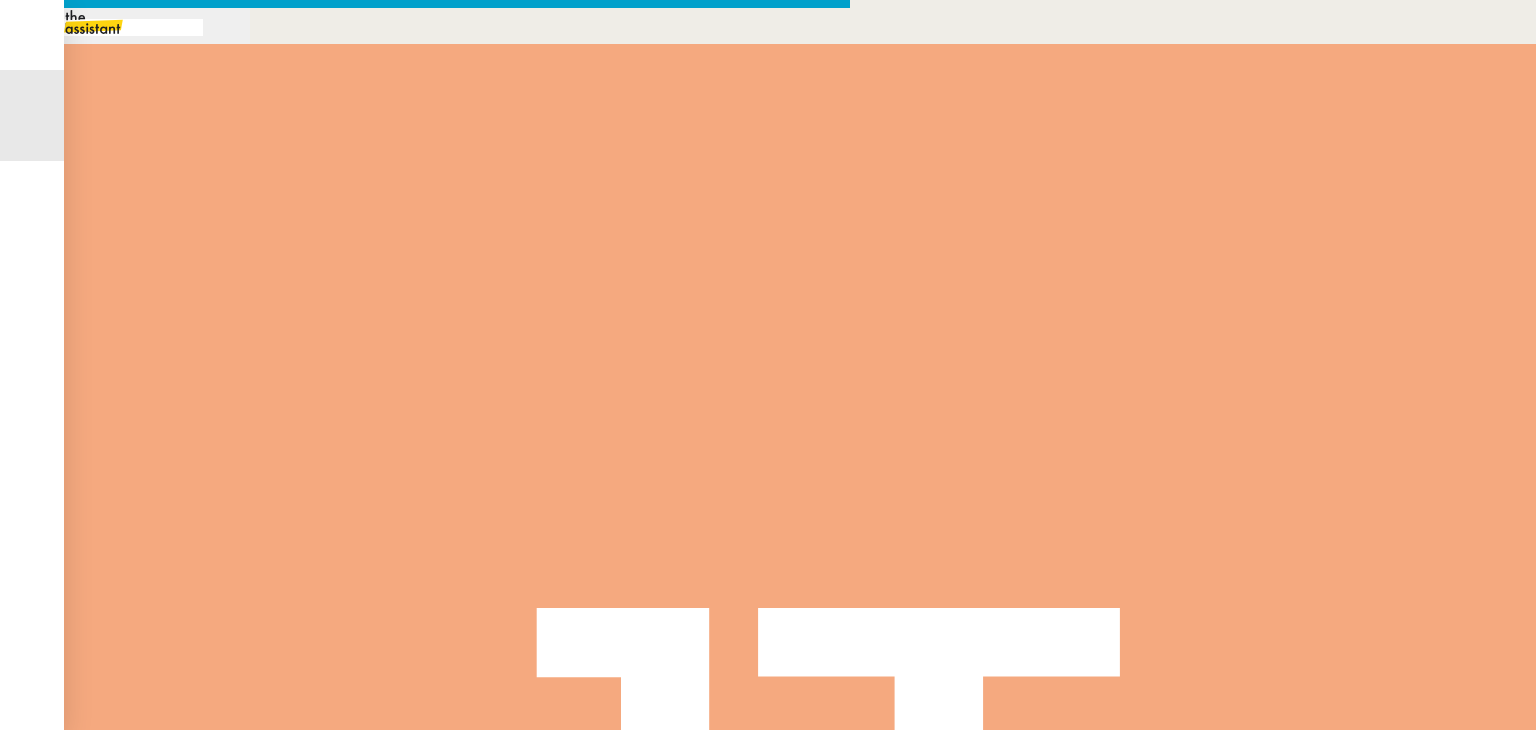 scroll, scrollTop: 753, scrollLeft: 0, axis: vertical 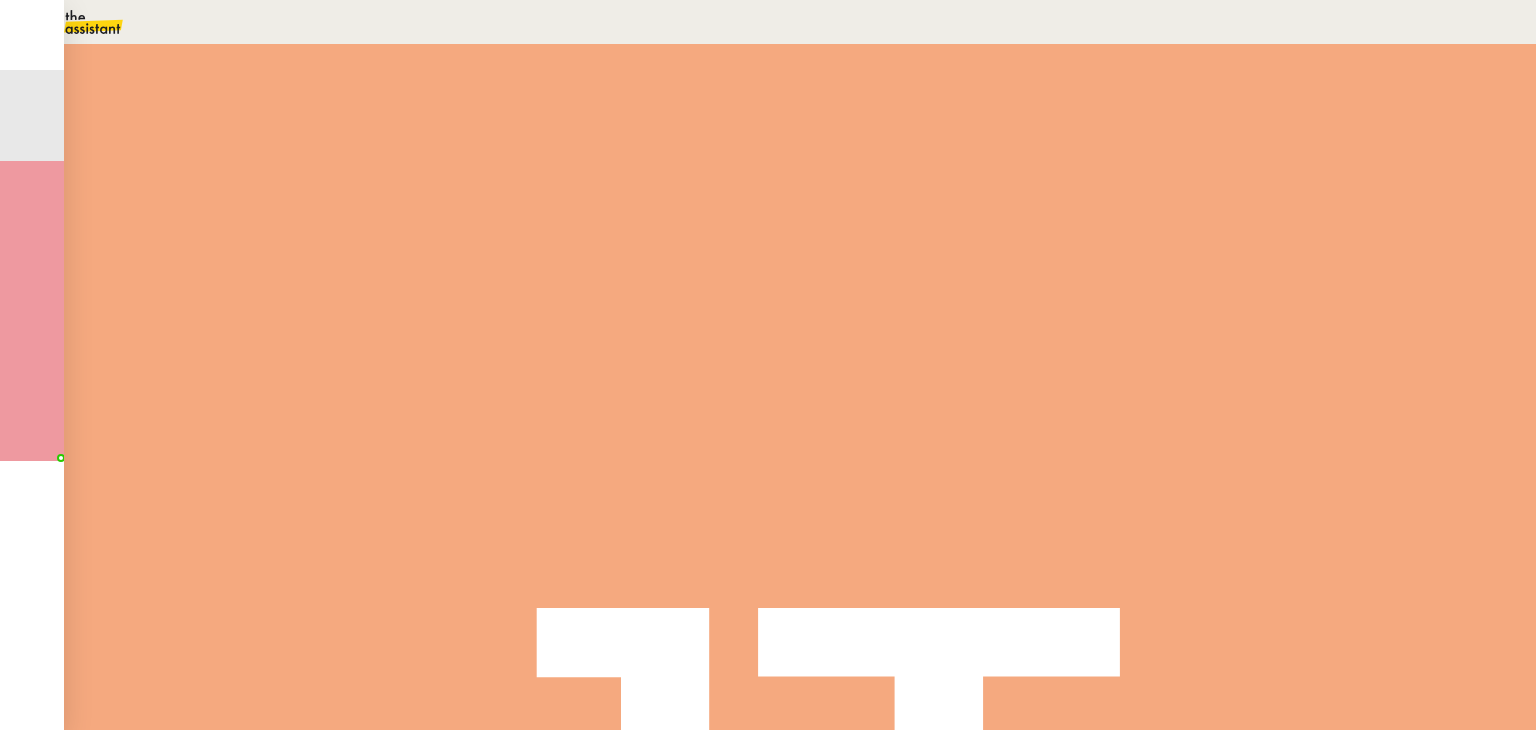 click on "1  pièce(s) jointe(s)" at bounding box center [311, 561] 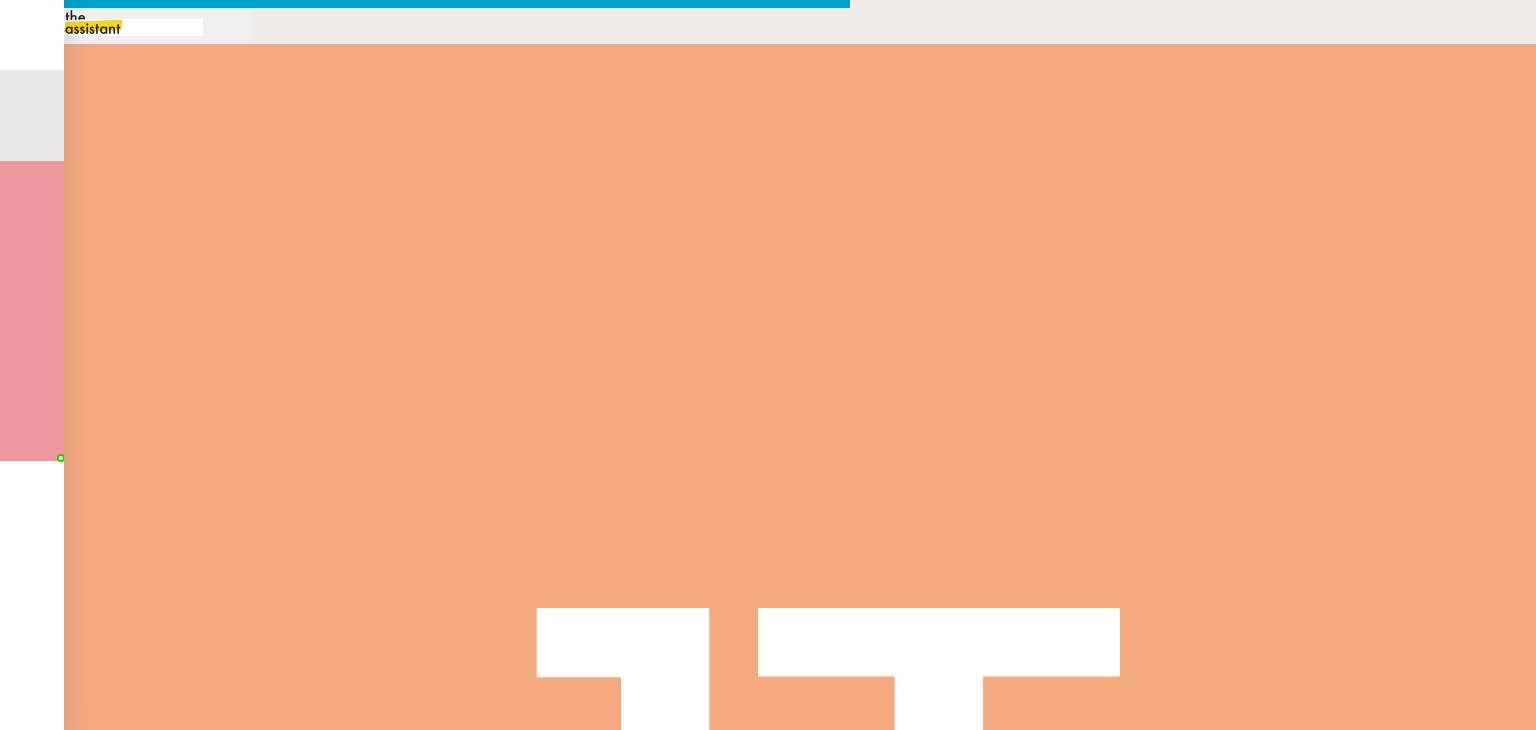 scroll, scrollTop: 0, scrollLeft: 42, axis: horizontal 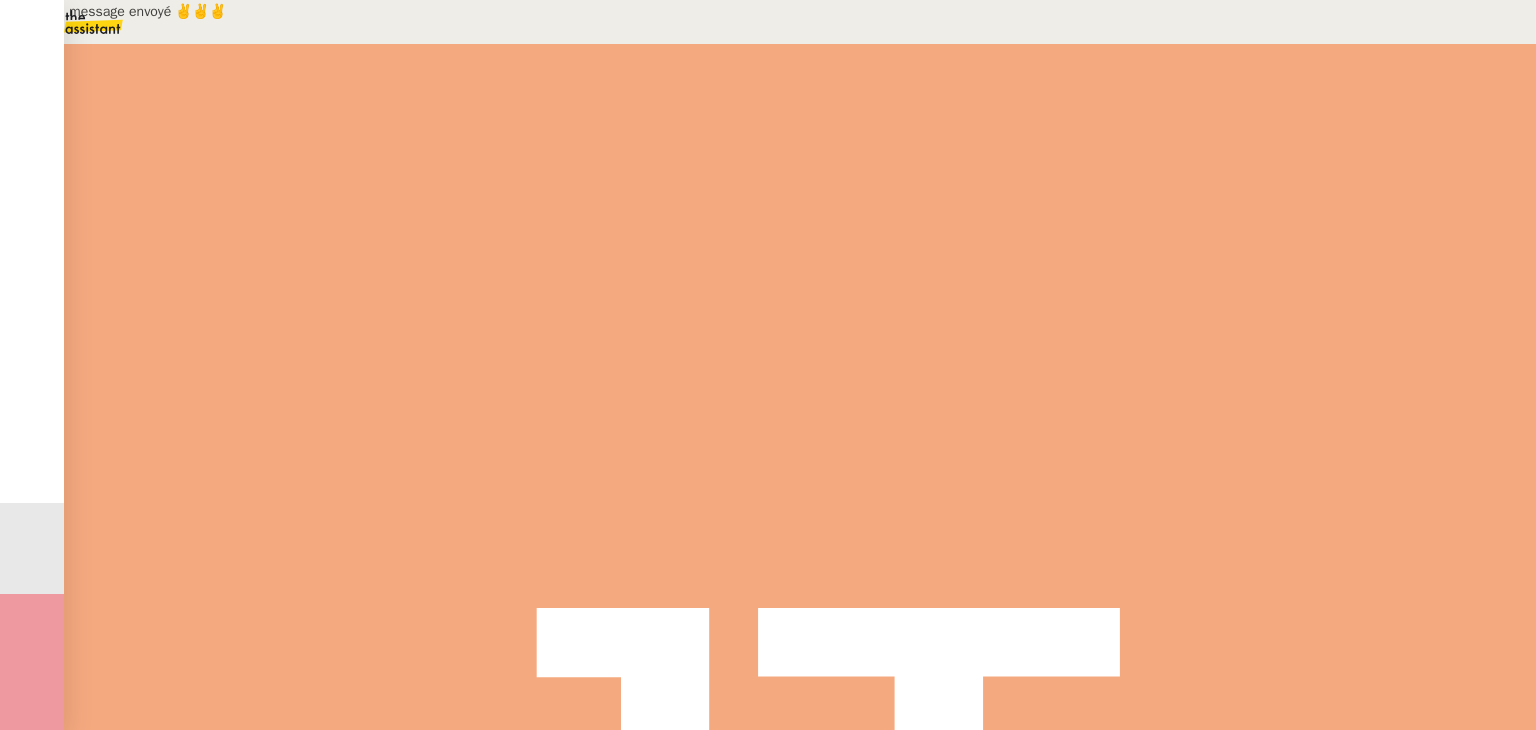 click on "Statut" at bounding box center (800, 111) 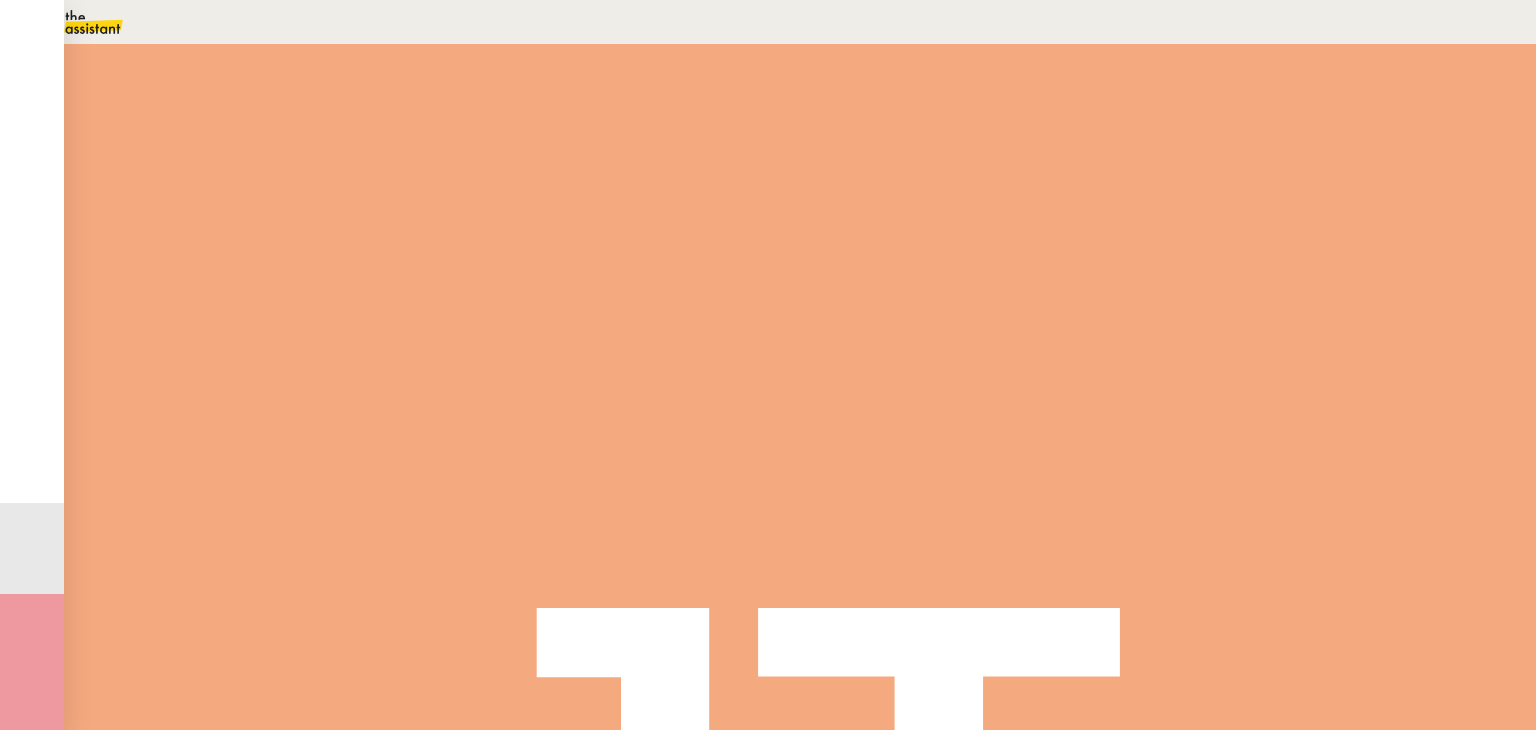 click on "Sauver" at bounding box center [1139, 188] 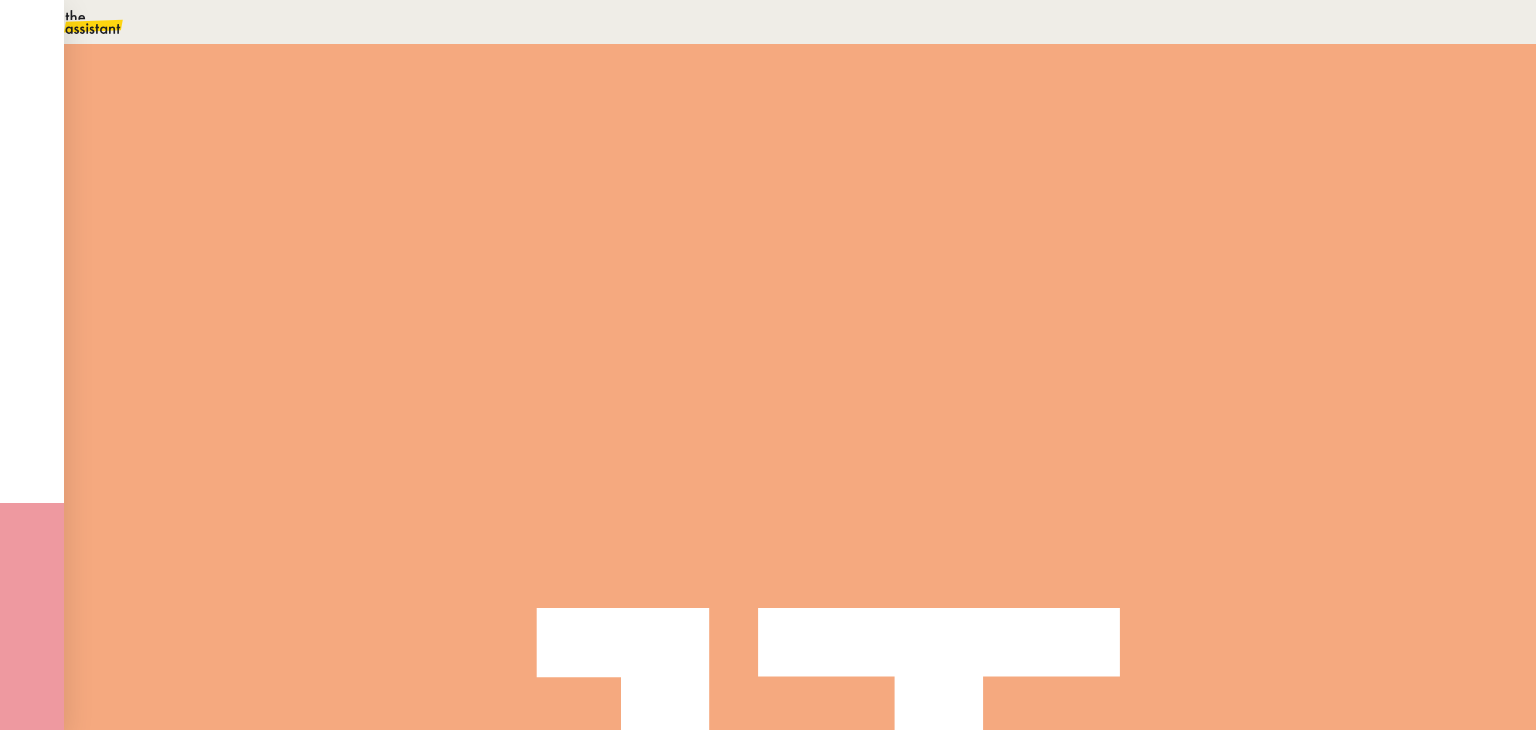 scroll, scrollTop: 0, scrollLeft: 0, axis: both 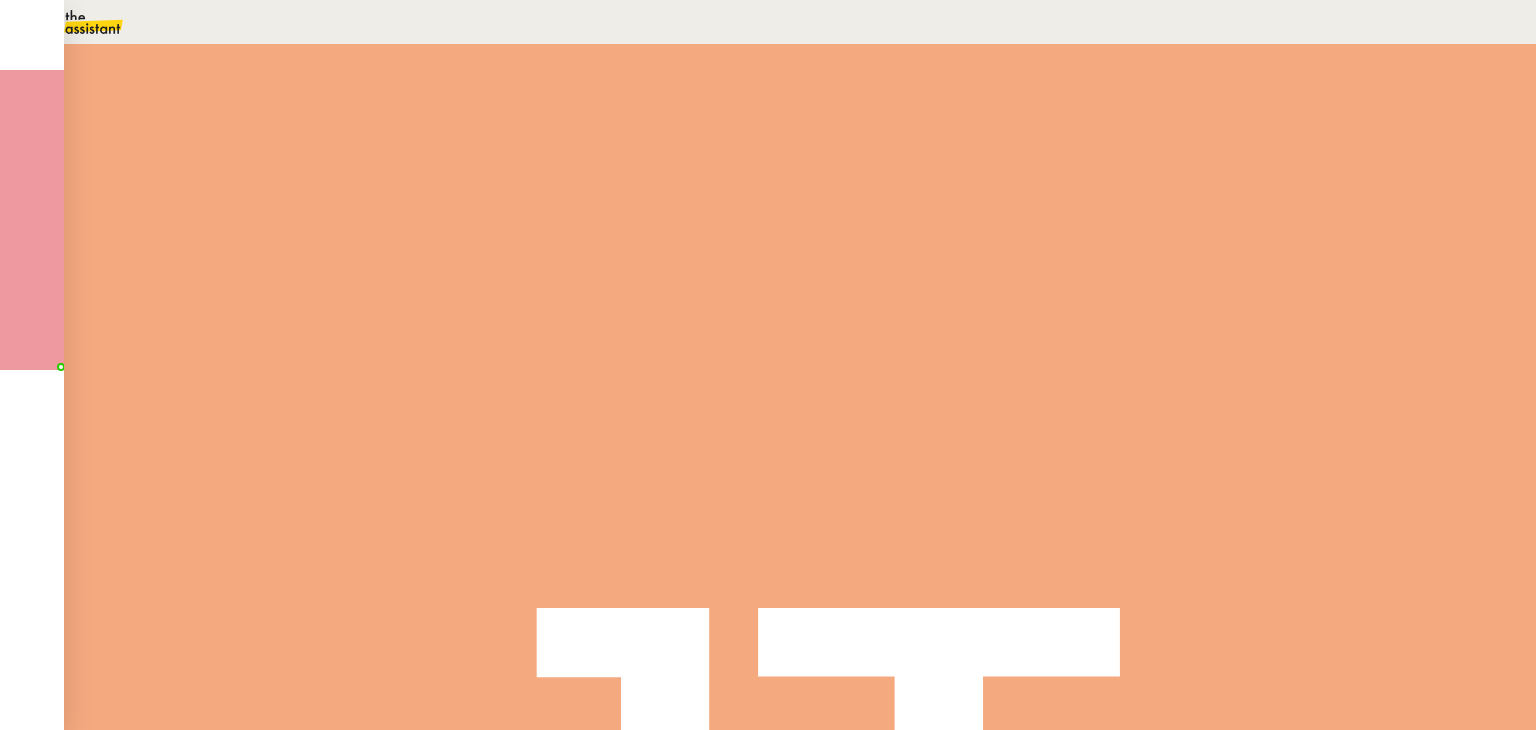 click at bounding box center [768, 812] 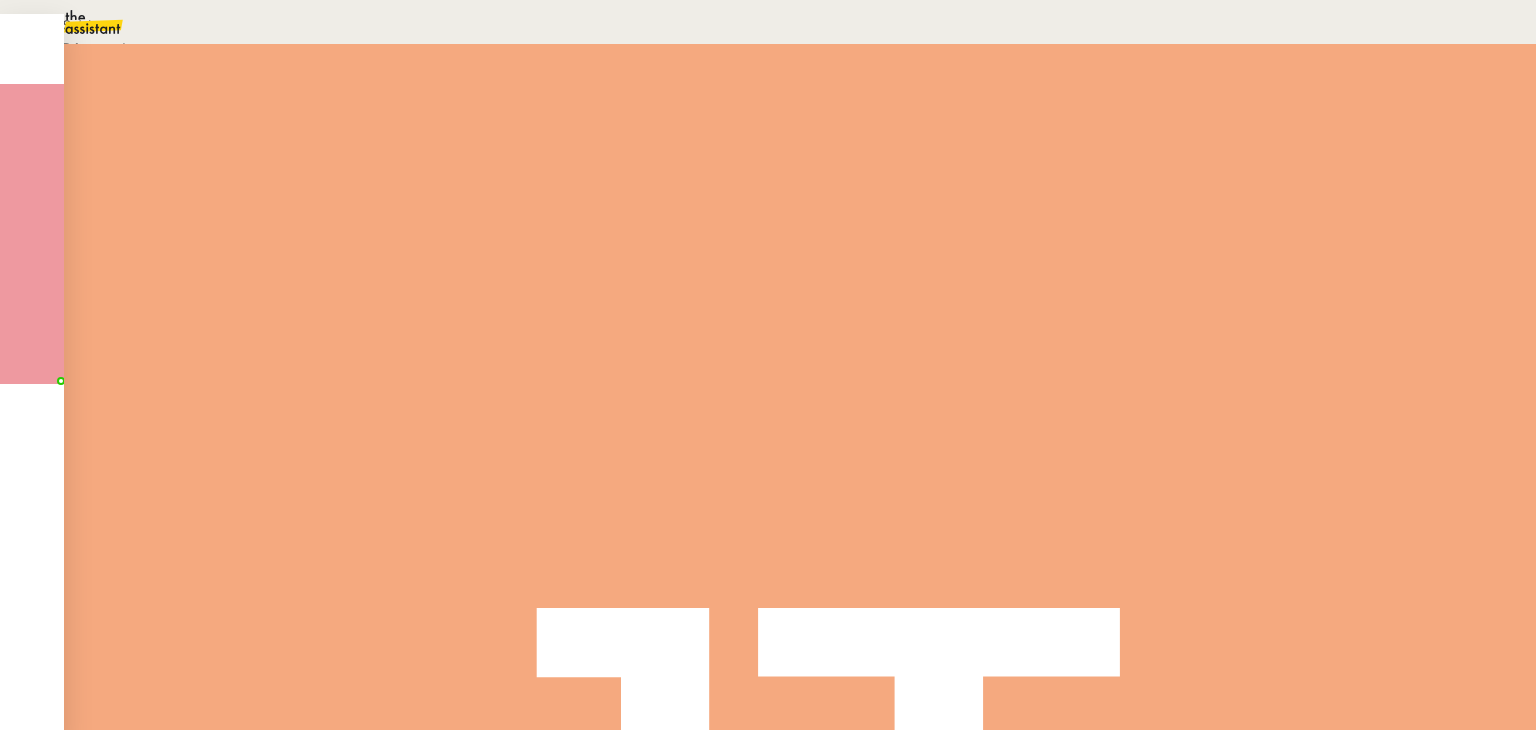 click on "Suivi" at bounding box center (763, 25) 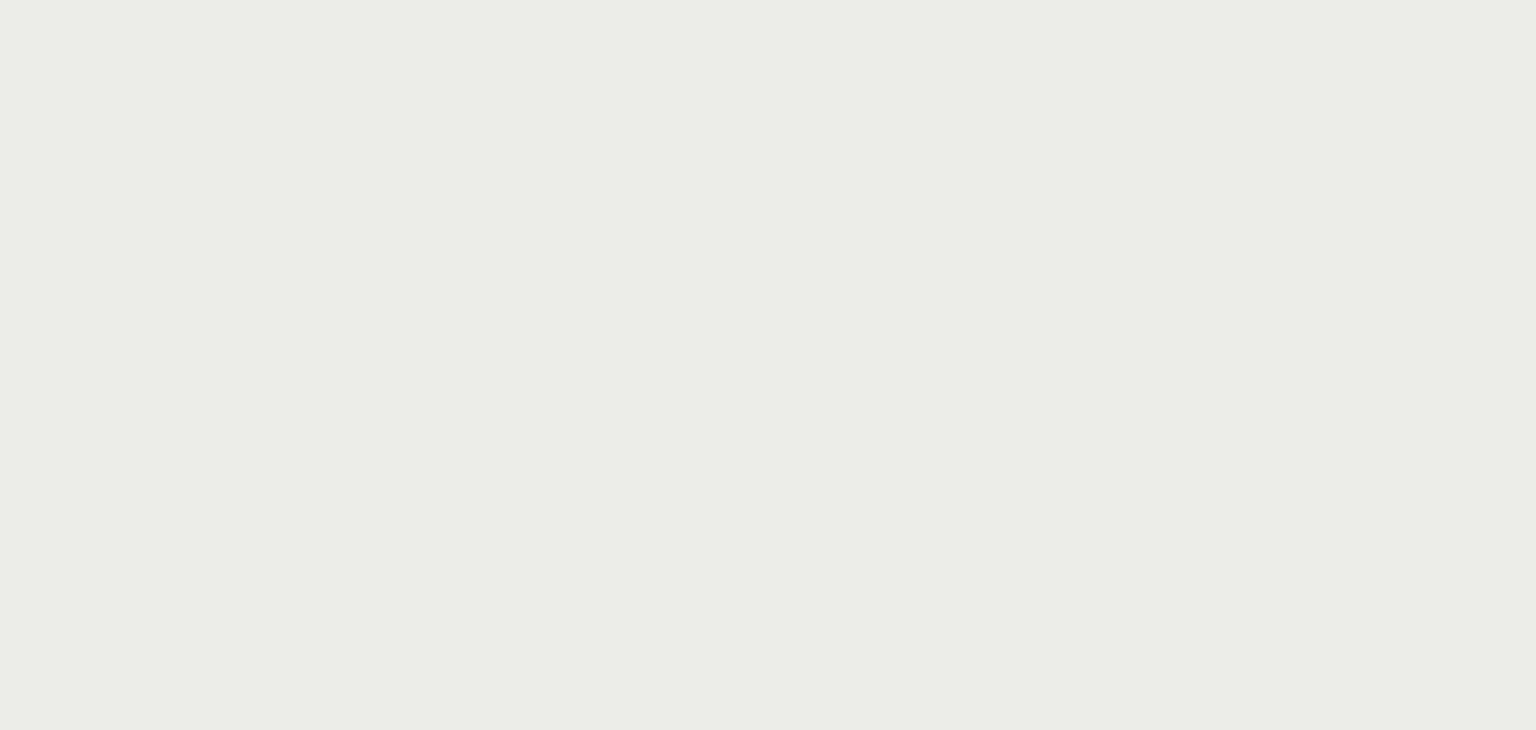 scroll, scrollTop: 0, scrollLeft: 0, axis: both 